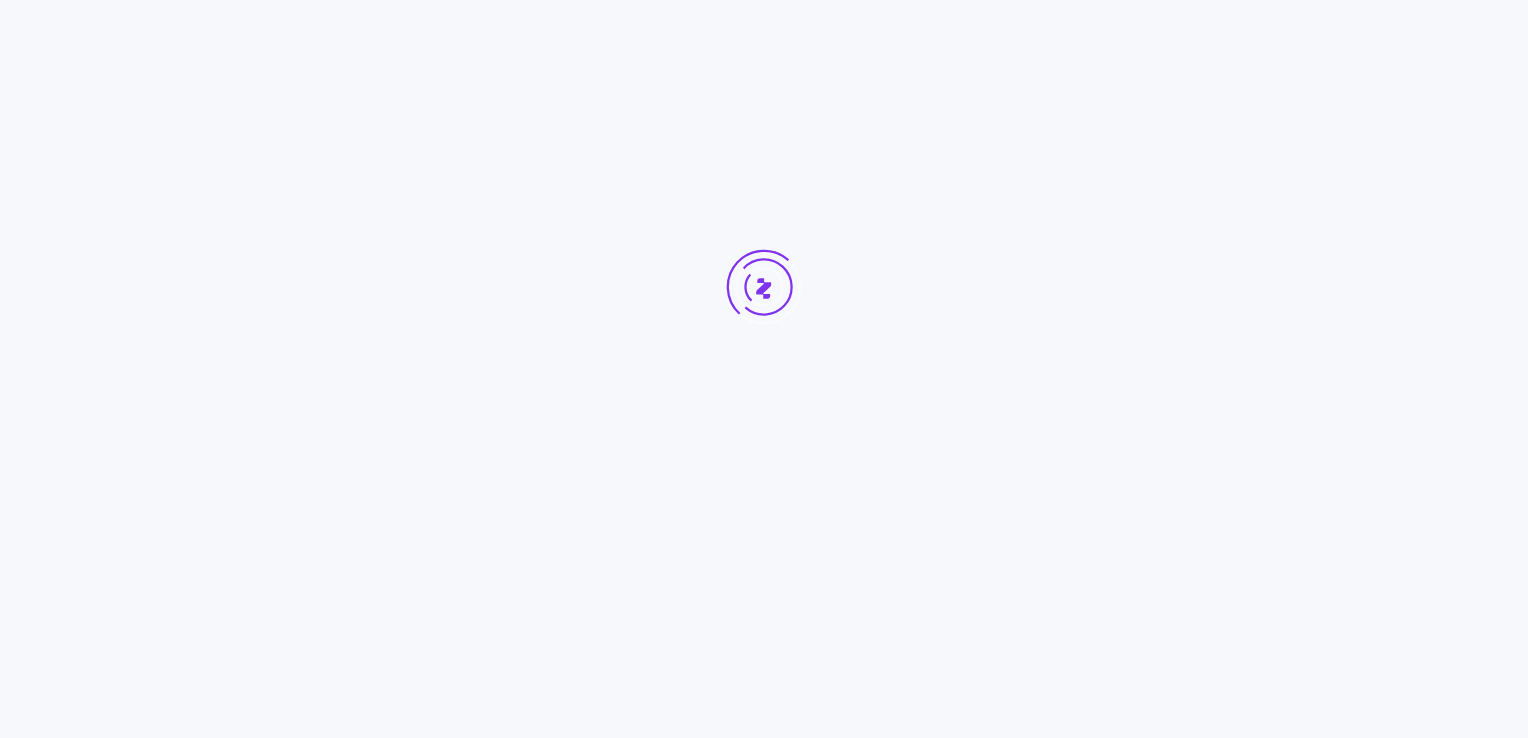 scroll, scrollTop: 0, scrollLeft: 0, axis: both 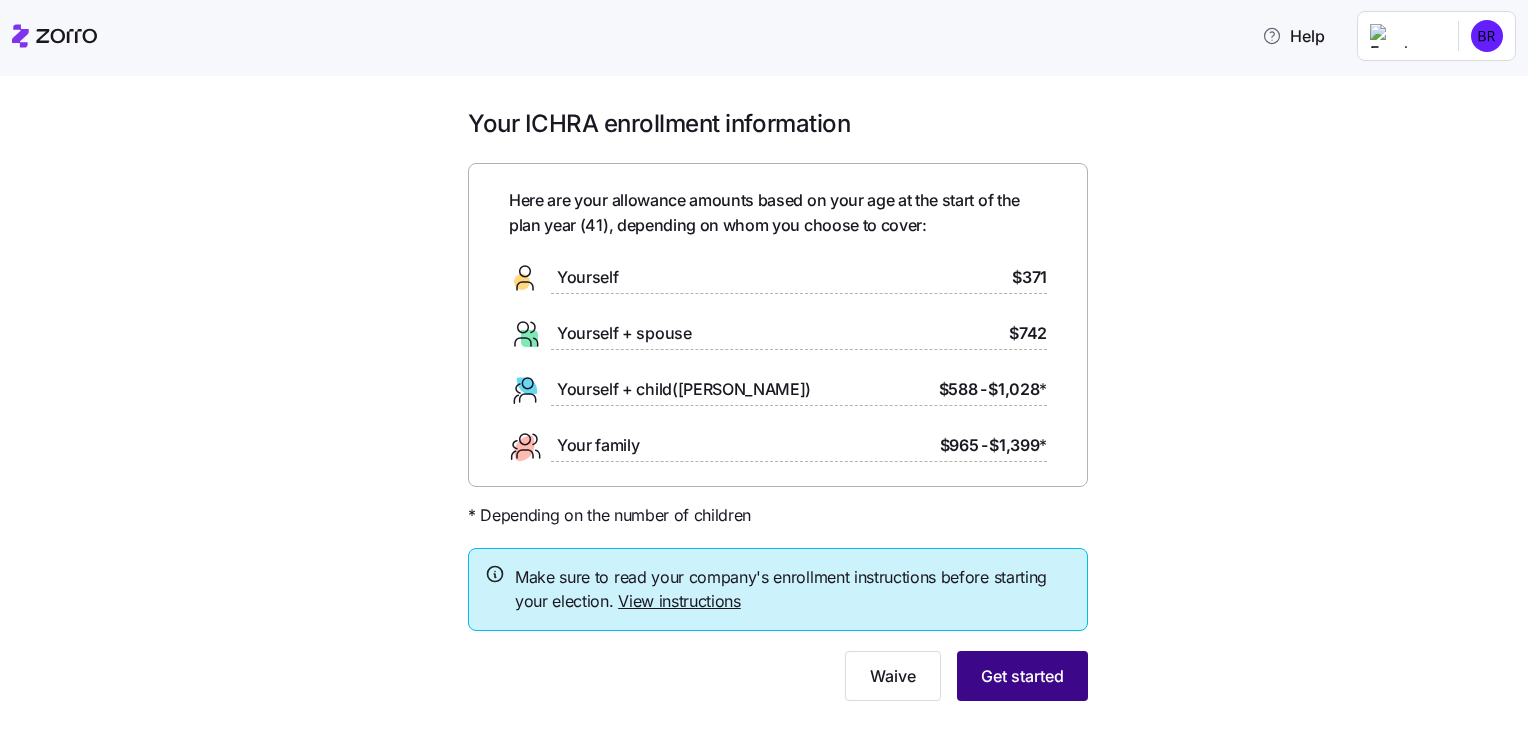 click on "Get started" at bounding box center [1022, 676] 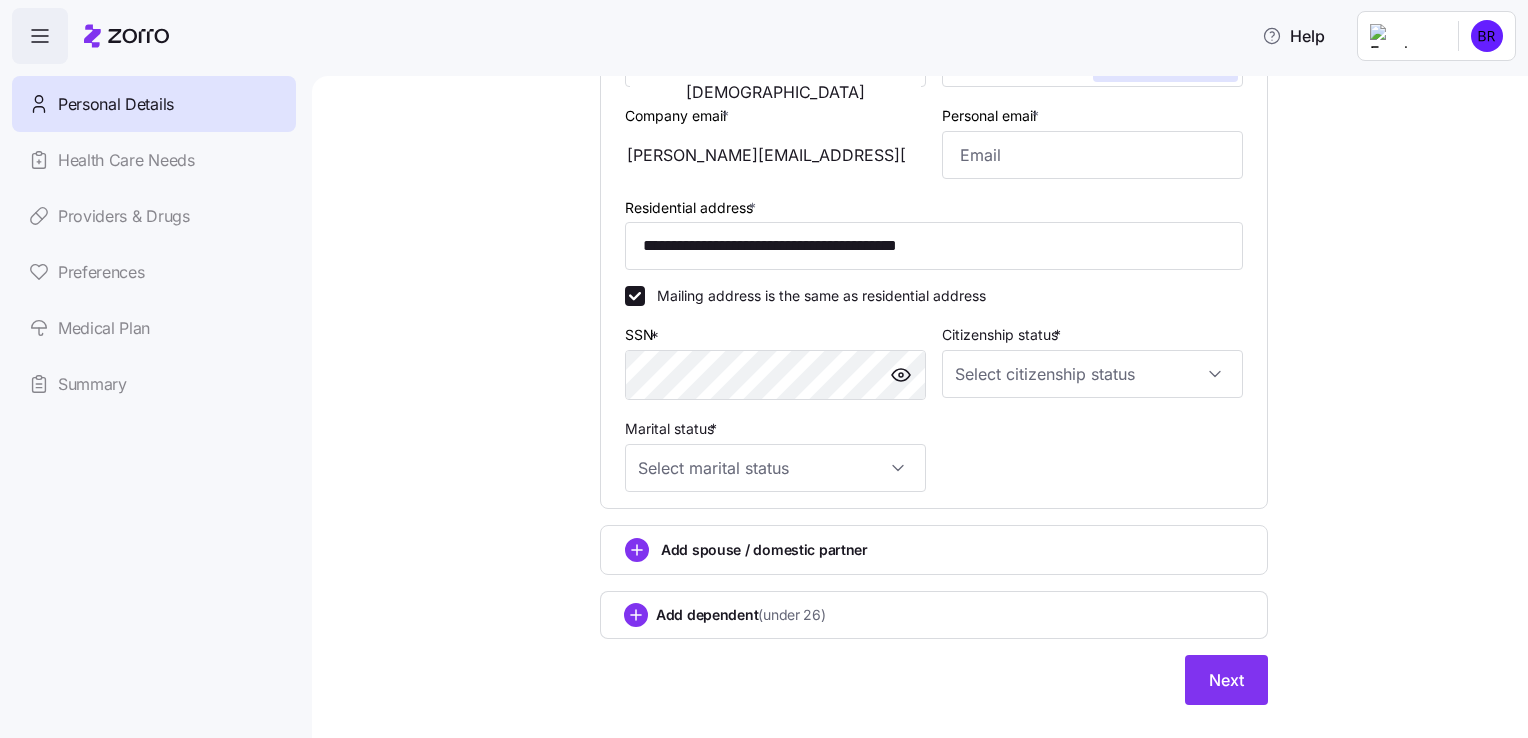 scroll, scrollTop: 492, scrollLeft: 0, axis: vertical 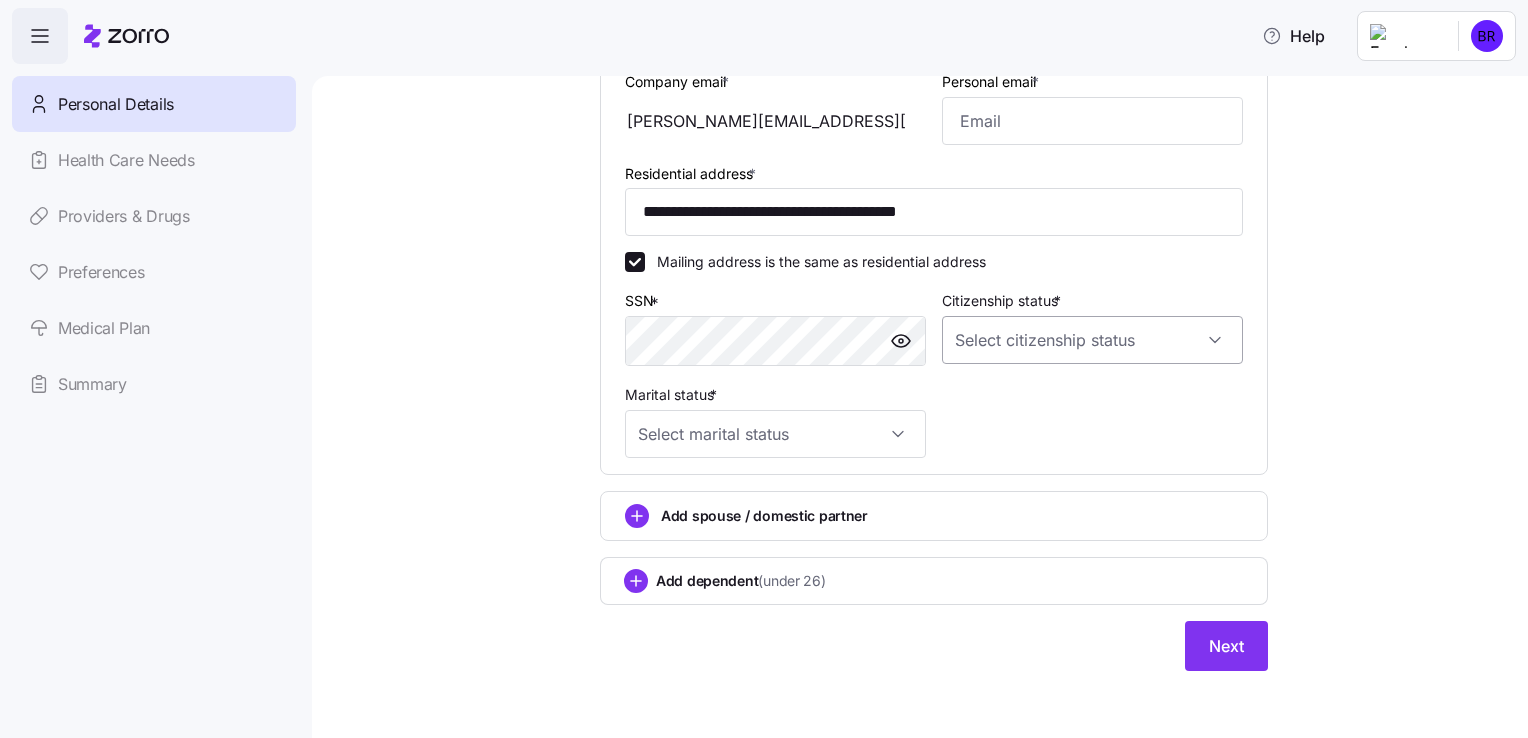 click on "Citizenship status  *" at bounding box center [1092, 340] 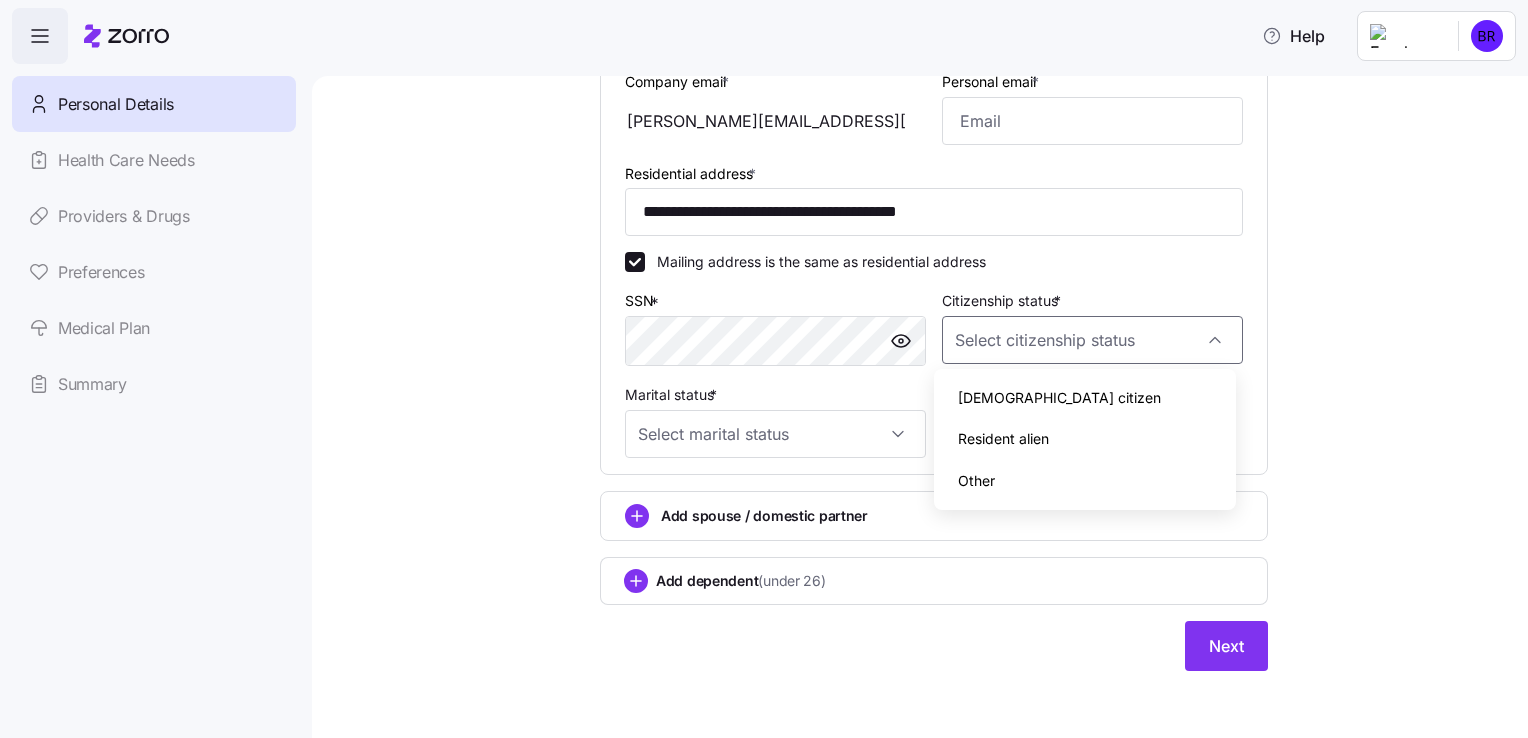 click on "[DEMOGRAPHIC_DATA] citizen" at bounding box center (1084, 398) 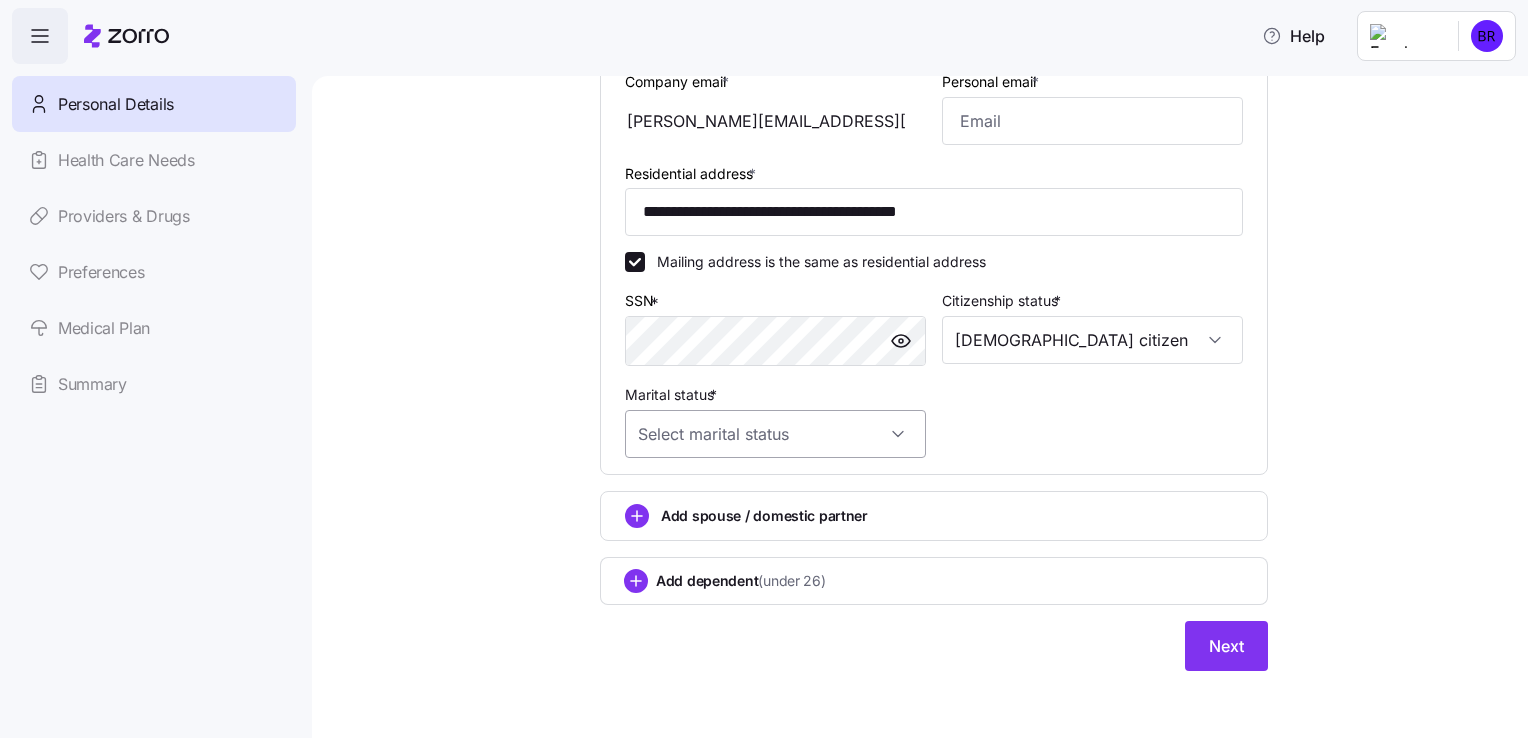 click on "Marital status  *" at bounding box center [775, 434] 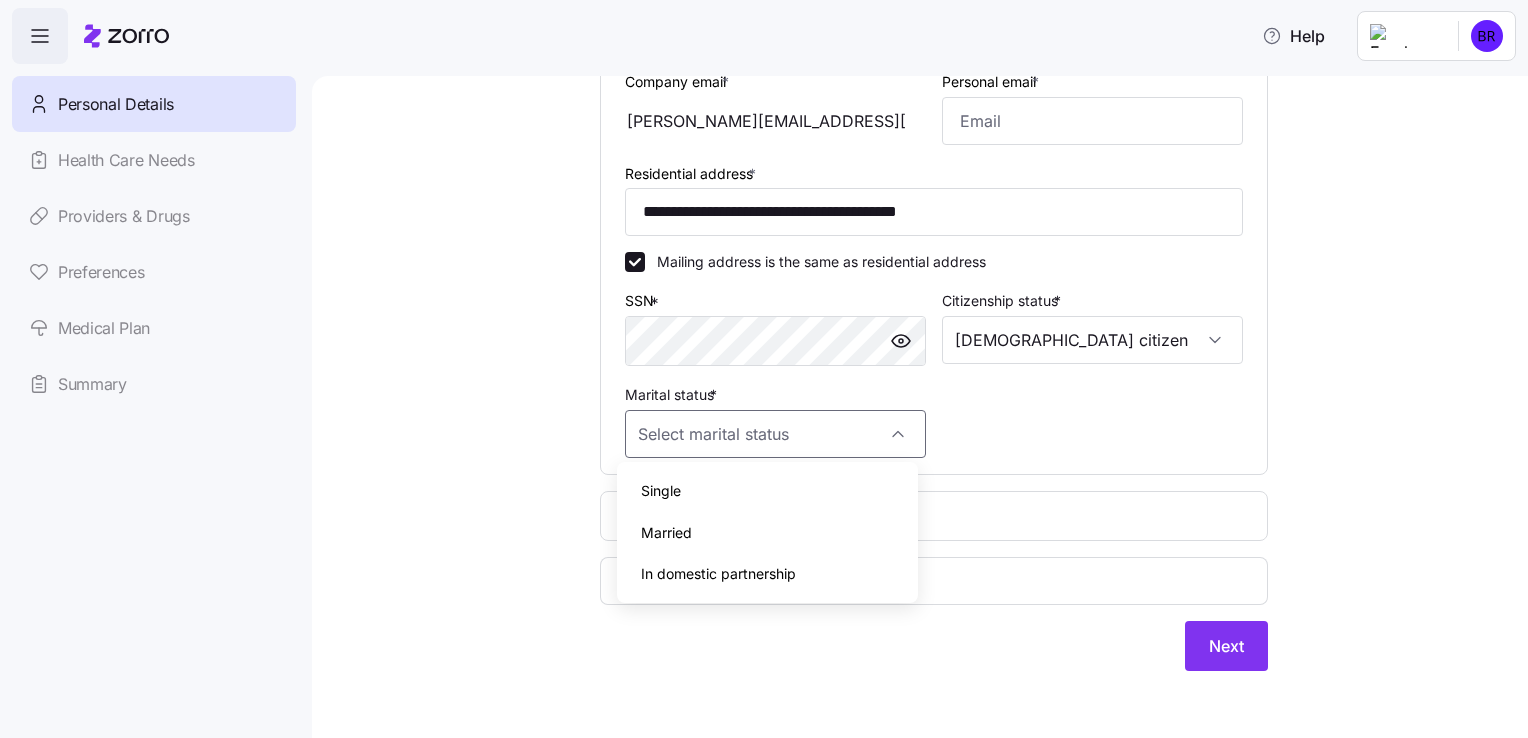 click on "Single" at bounding box center [767, 491] 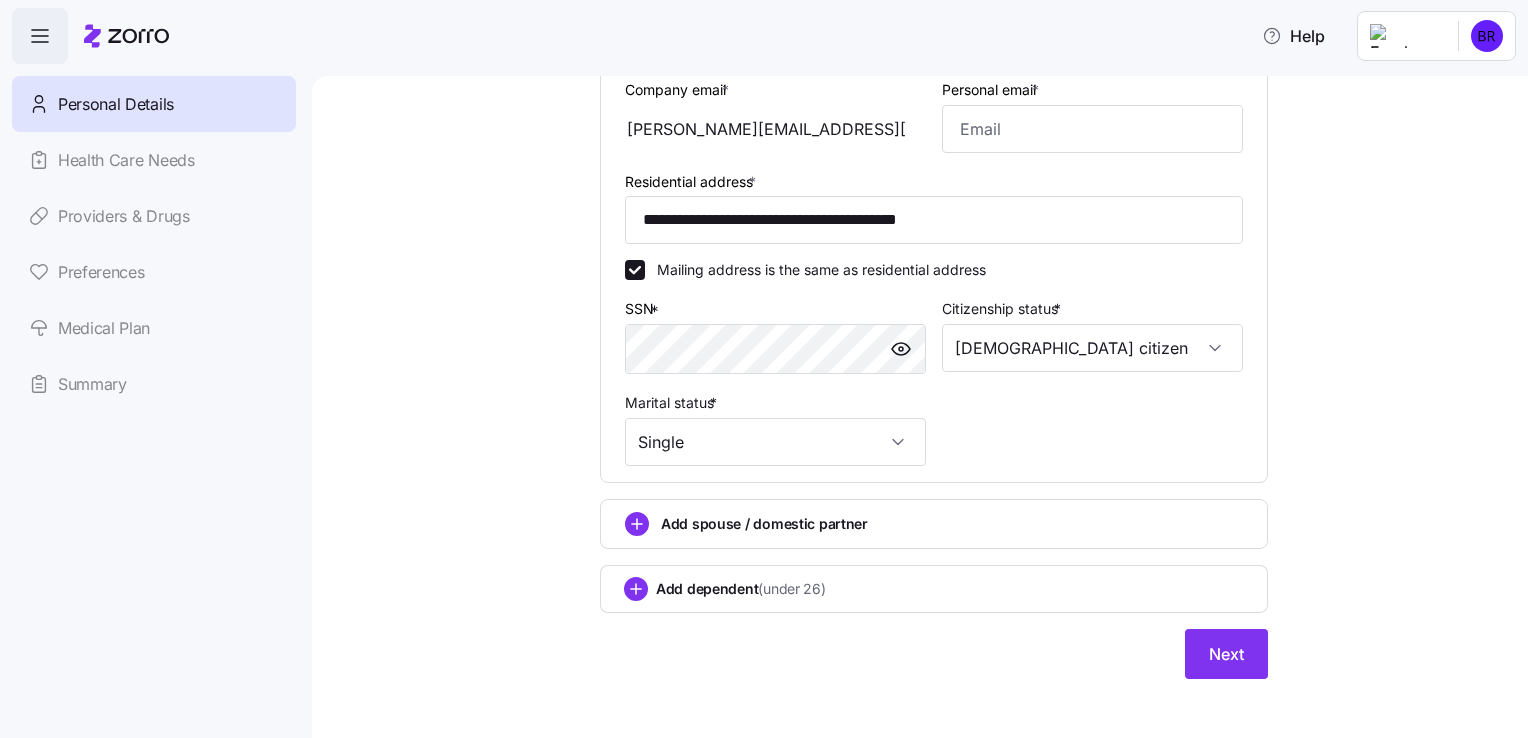 scroll, scrollTop: 492, scrollLeft: 0, axis: vertical 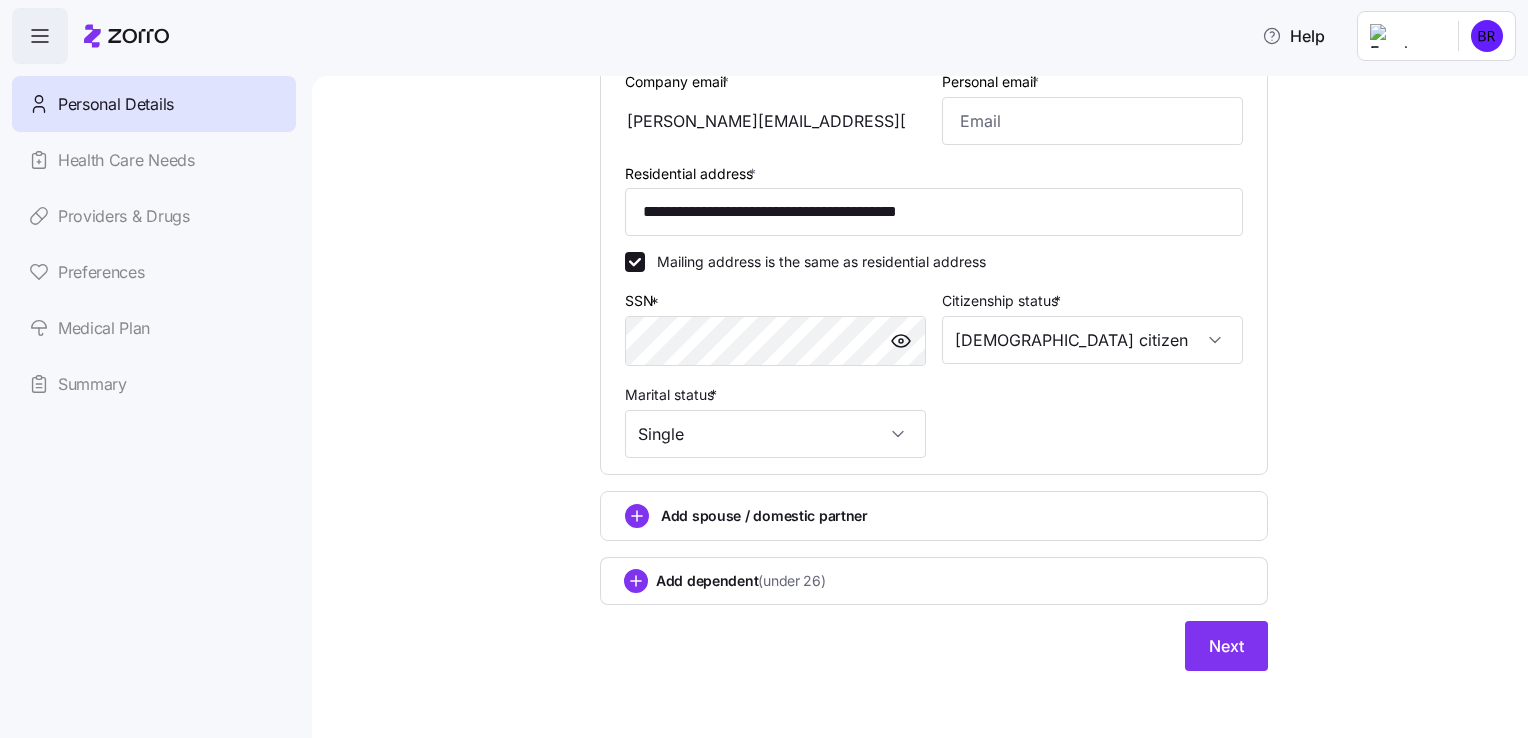 click on "Add dependent  (under 26)" at bounding box center (934, 581) 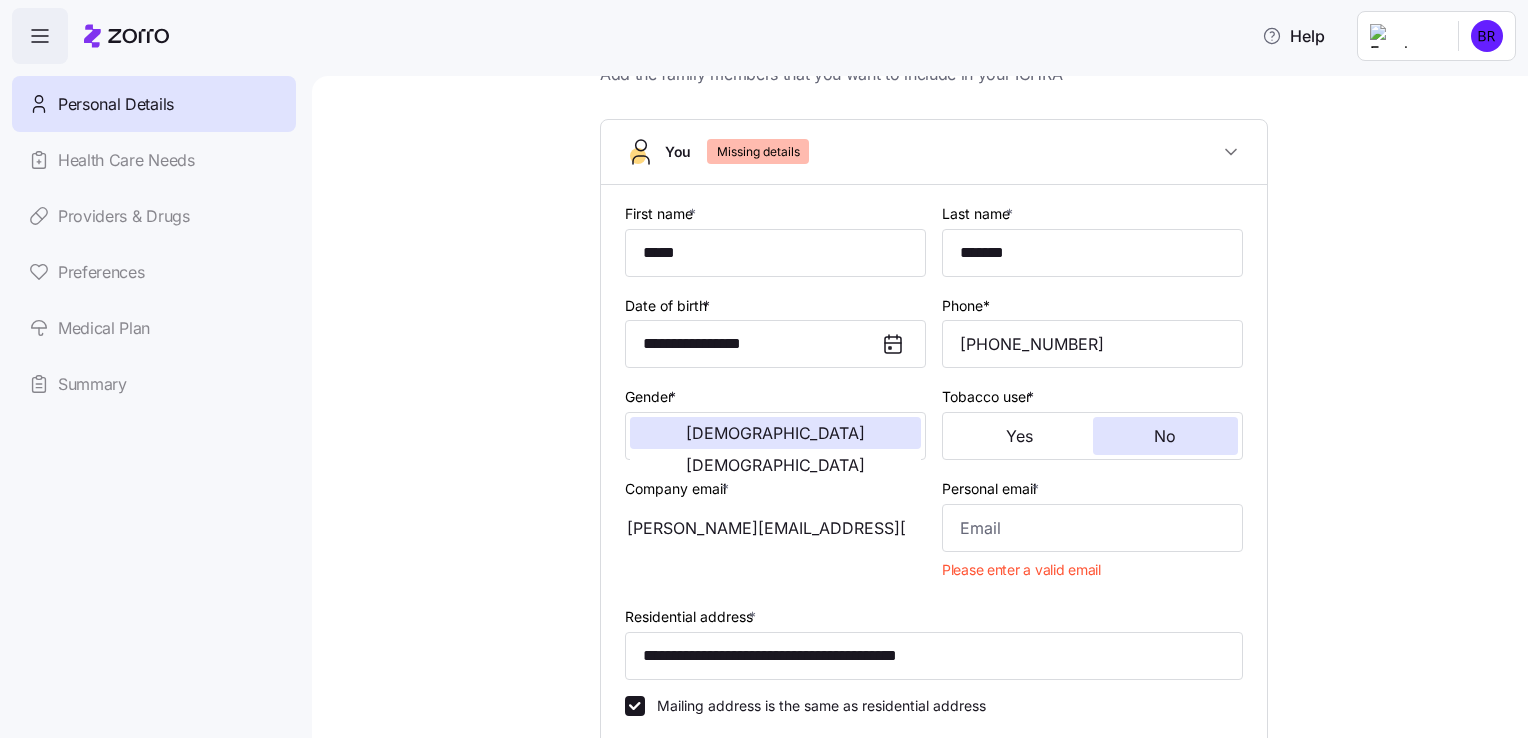 scroll, scrollTop: 0, scrollLeft: 0, axis: both 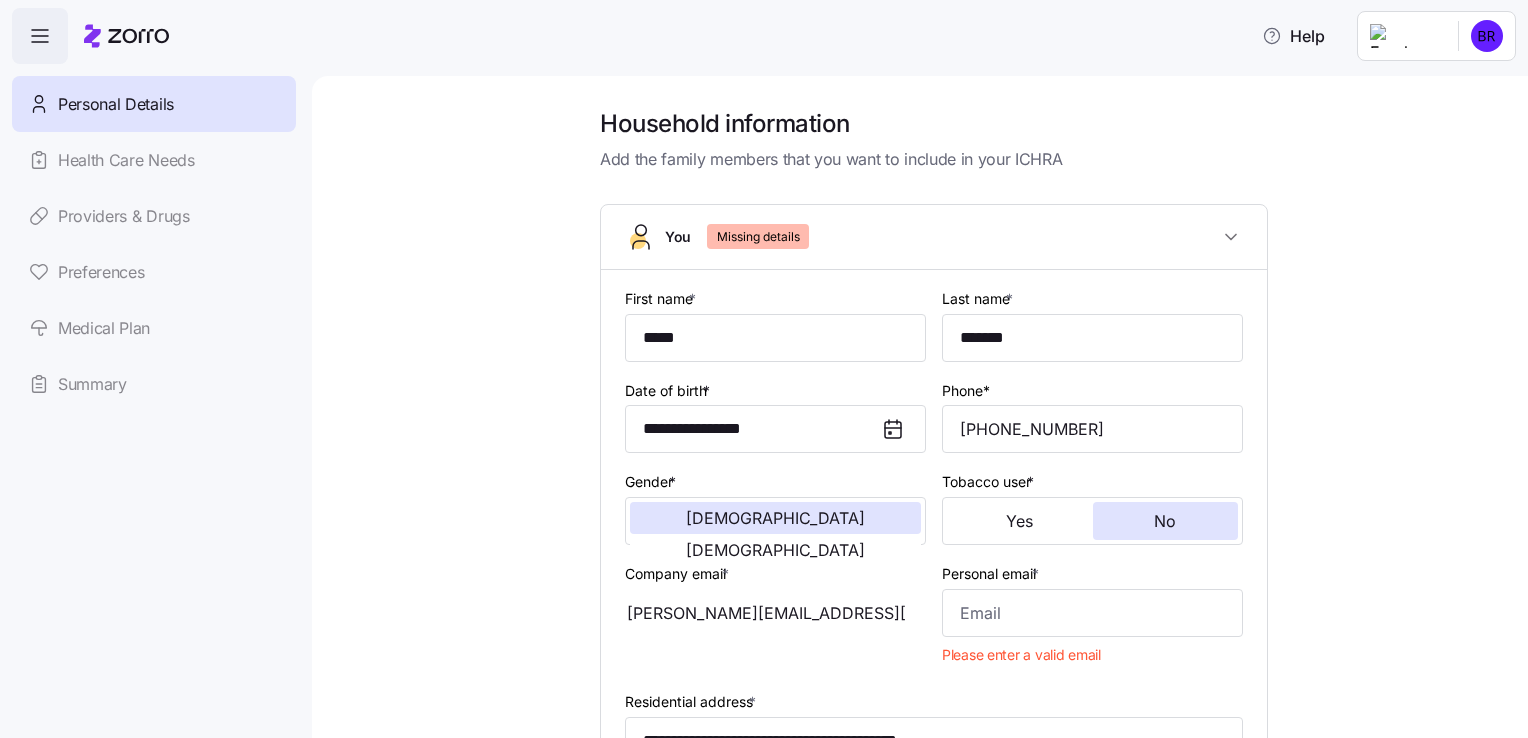 click on "**********" at bounding box center (764, 363) 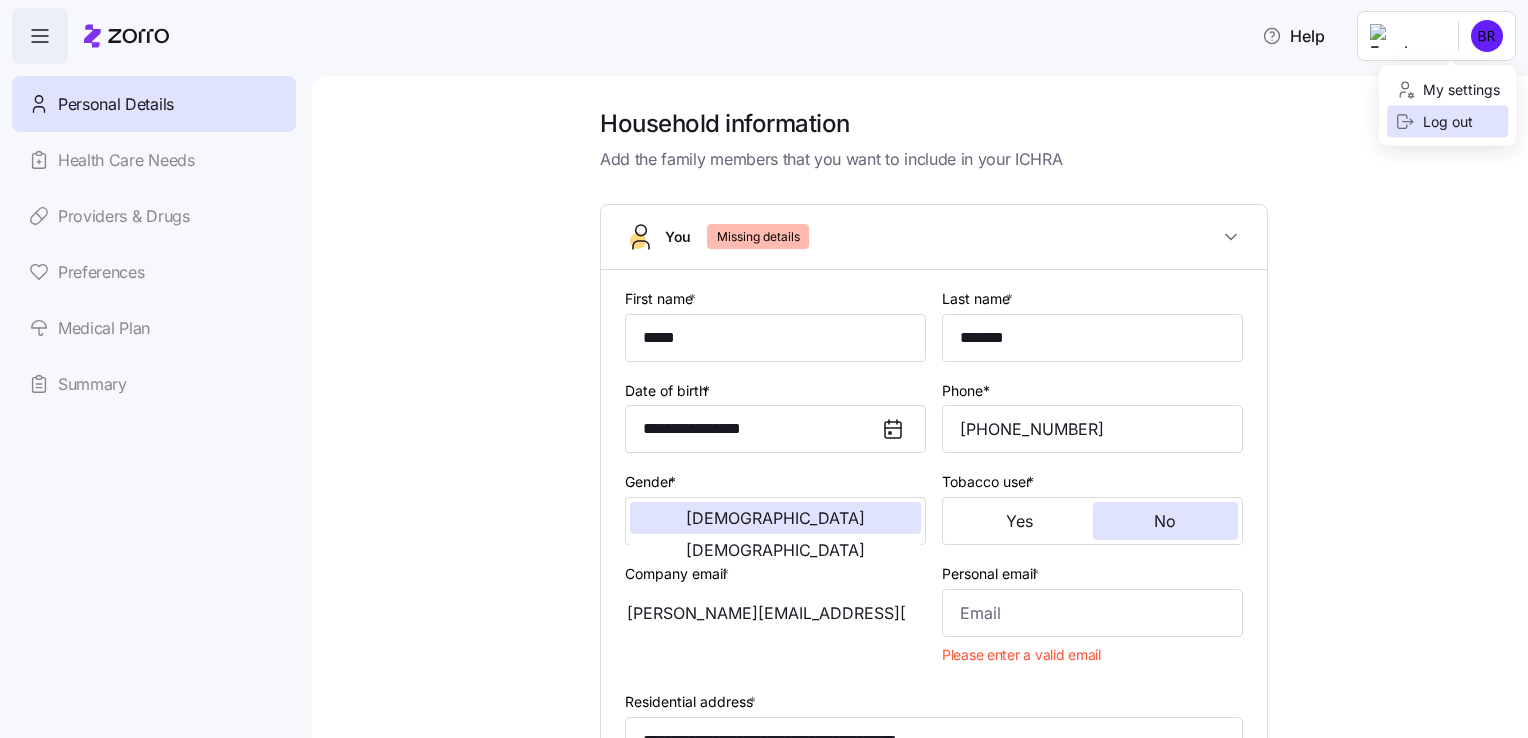 click on "Log out" at bounding box center (1434, 122) 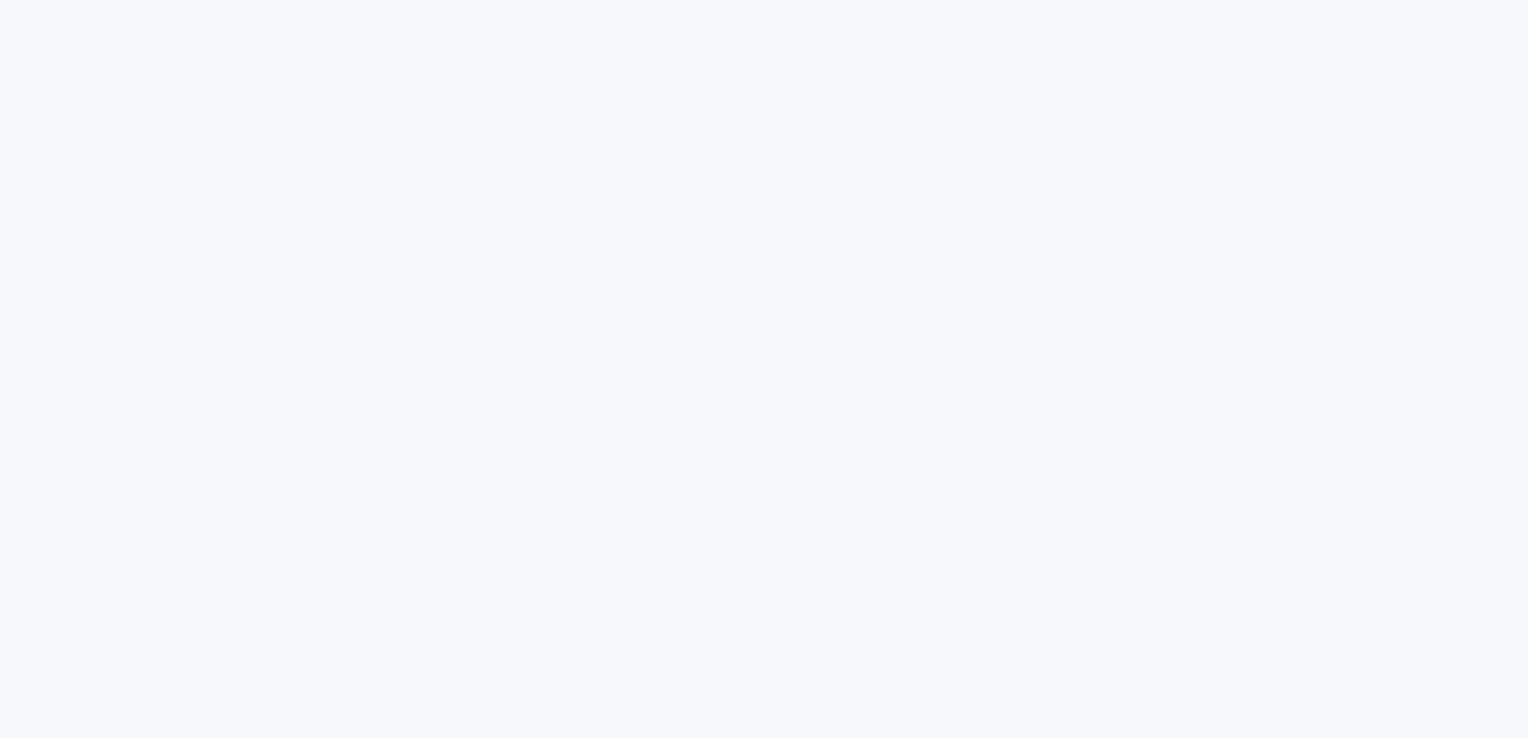 scroll, scrollTop: 0, scrollLeft: 0, axis: both 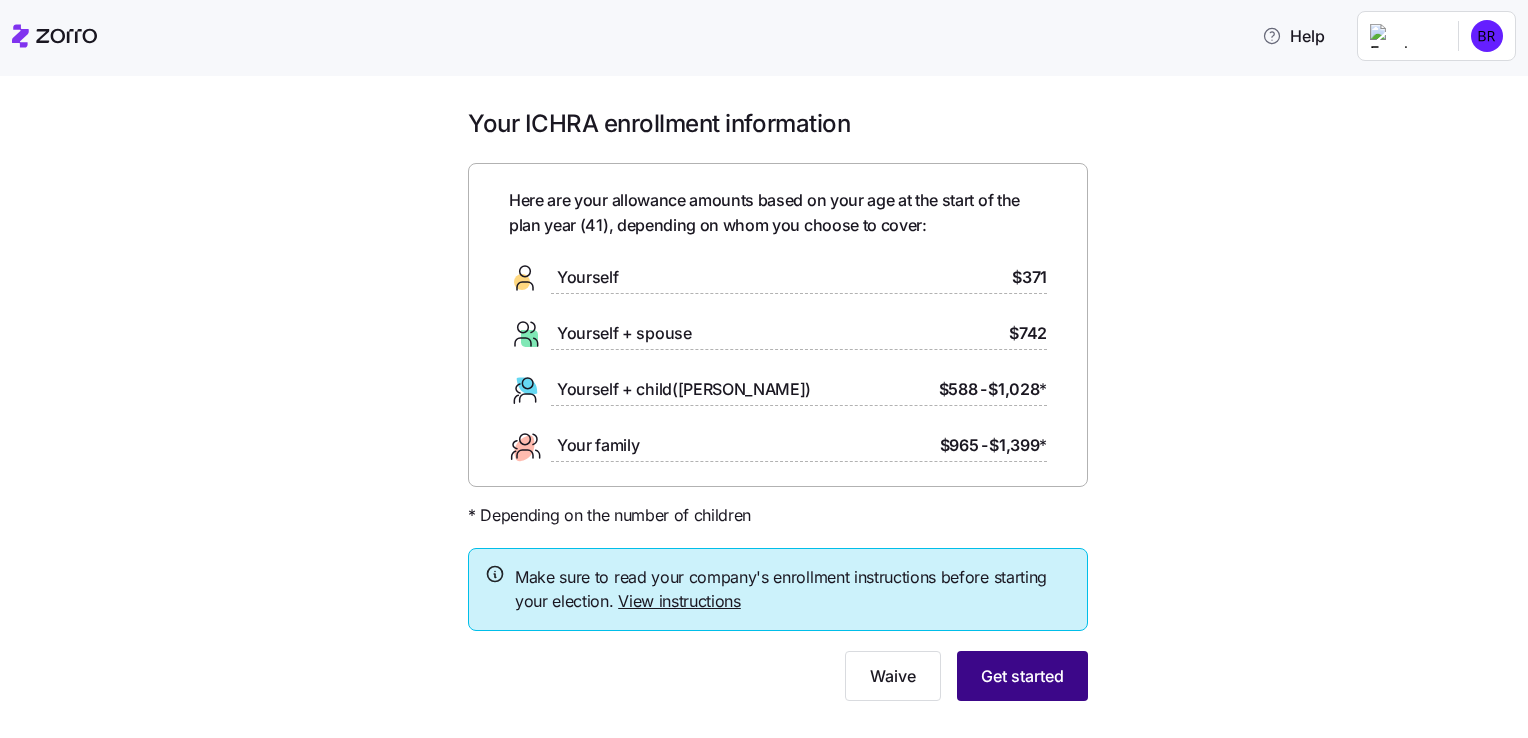 click on "Get started" at bounding box center [1022, 676] 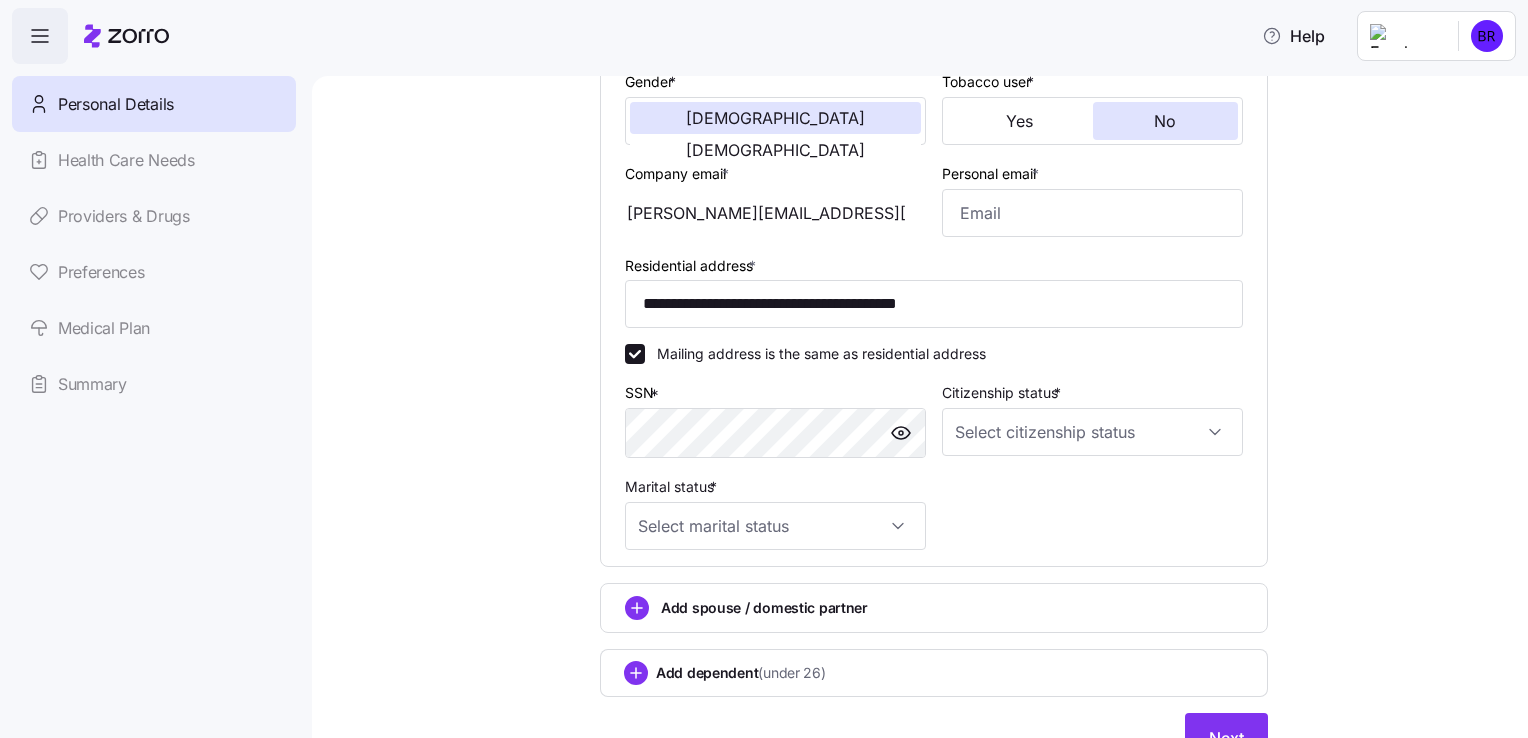 scroll, scrollTop: 492, scrollLeft: 0, axis: vertical 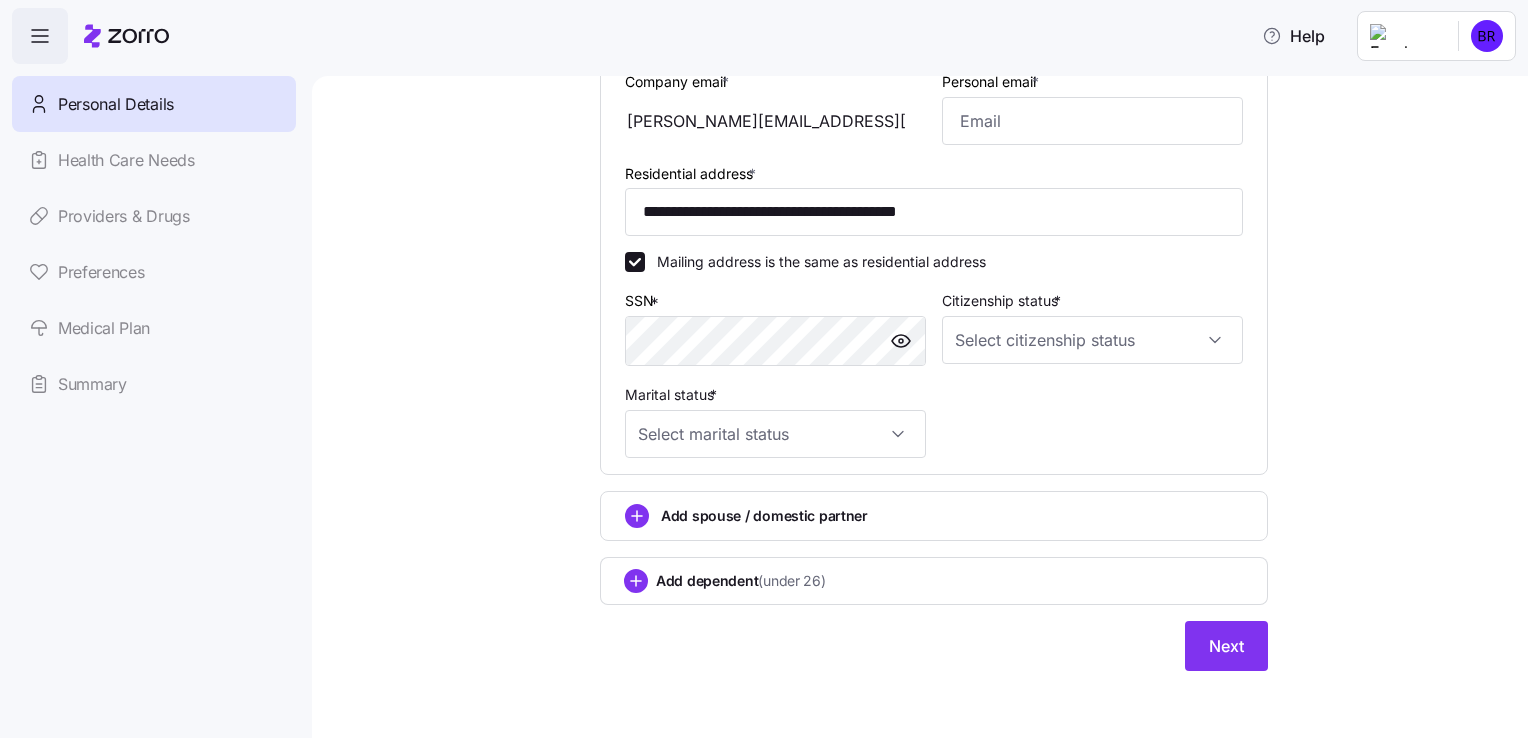 click on "(under 26)" at bounding box center (791, 581) 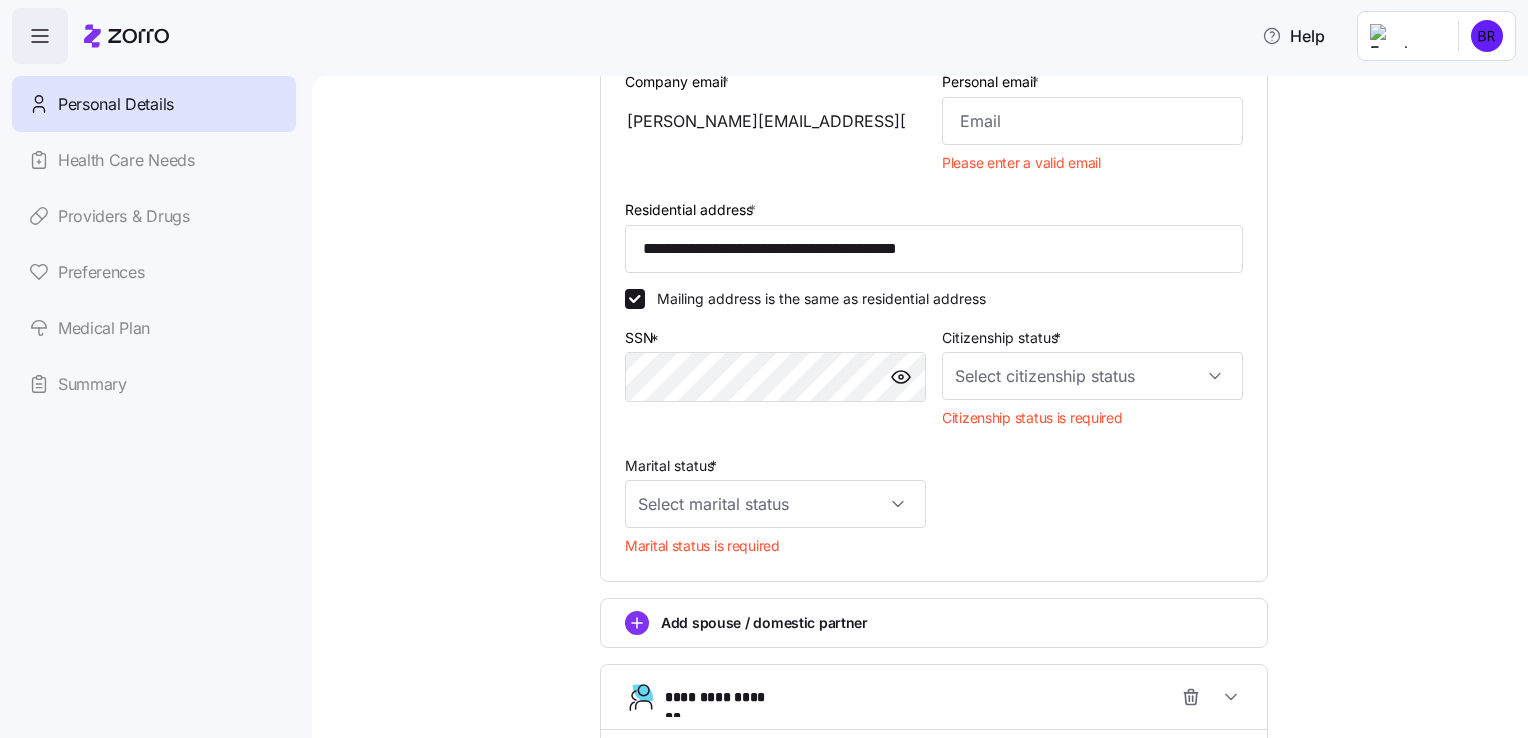 scroll, scrollTop: 92, scrollLeft: 0, axis: vertical 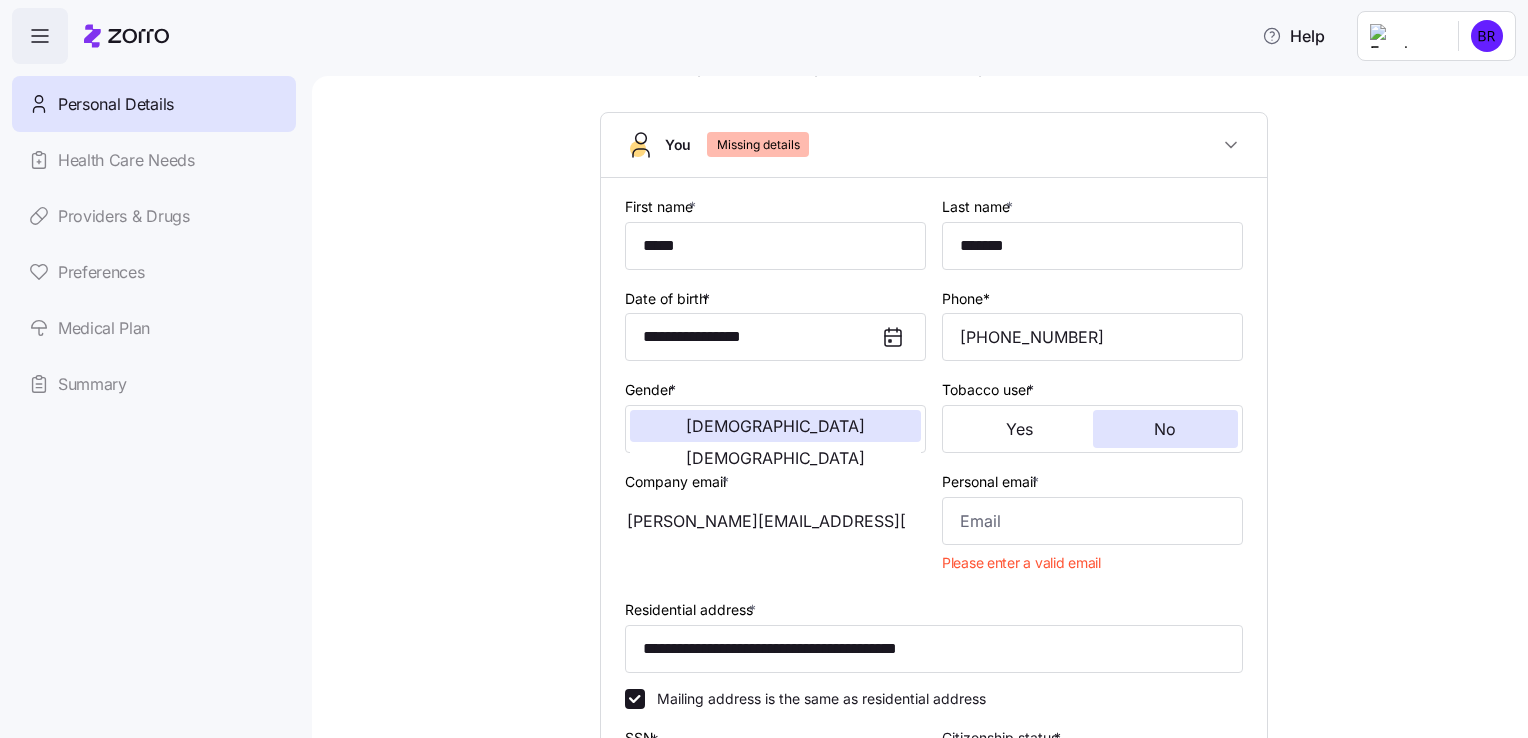 click on "Personal Details Health Care Needs Providers & Drugs Preferences Medical Plan Summary" at bounding box center [154, 244] 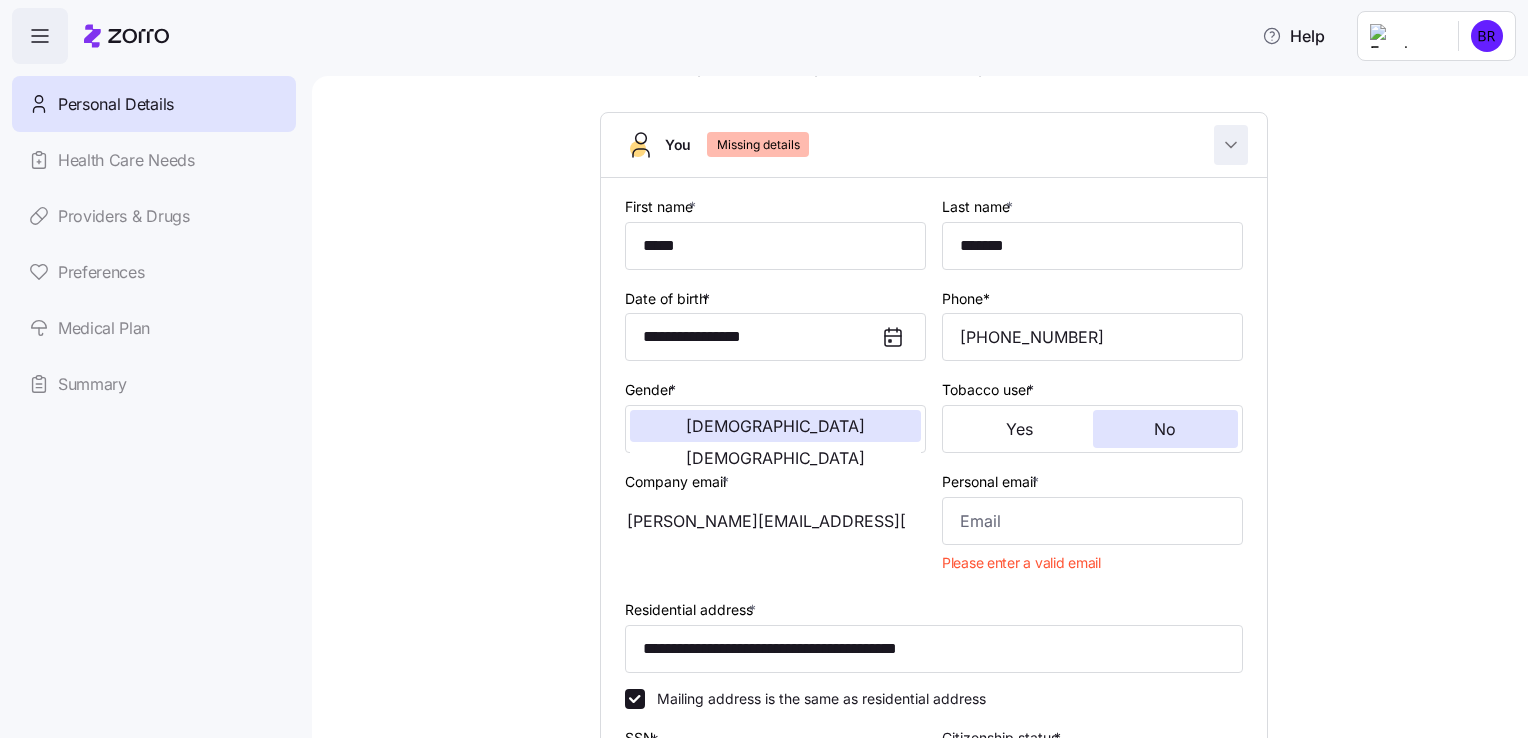 click at bounding box center [1231, 145] 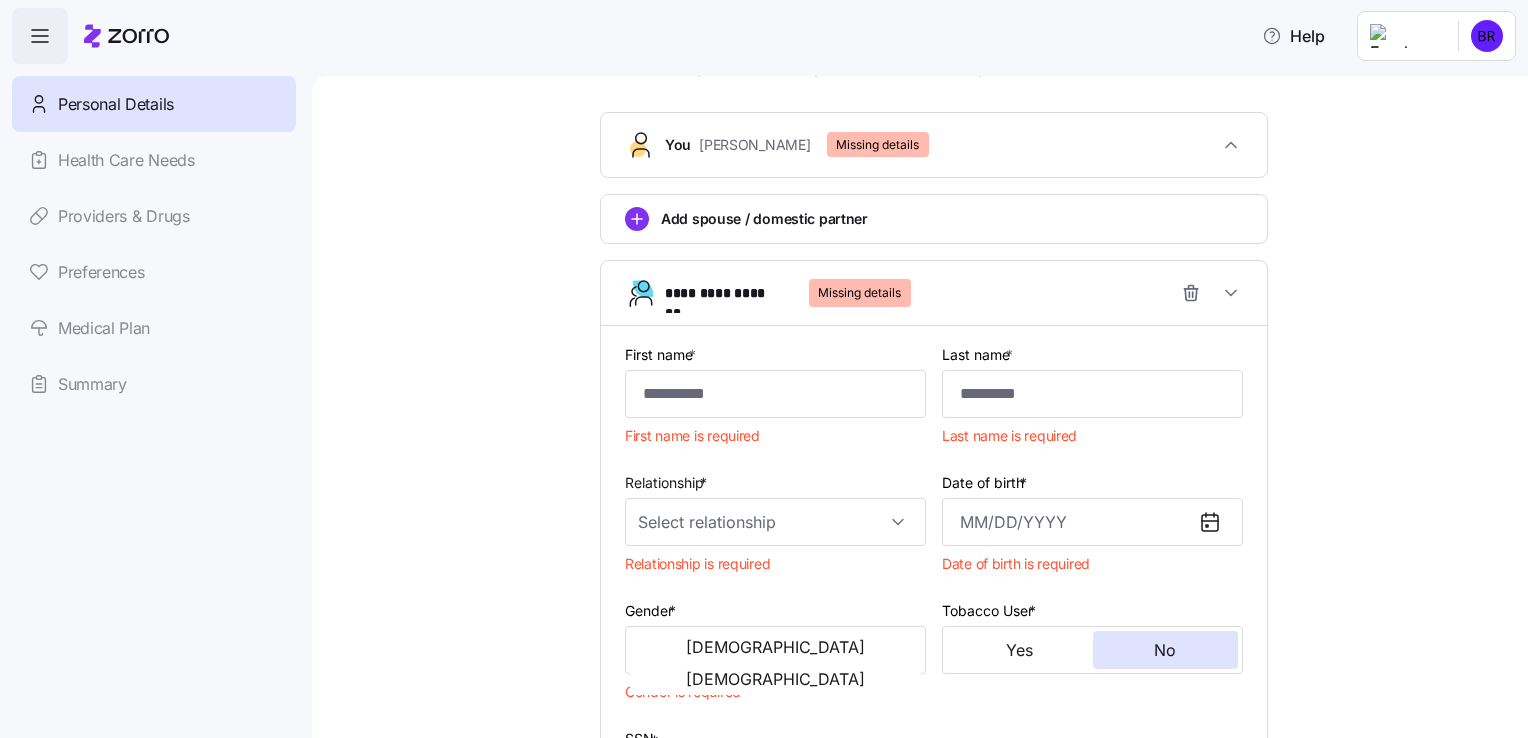 click on "Missing details" at bounding box center (859, 293) 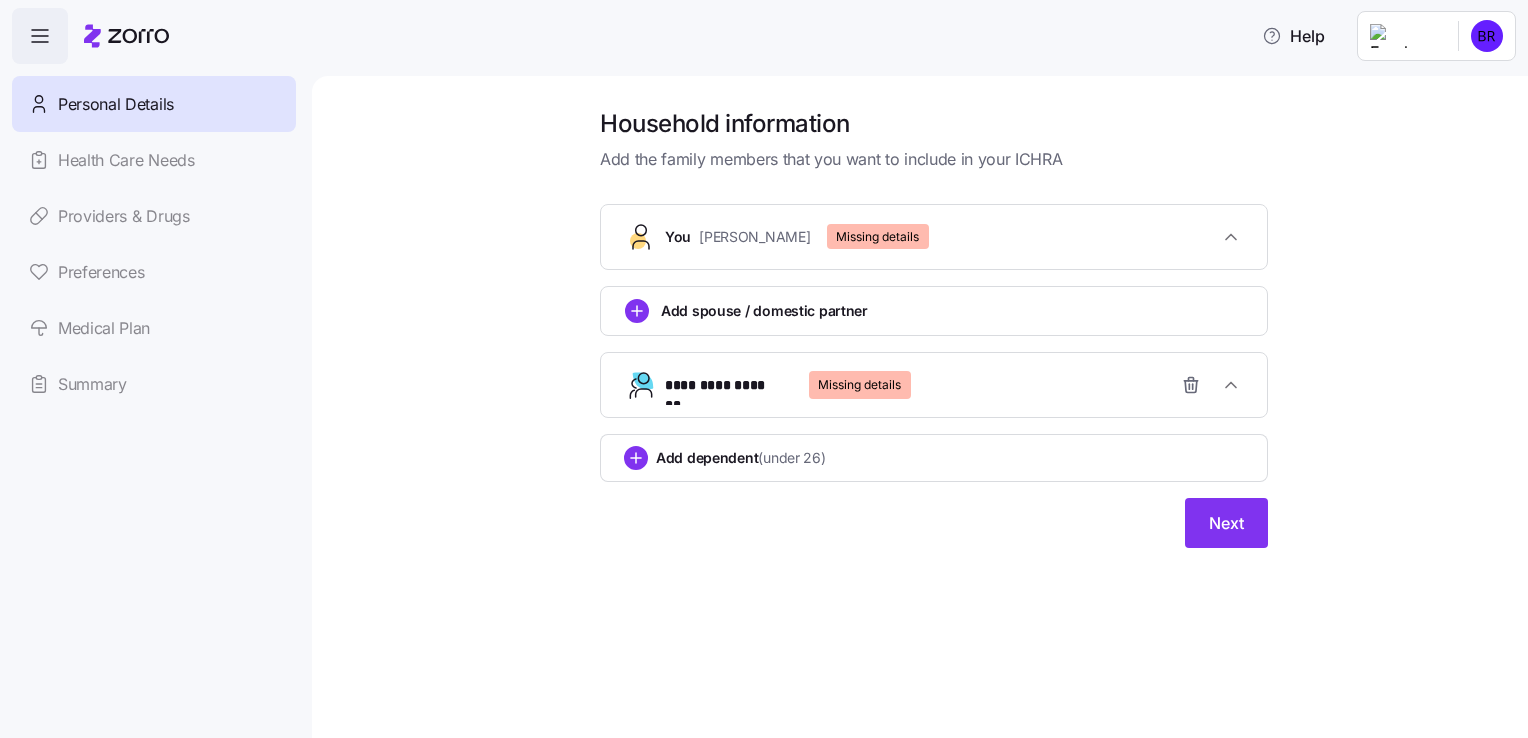 scroll, scrollTop: 0, scrollLeft: 0, axis: both 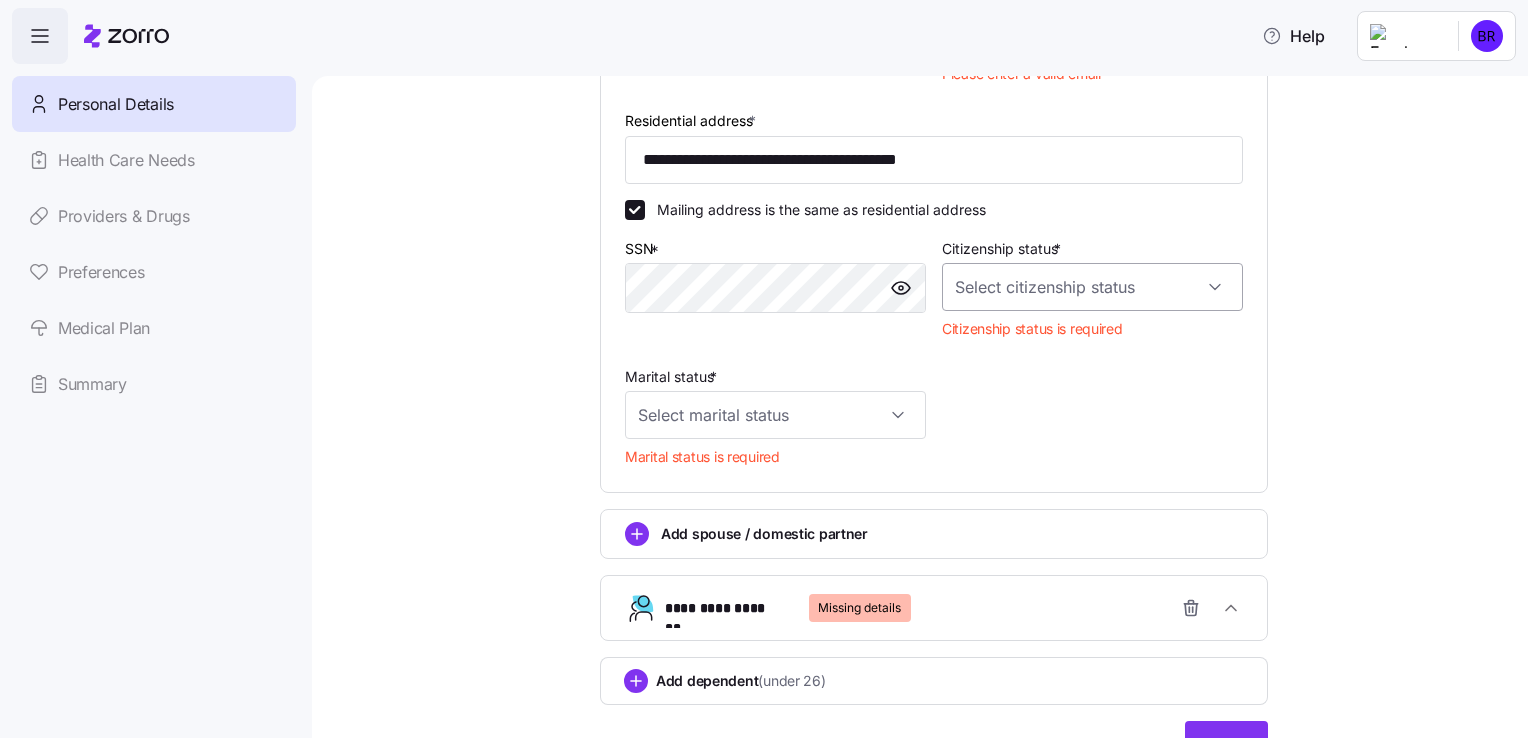 click on "Citizenship status  *" at bounding box center (1092, 287) 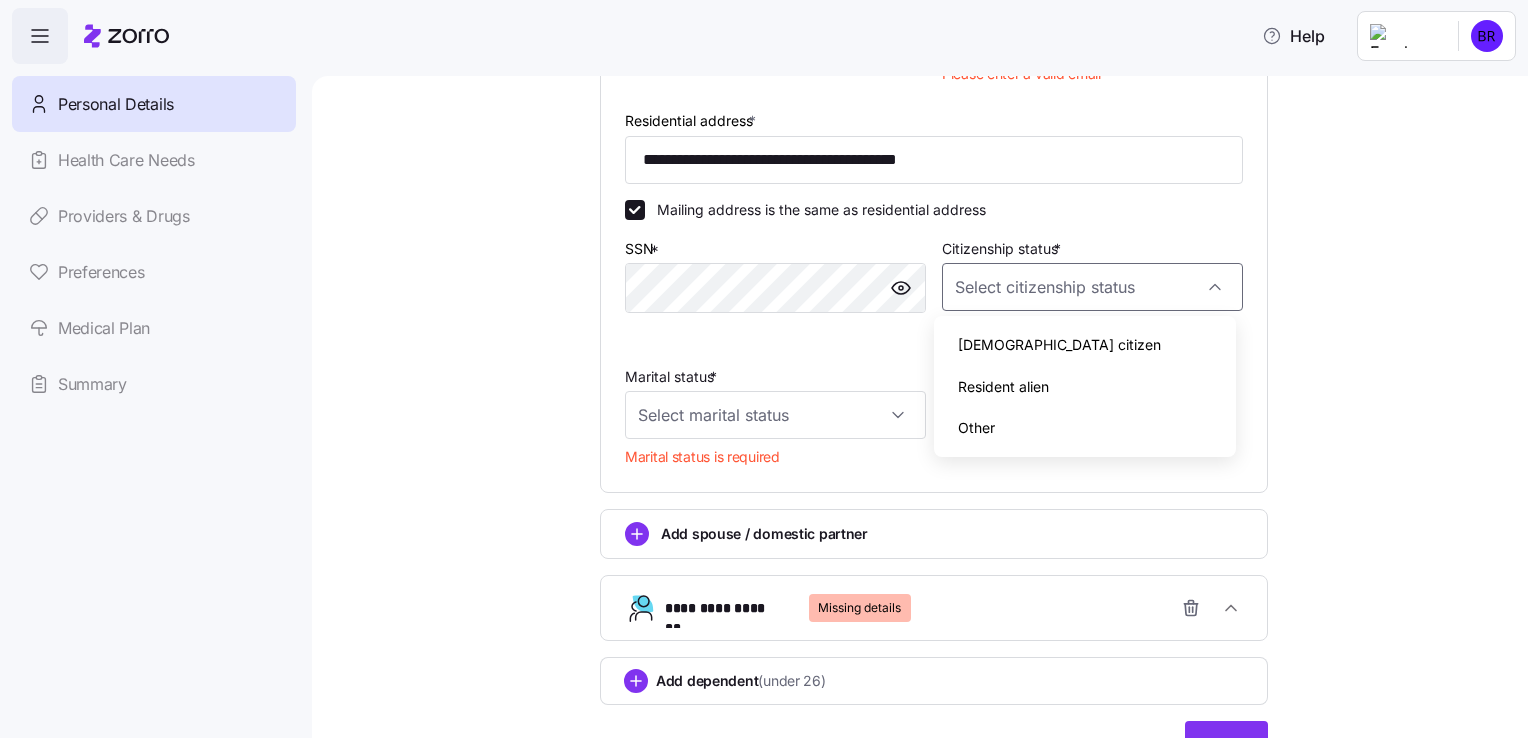 click on "[DEMOGRAPHIC_DATA] citizen" at bounding box center [1084, 345] 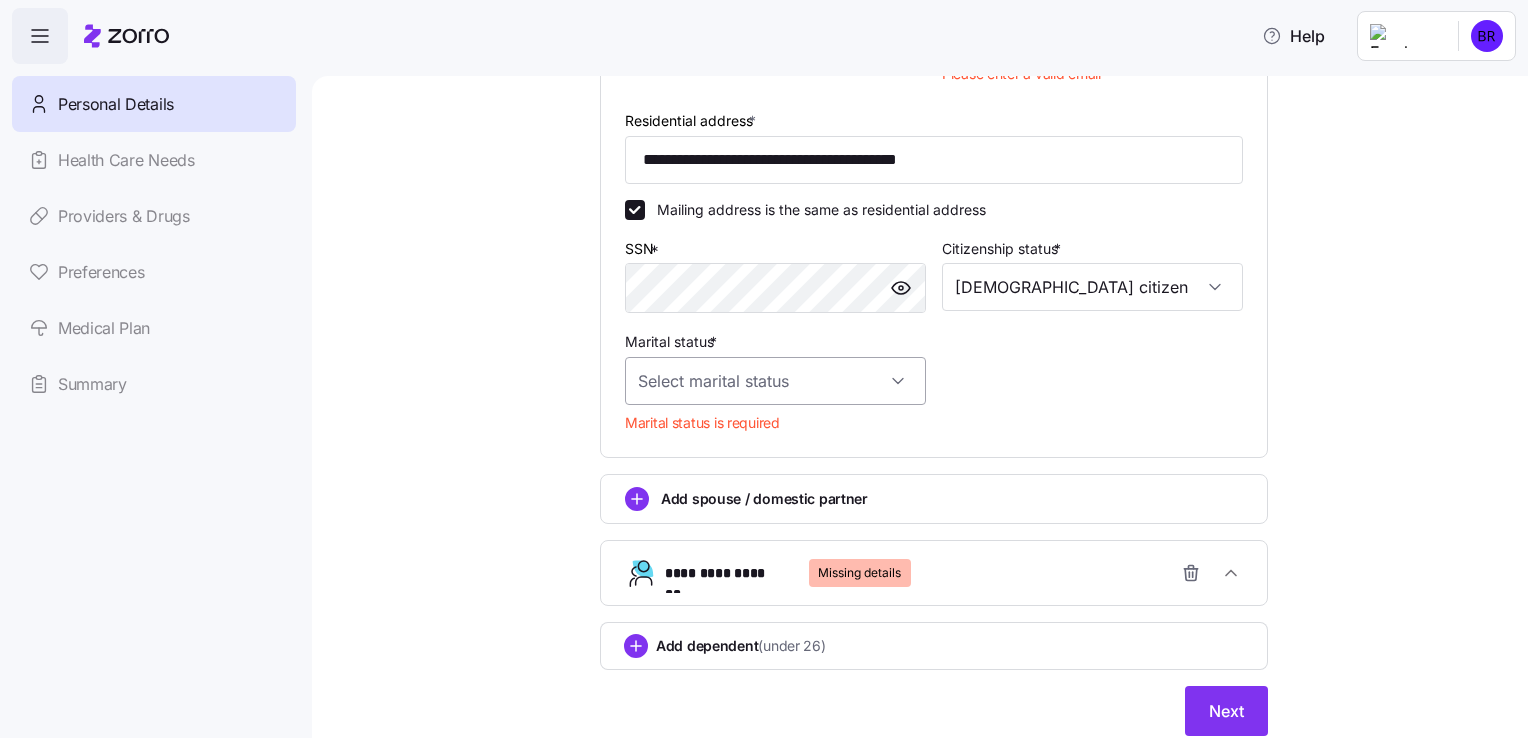 click on "Marital status  *" at bounding box center [775, 381] 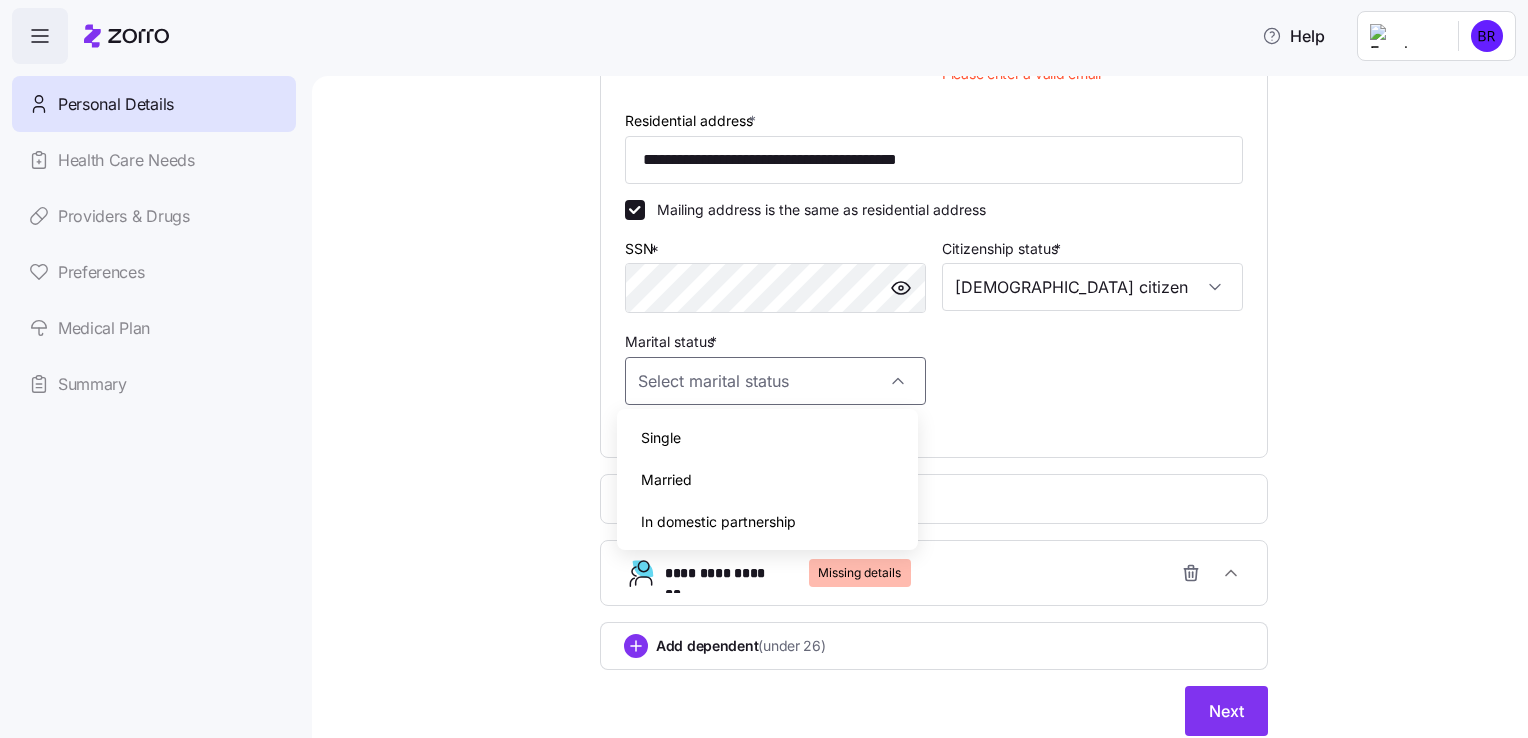 click on "Single" at bounding box center [767, 438] 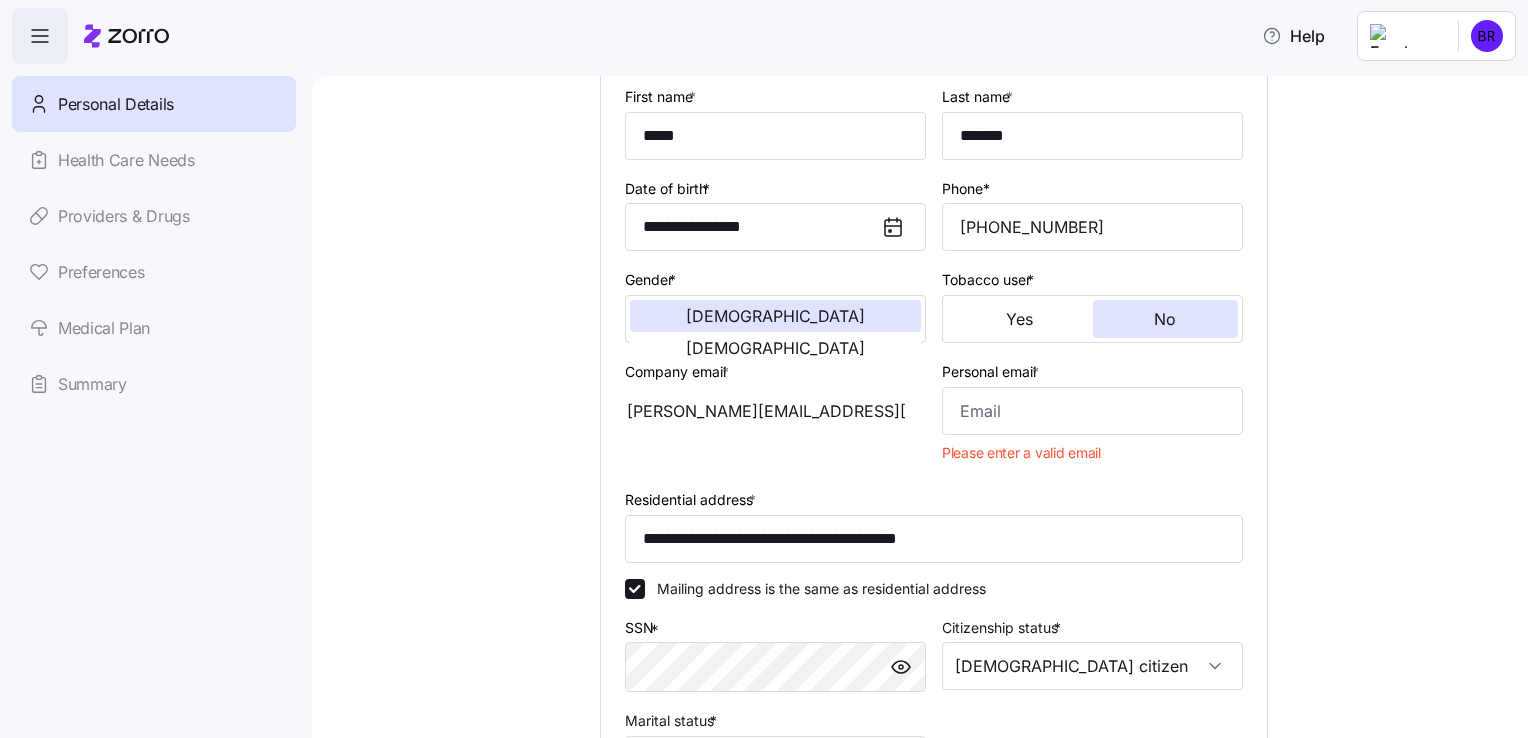 scroll, scrollTop: 181, scrollLeft: 0, axis: vertical 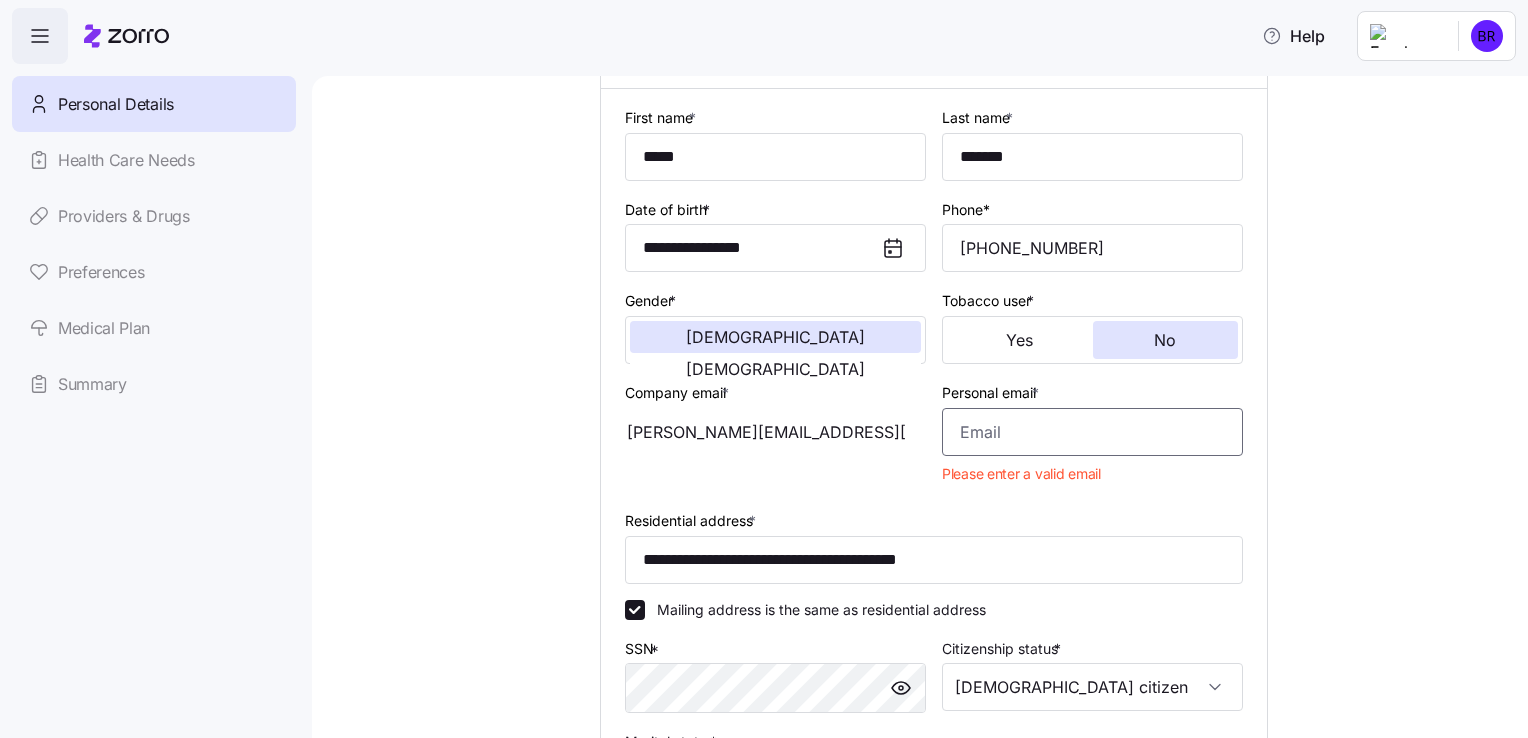 click on "Personal email  *" at bounding box center (1092, 432) 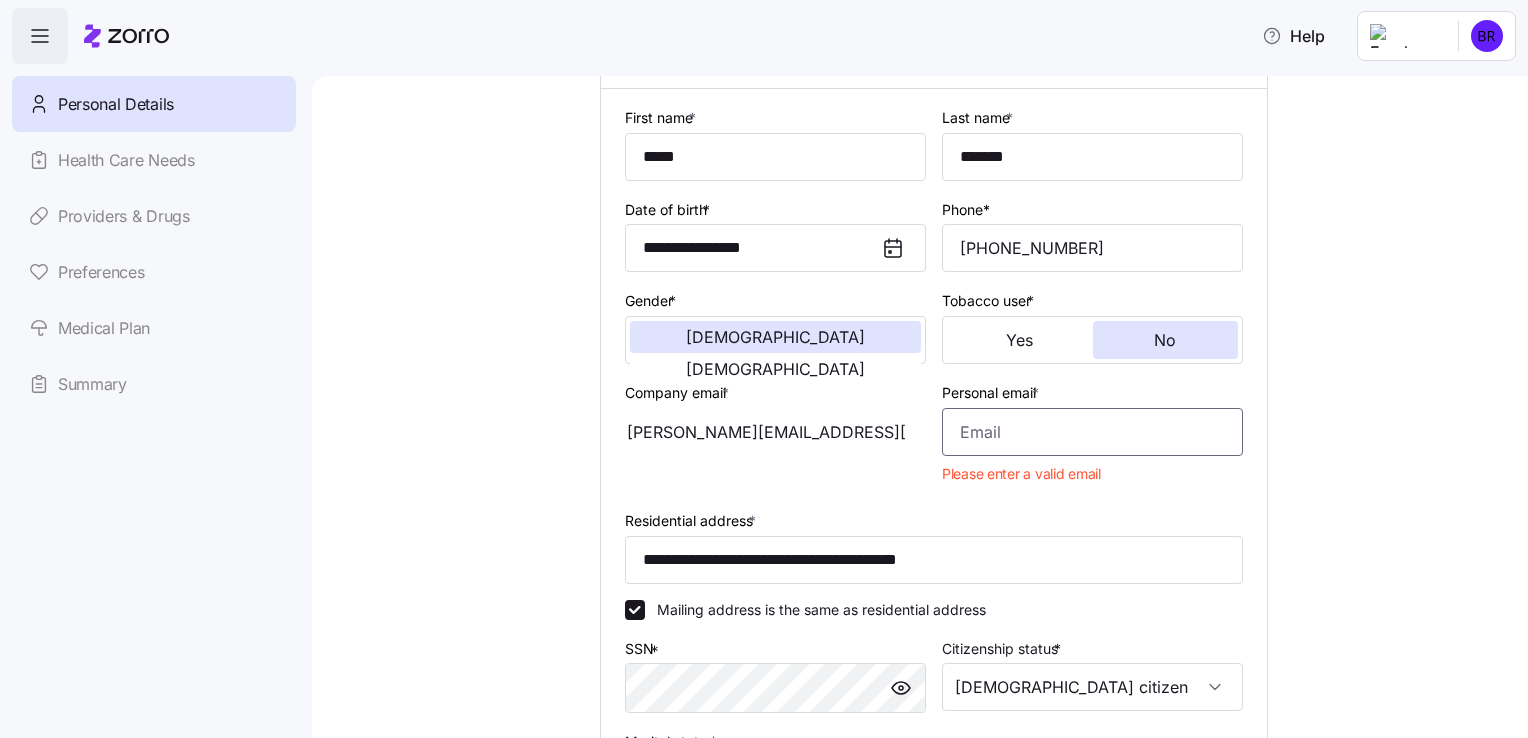 click on "Personal email  *" at bounding box center [1092, 432] 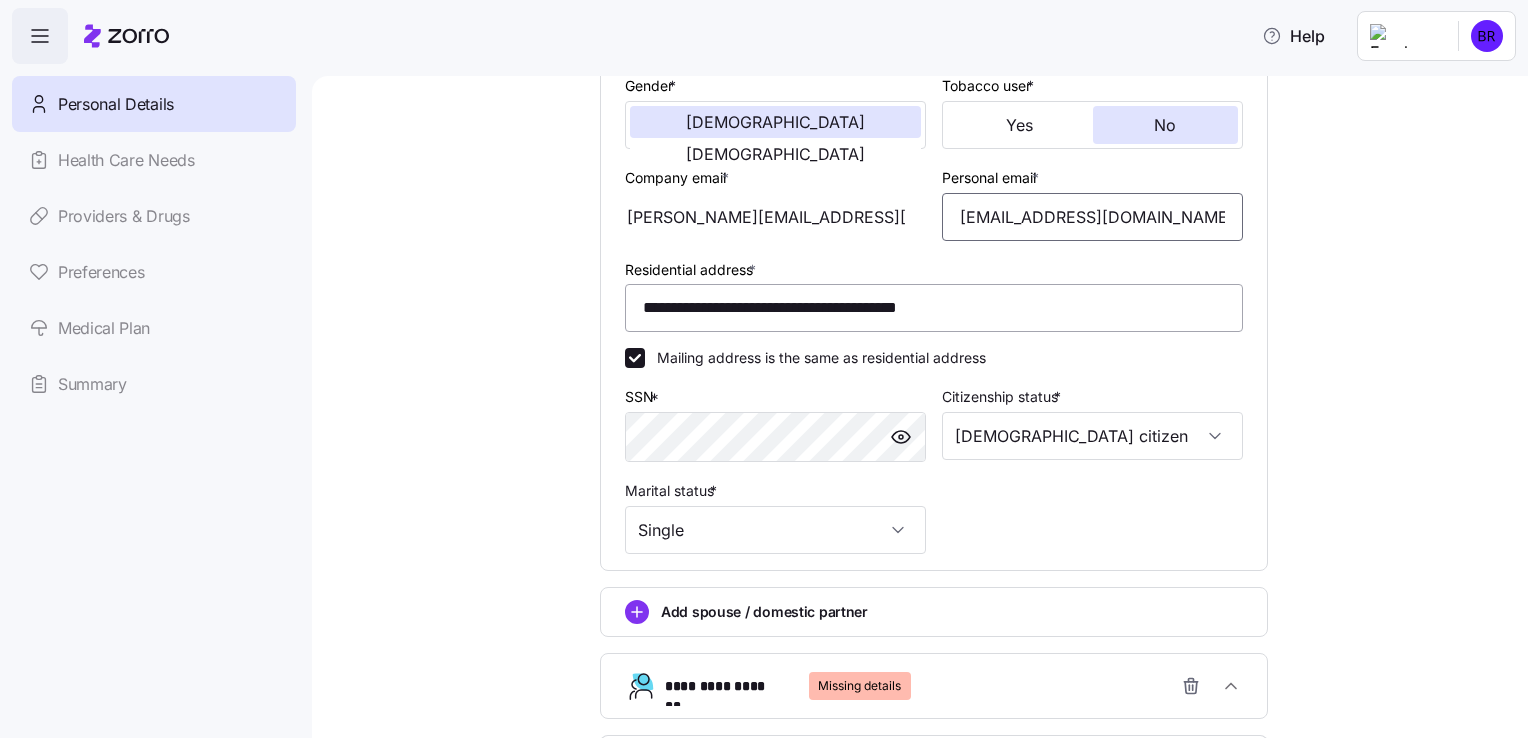 scroll, scrollTop: 500, scrollLeft: 0, axis: vertical 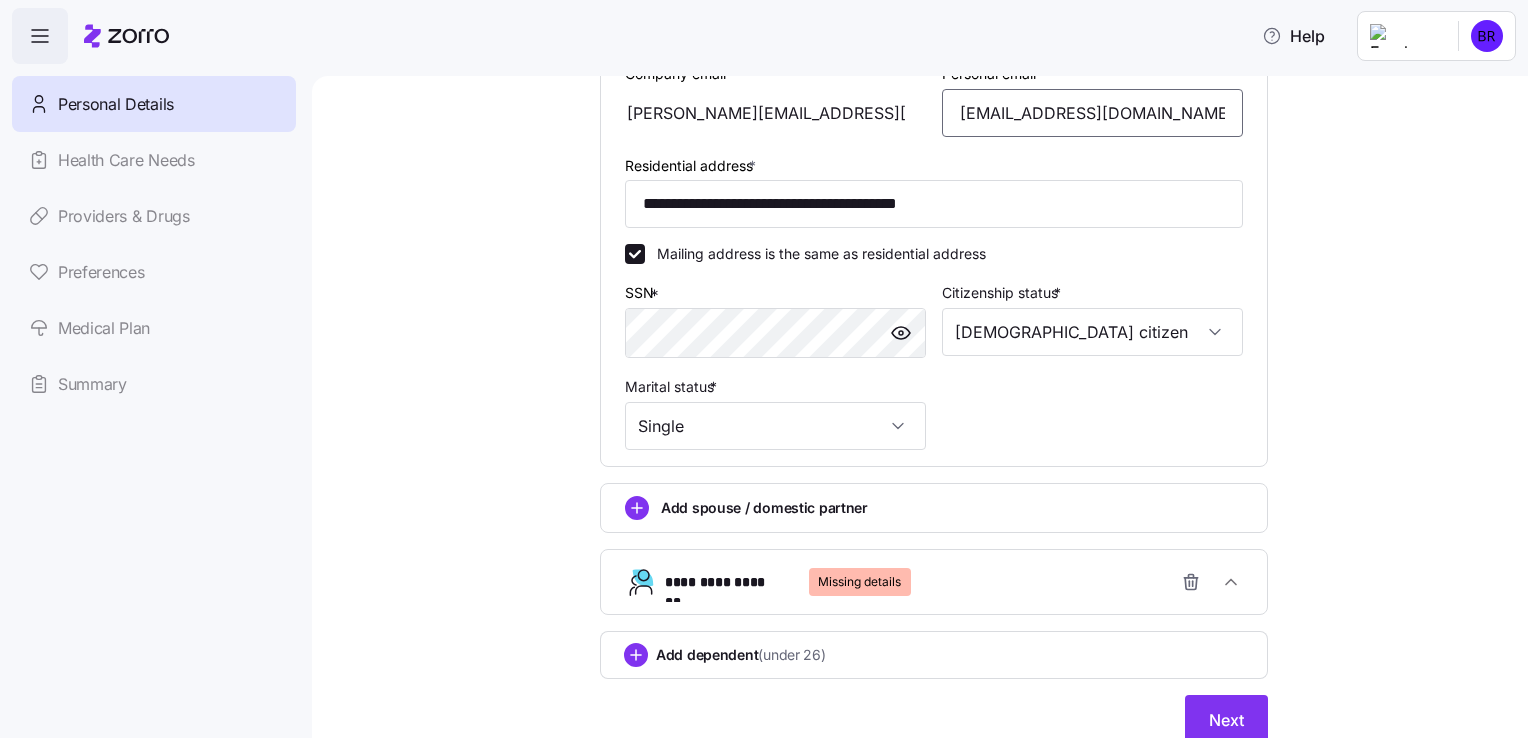 type on "[EMAIL_ADDRESS][DOMAIN_NAME]" 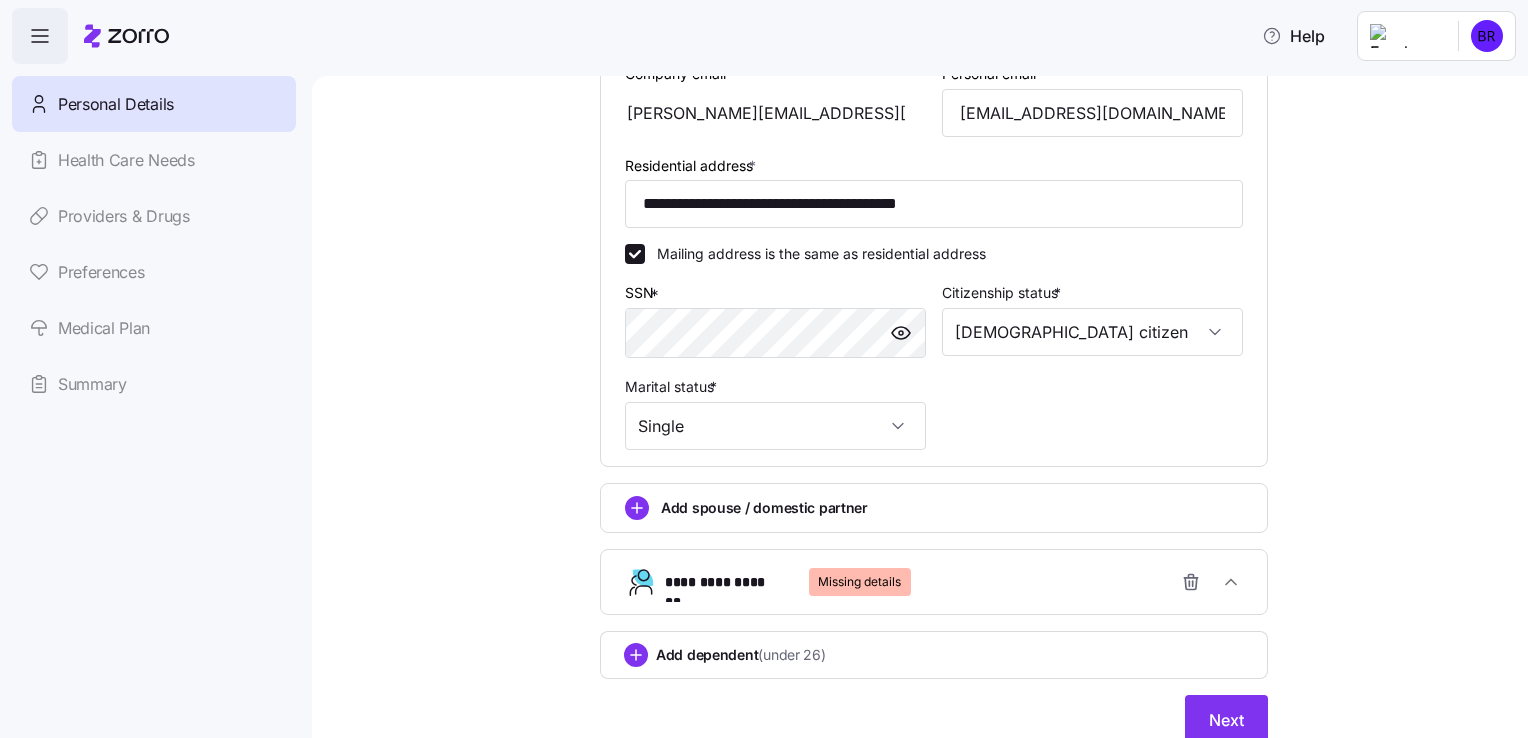 click on "**********" at bounding box center (942, 582) 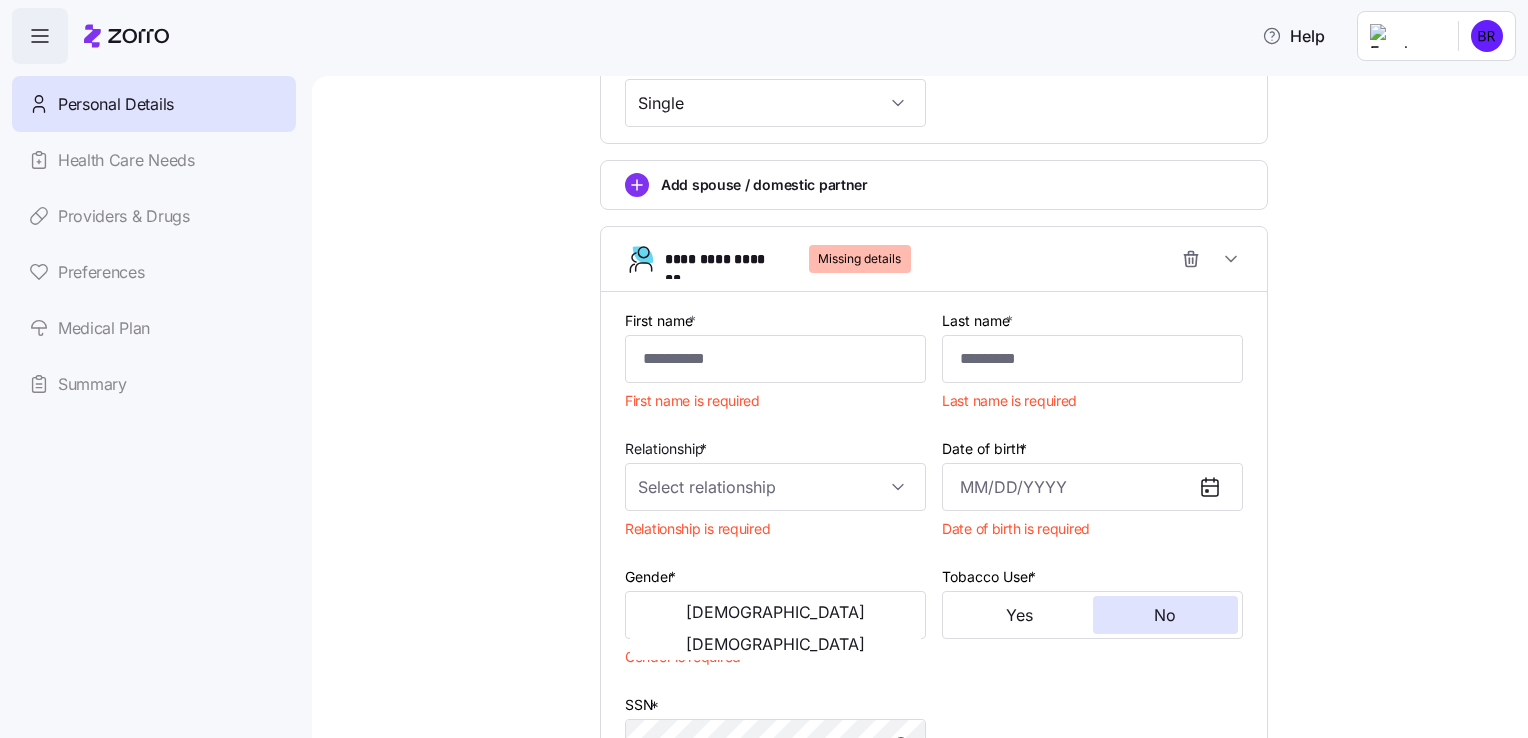 scroll, scrollTop: 900, scrollLeft: 0, axis: vertical 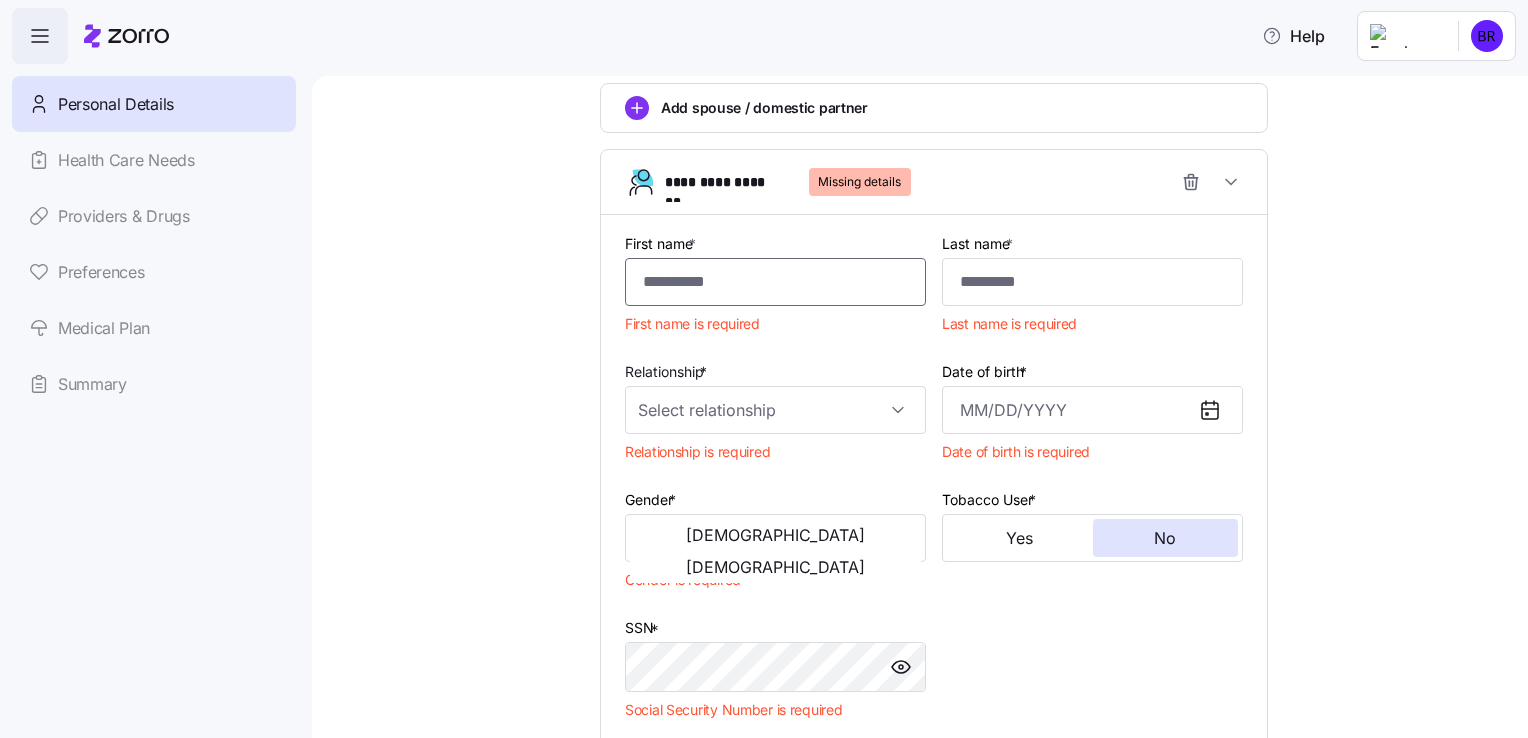 click on "First name  *" at bounding box center (775, 282) 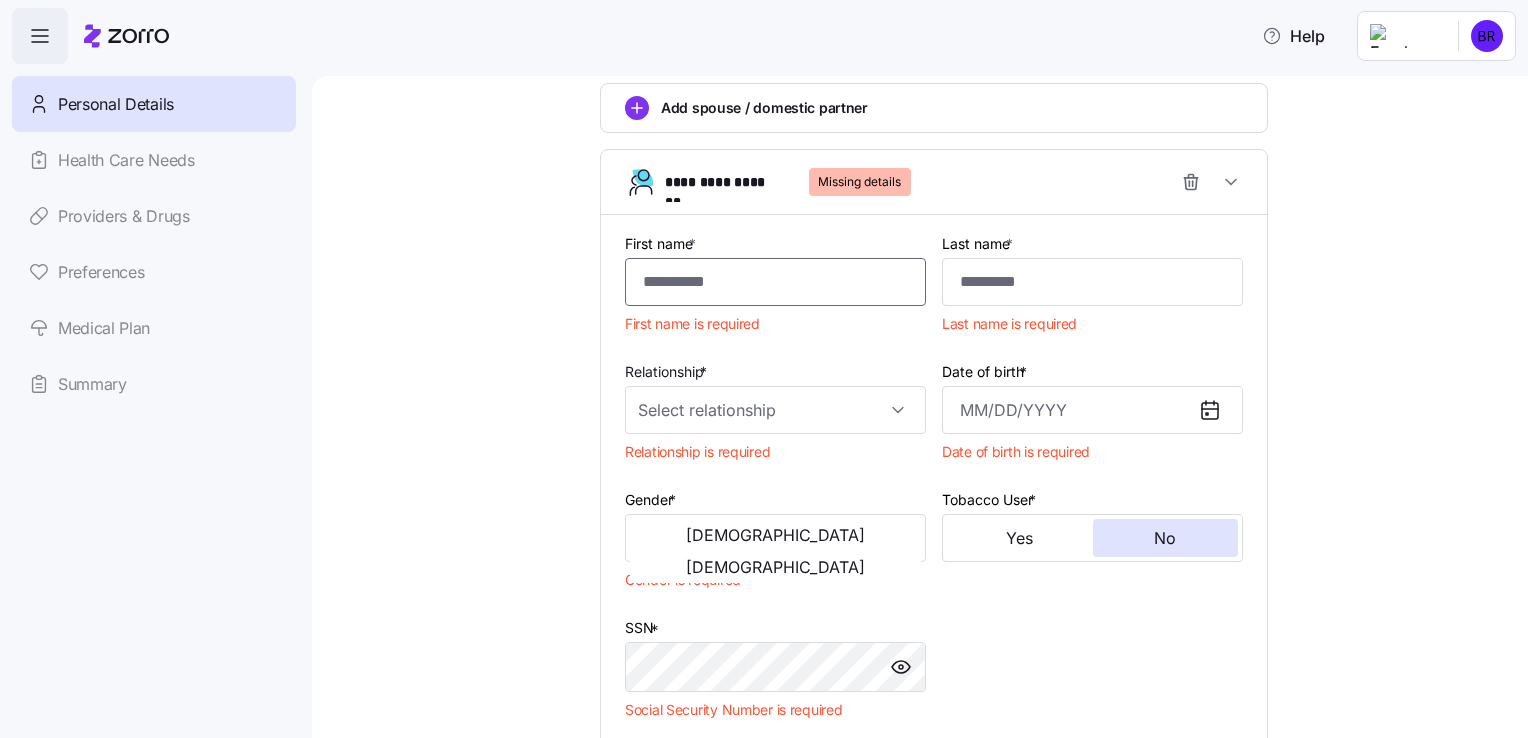 click on "First name  *" at bounding box center [775, 282] 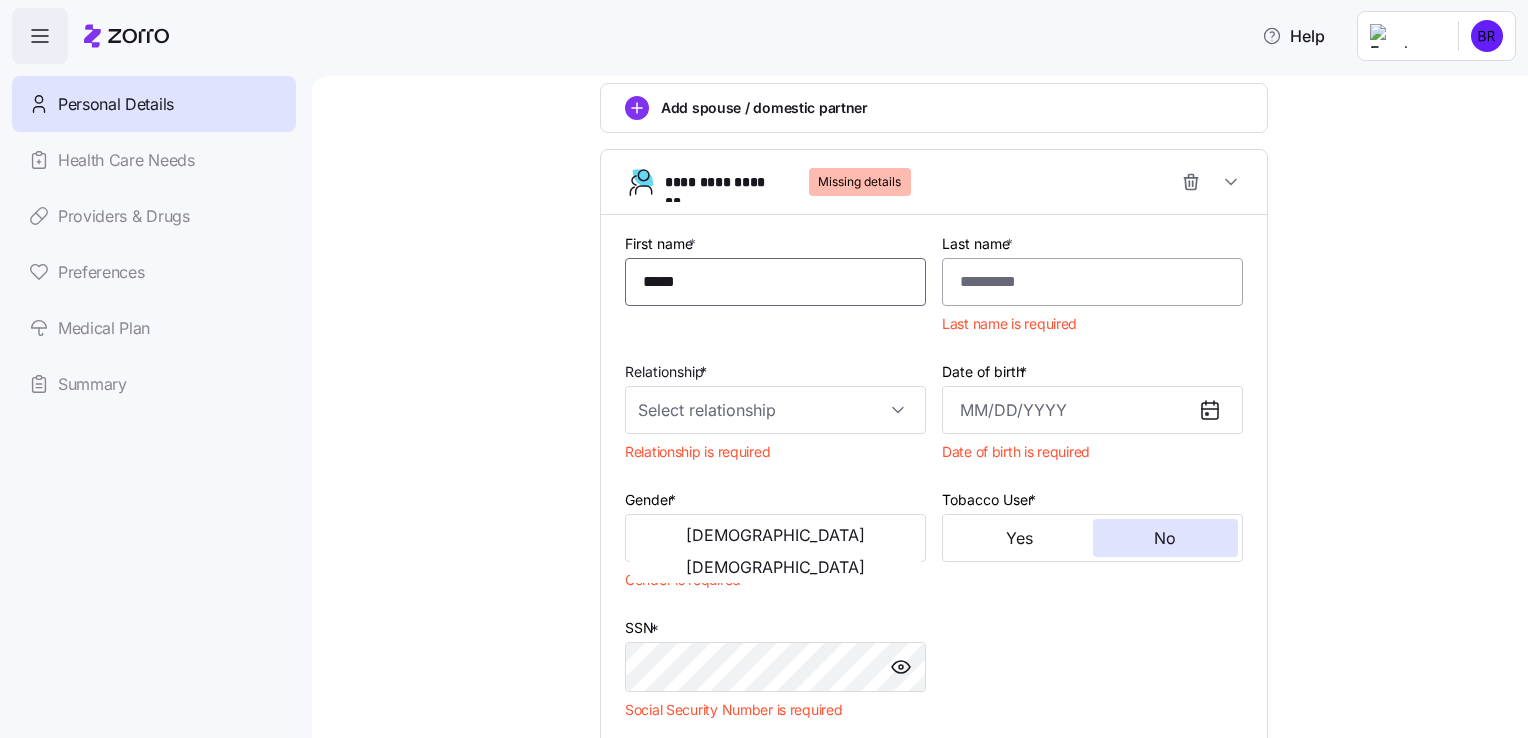 type on "*****" 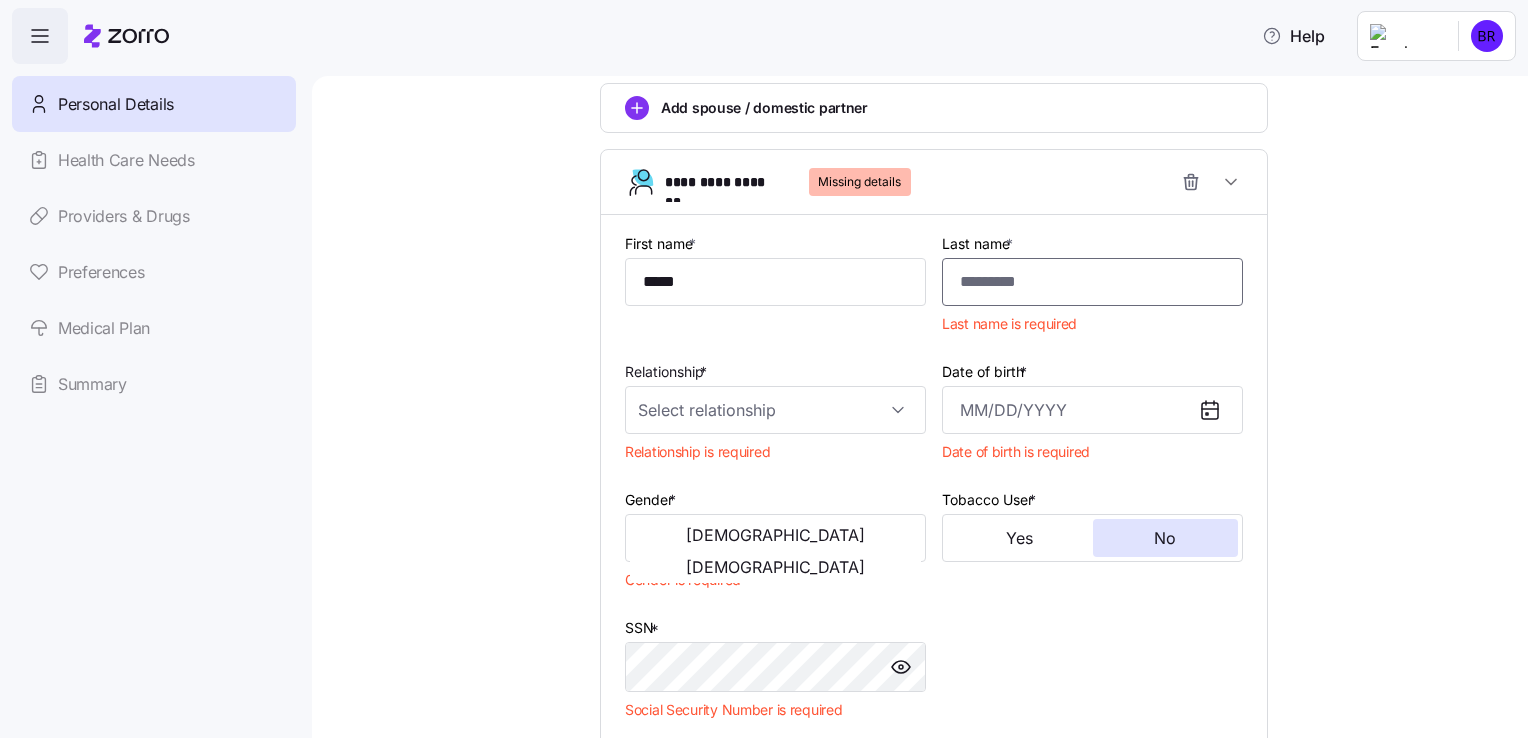 click on "Last name  *" at bounding box center (1092, 282) 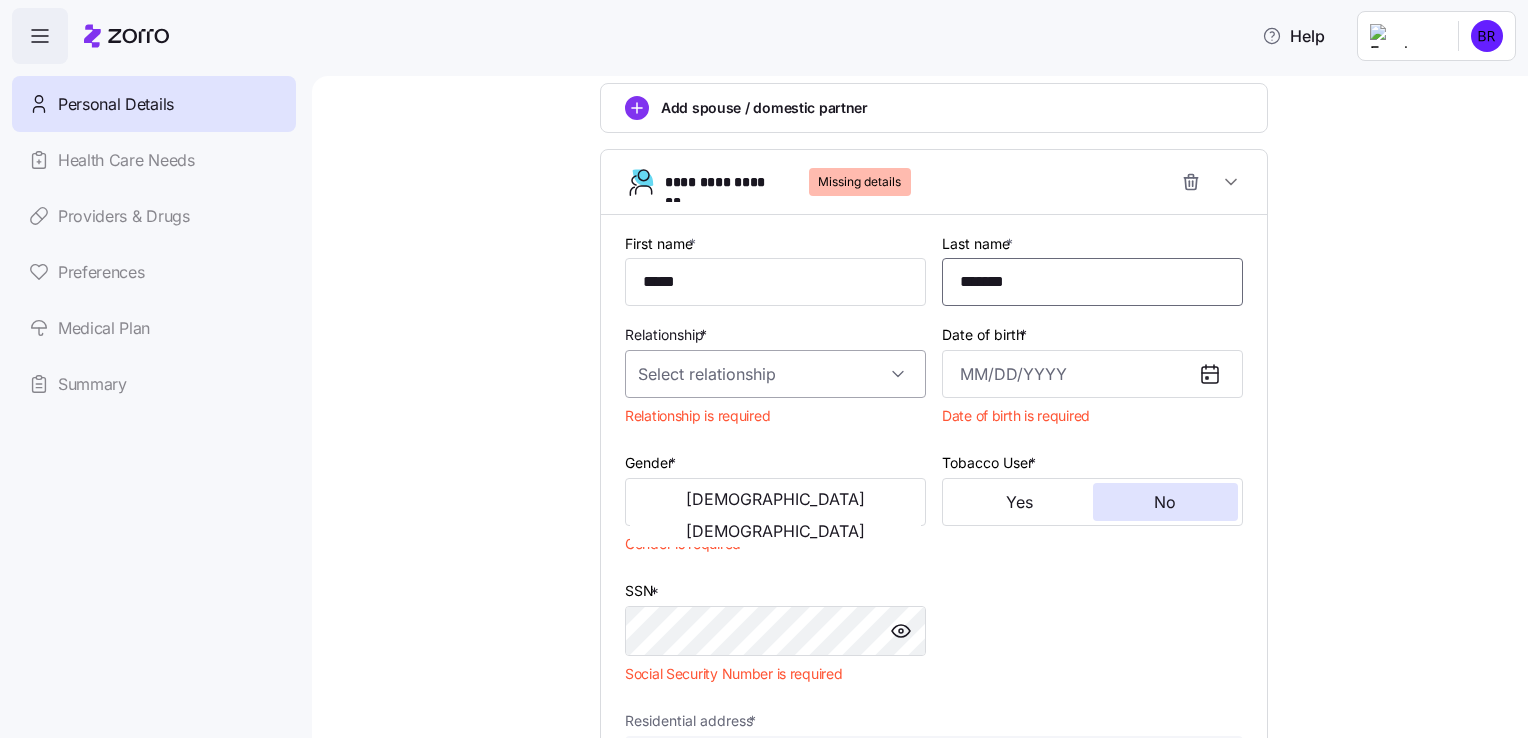 type on "*******" 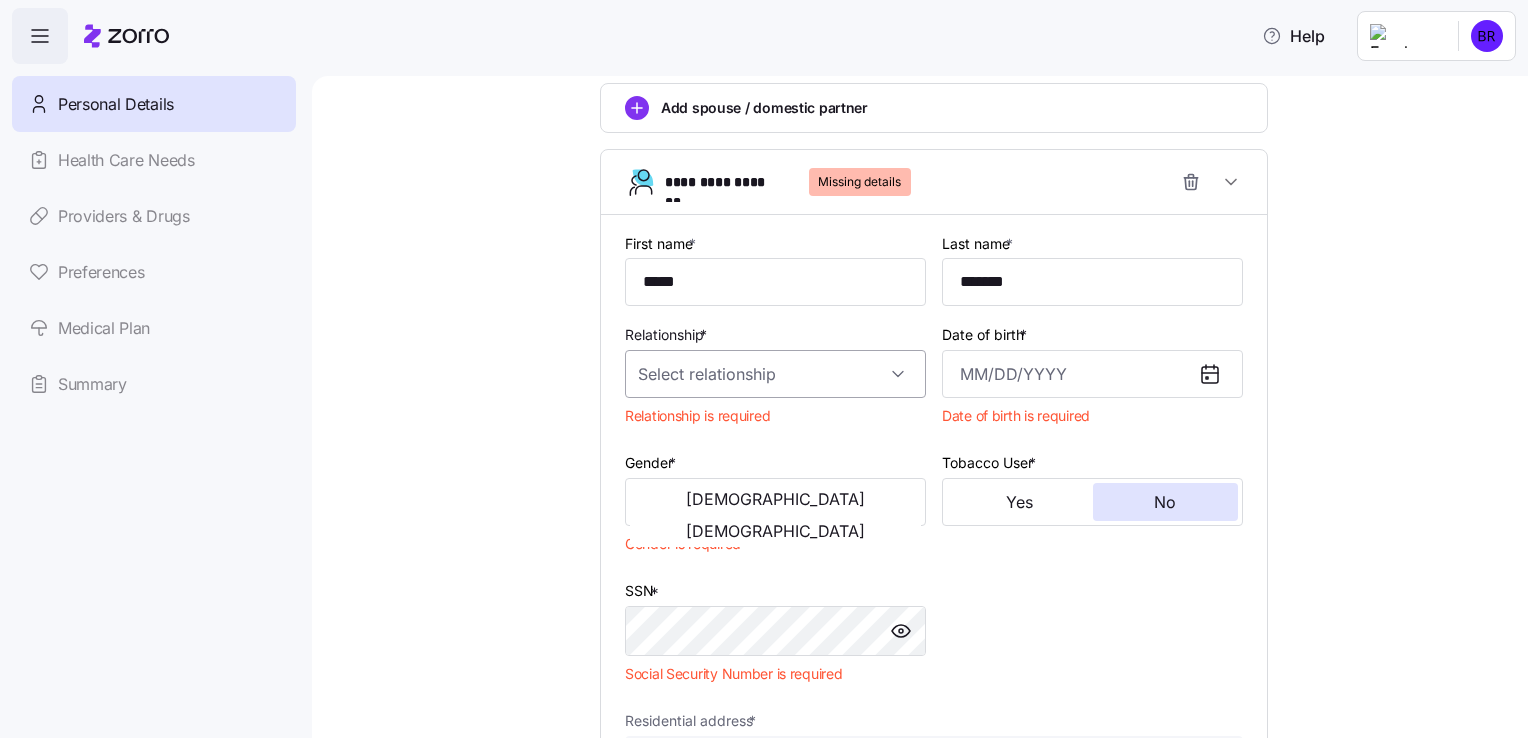 click on "Relationship  *" at bounding box center (775, 374) 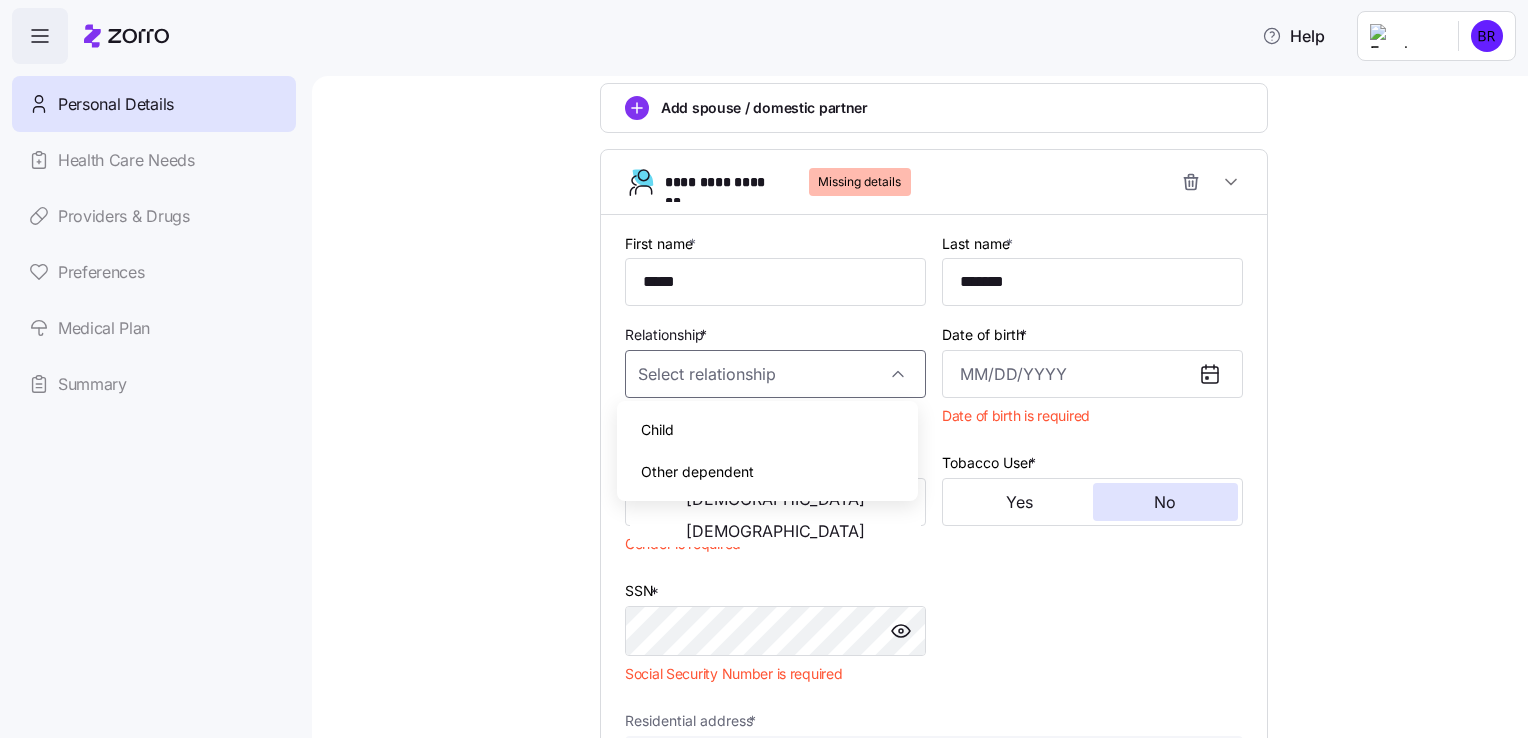 click on "Child" at bounding box center (767, 430) 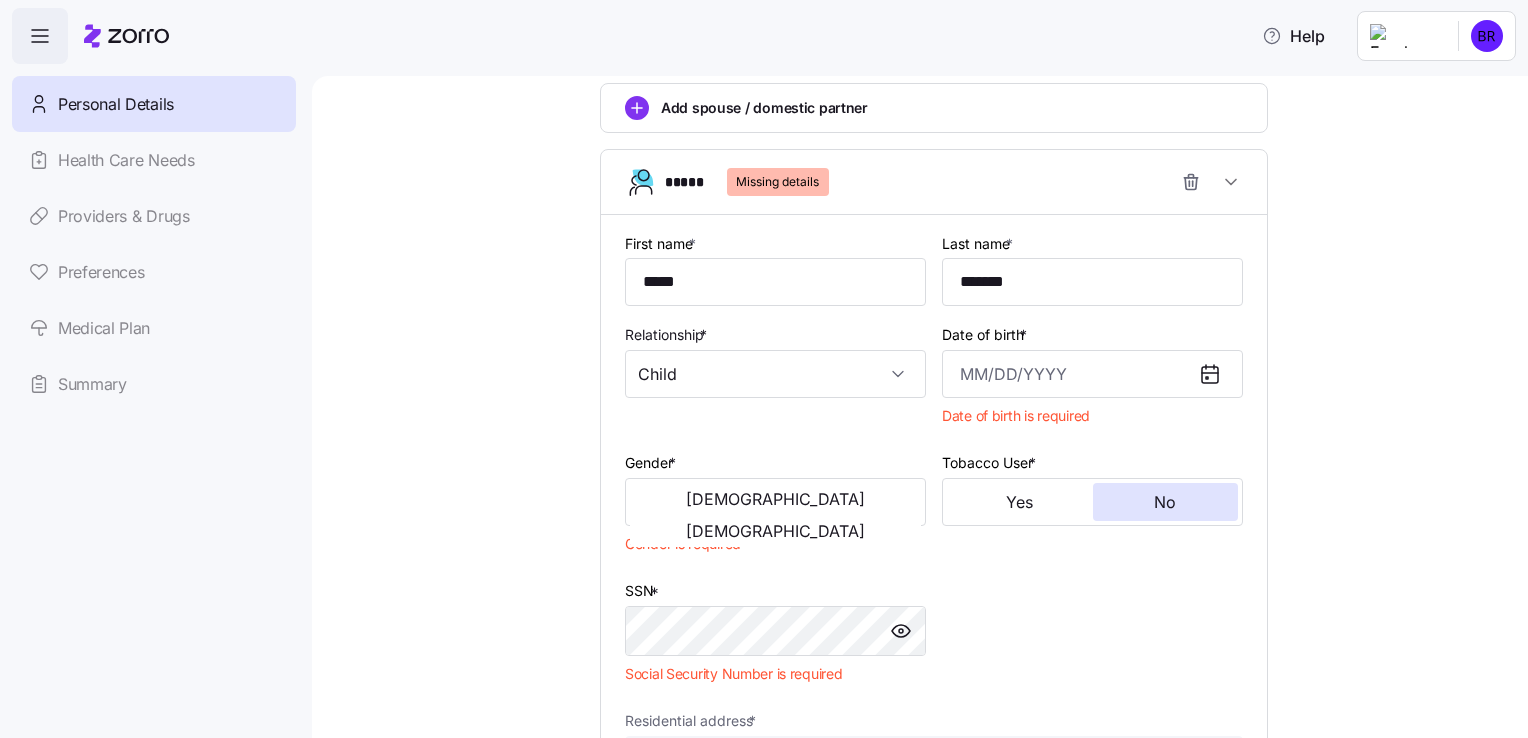 click 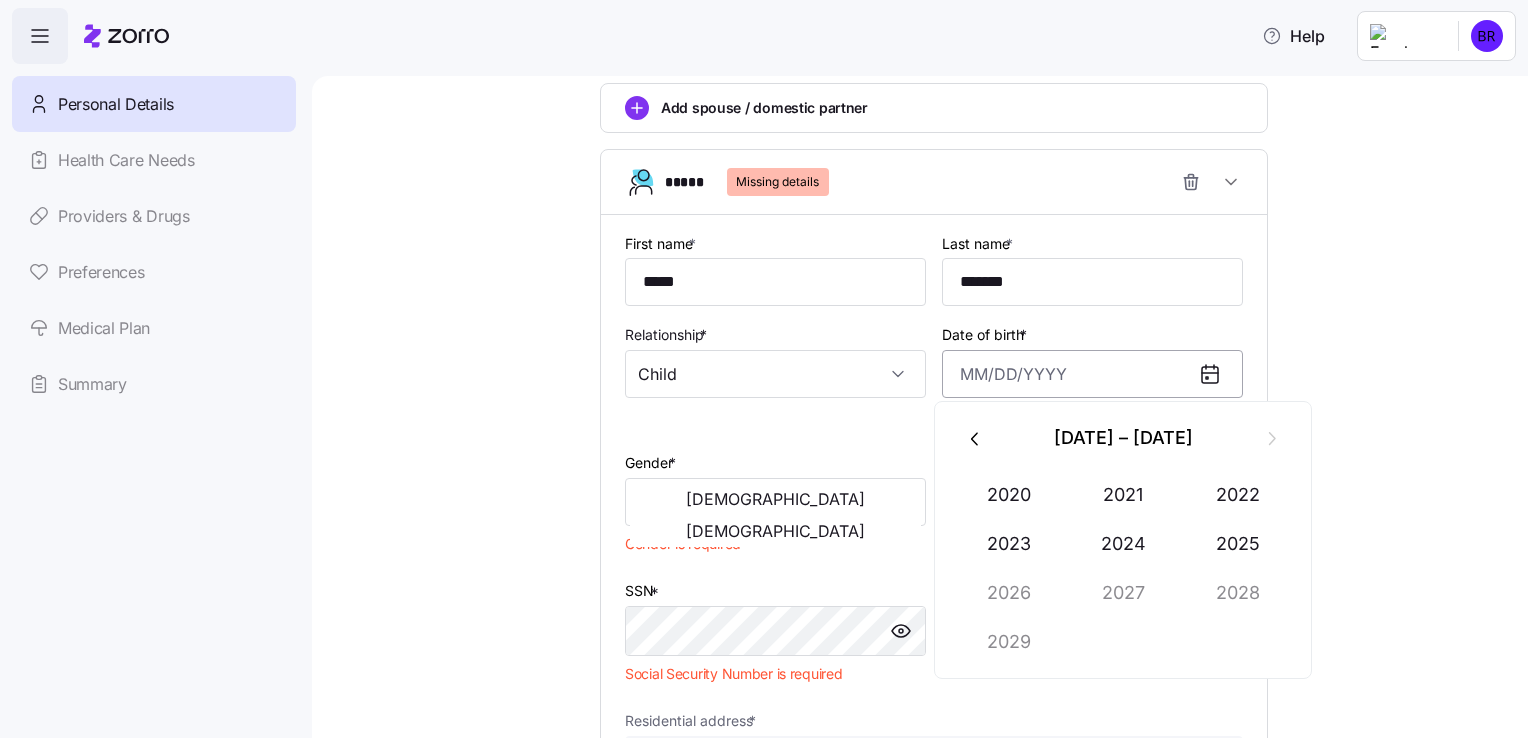 click on "Date of birth  *" at bounding box center [1092, 374] 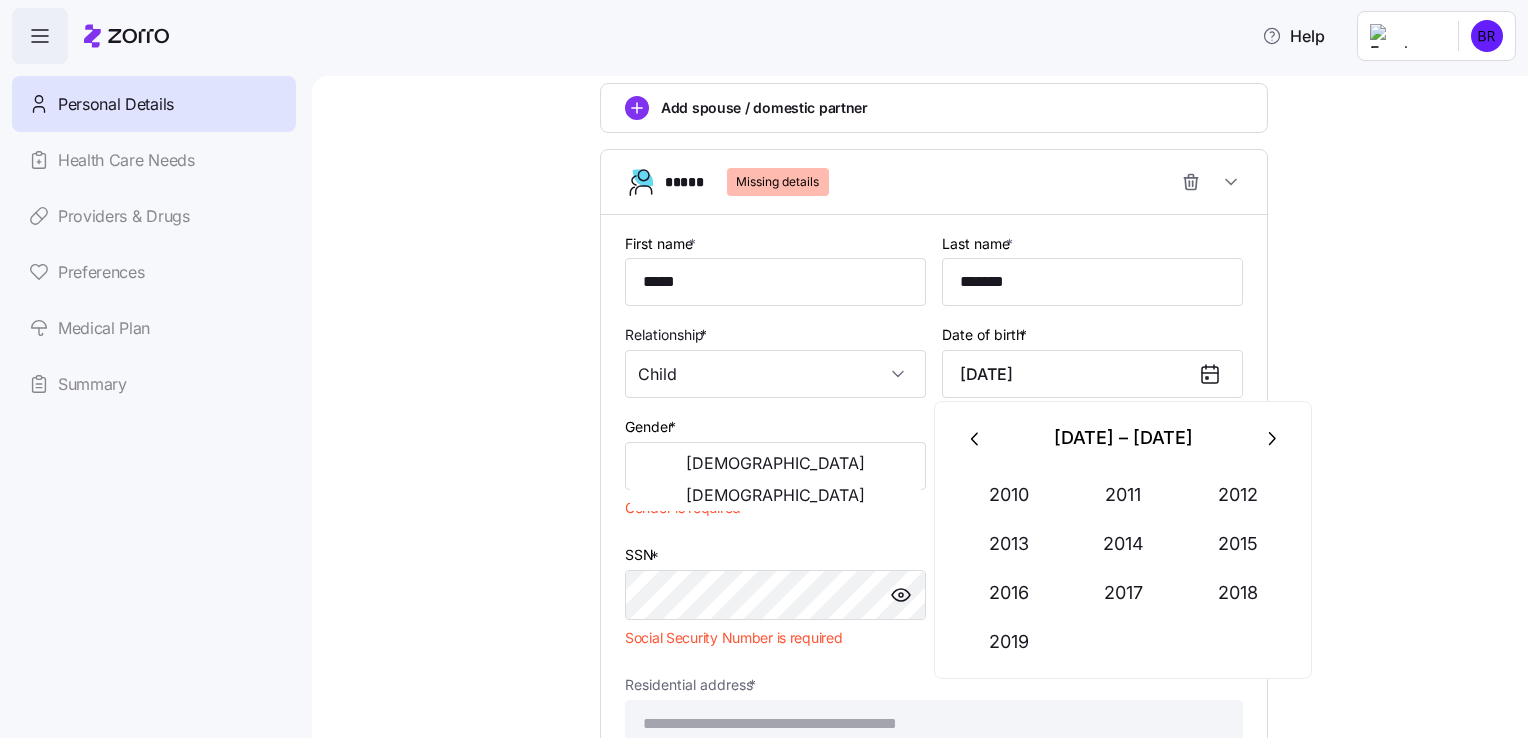type on "[DATE]" 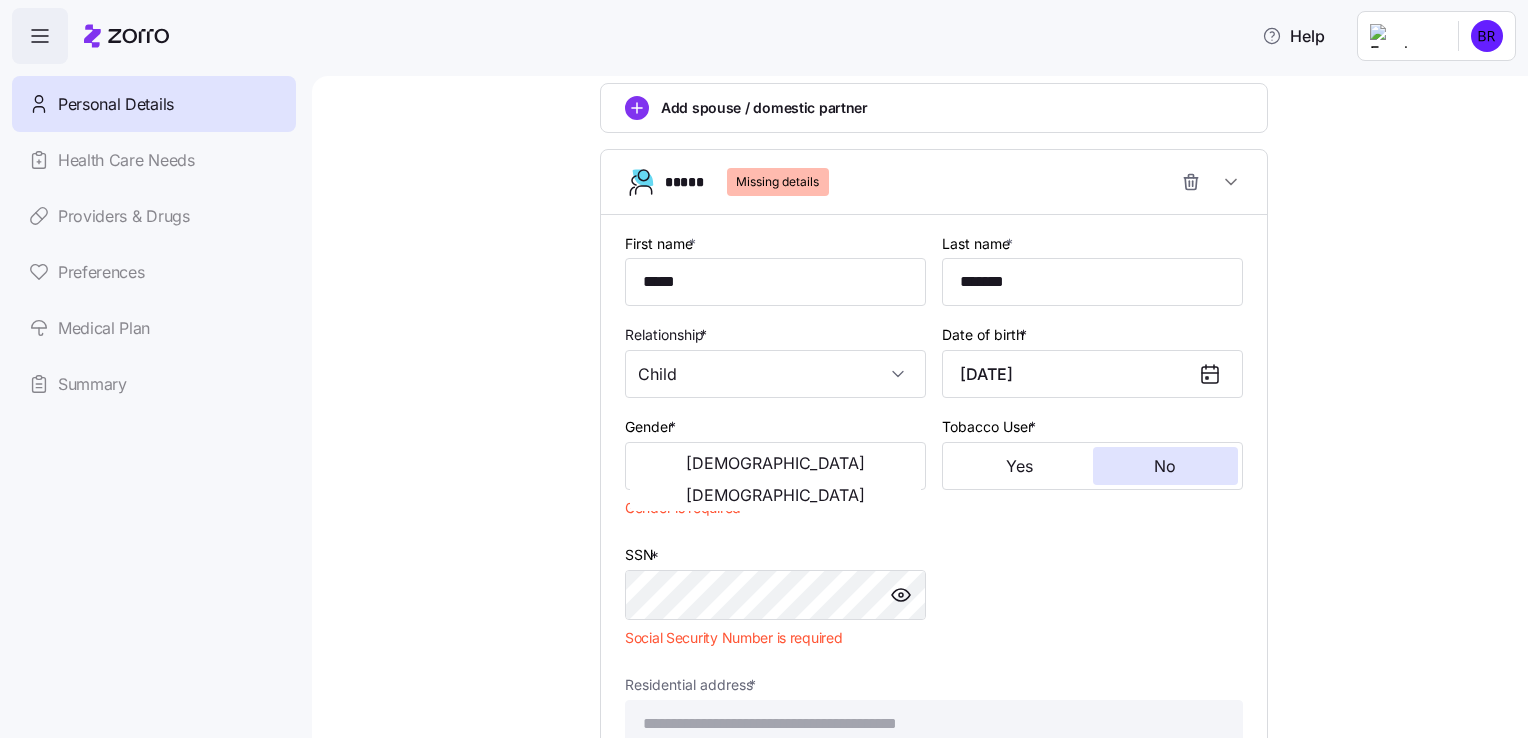 click on "Gender  * [DEMOGRAPHIC_DATA] [DEMOGRAPHIC_DATA]" at bounding box center [775, 452] 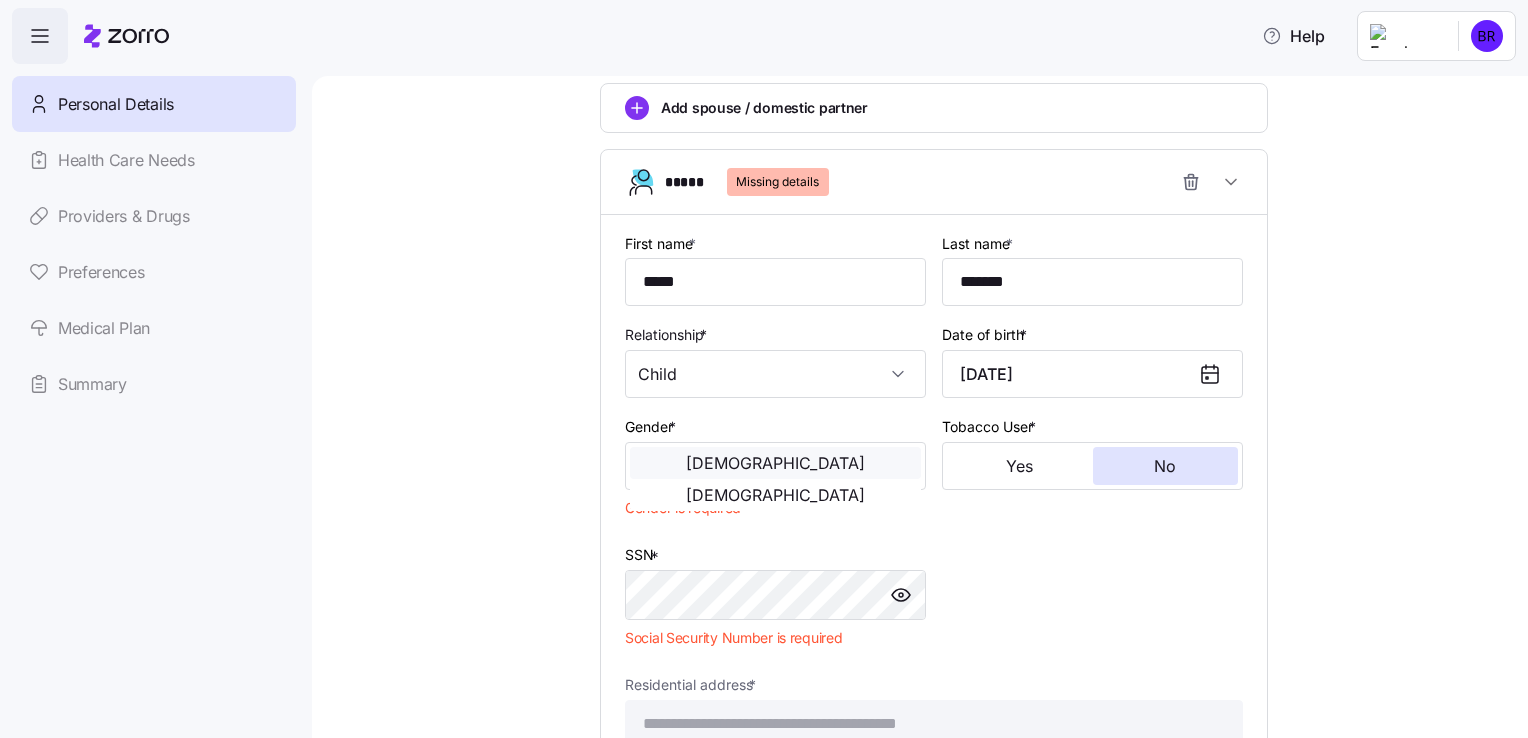 click on "[DEMOGRAPHIC_DATA]" at bounding box center (775, 463) 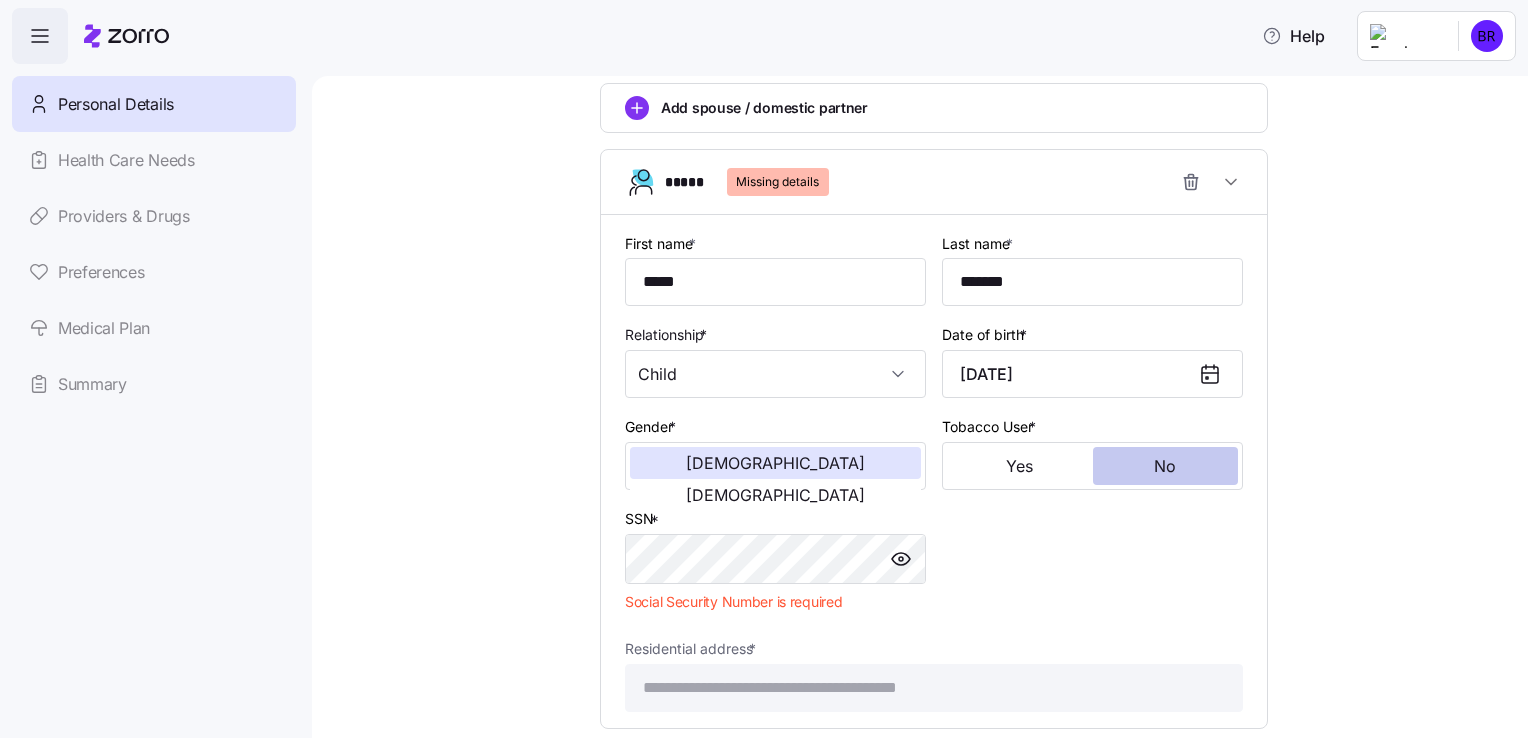 click on "No" at bounding box center (1166, 466) 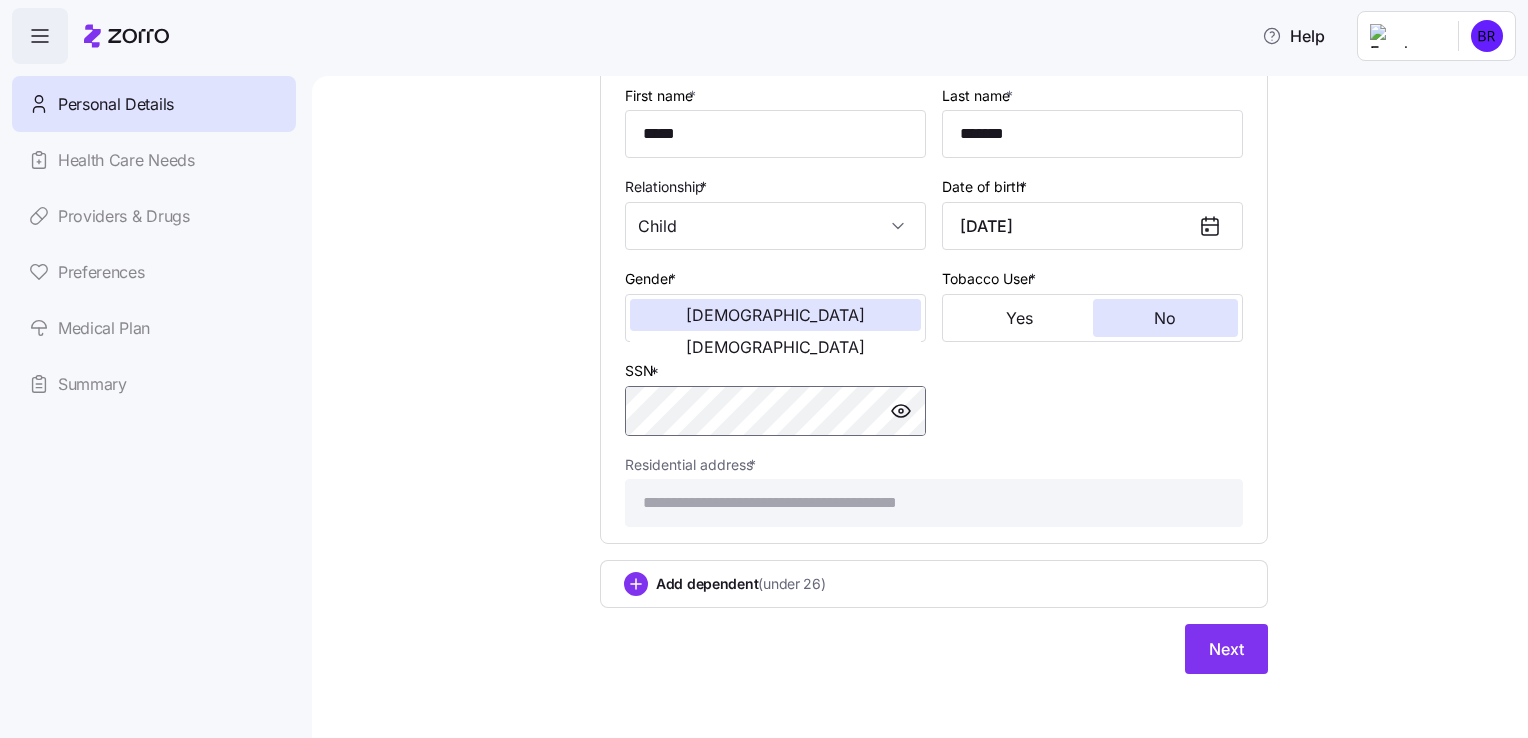 scroll, scrollTop: 1049, scrollLeft: 0, axis: vertical 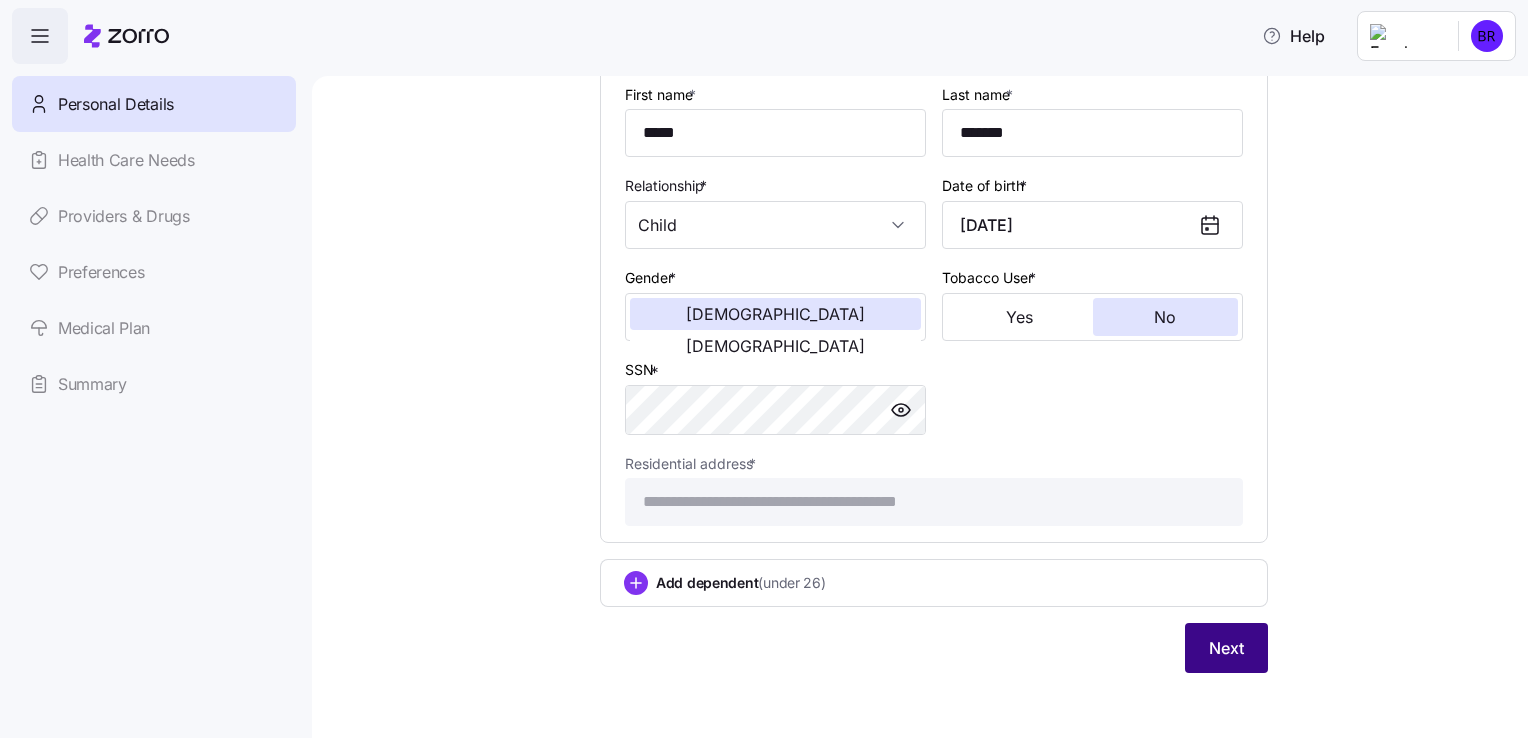 click on "Next" at bounding box center (1226, 648) 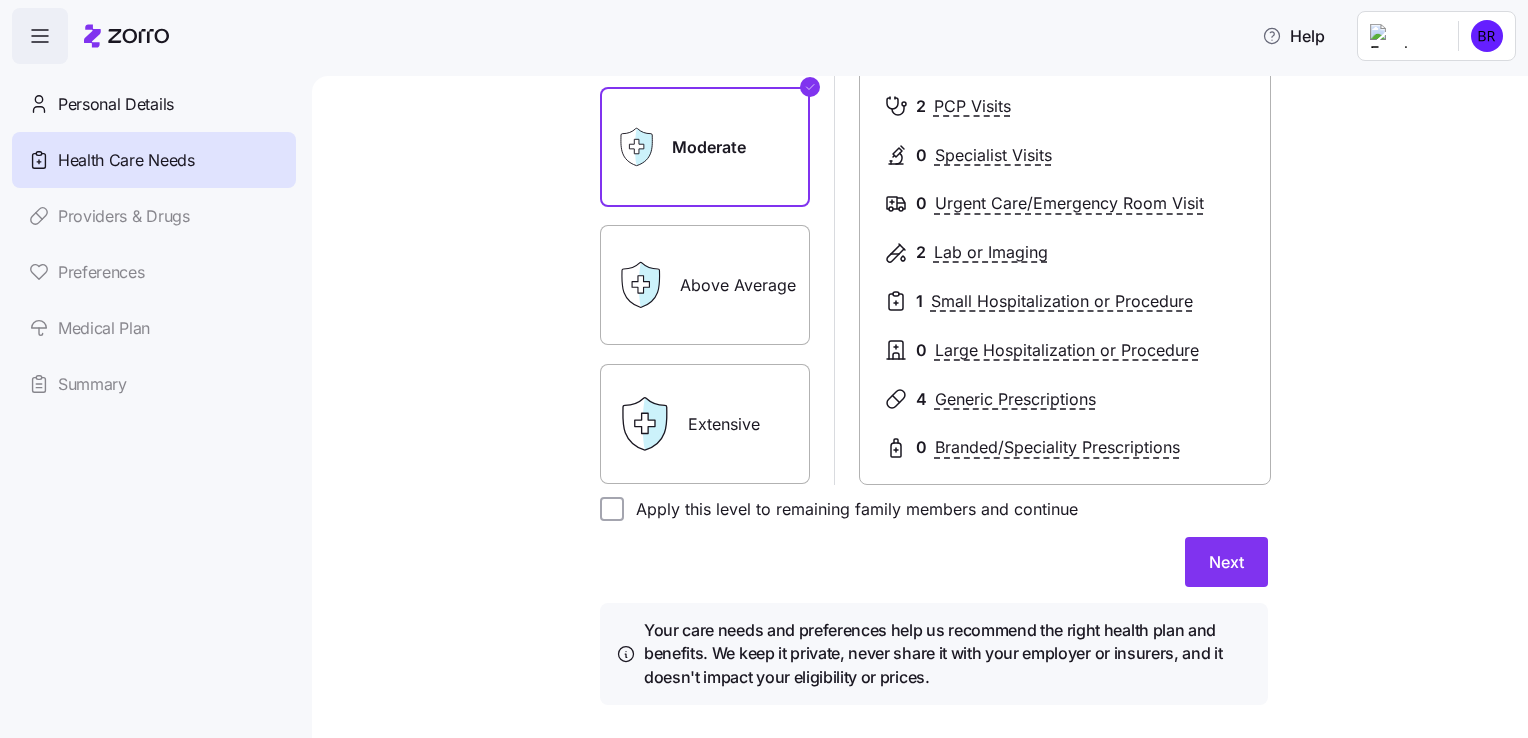 scroll, scrollTop: 100, scrollLeft: 0, axis: vertical 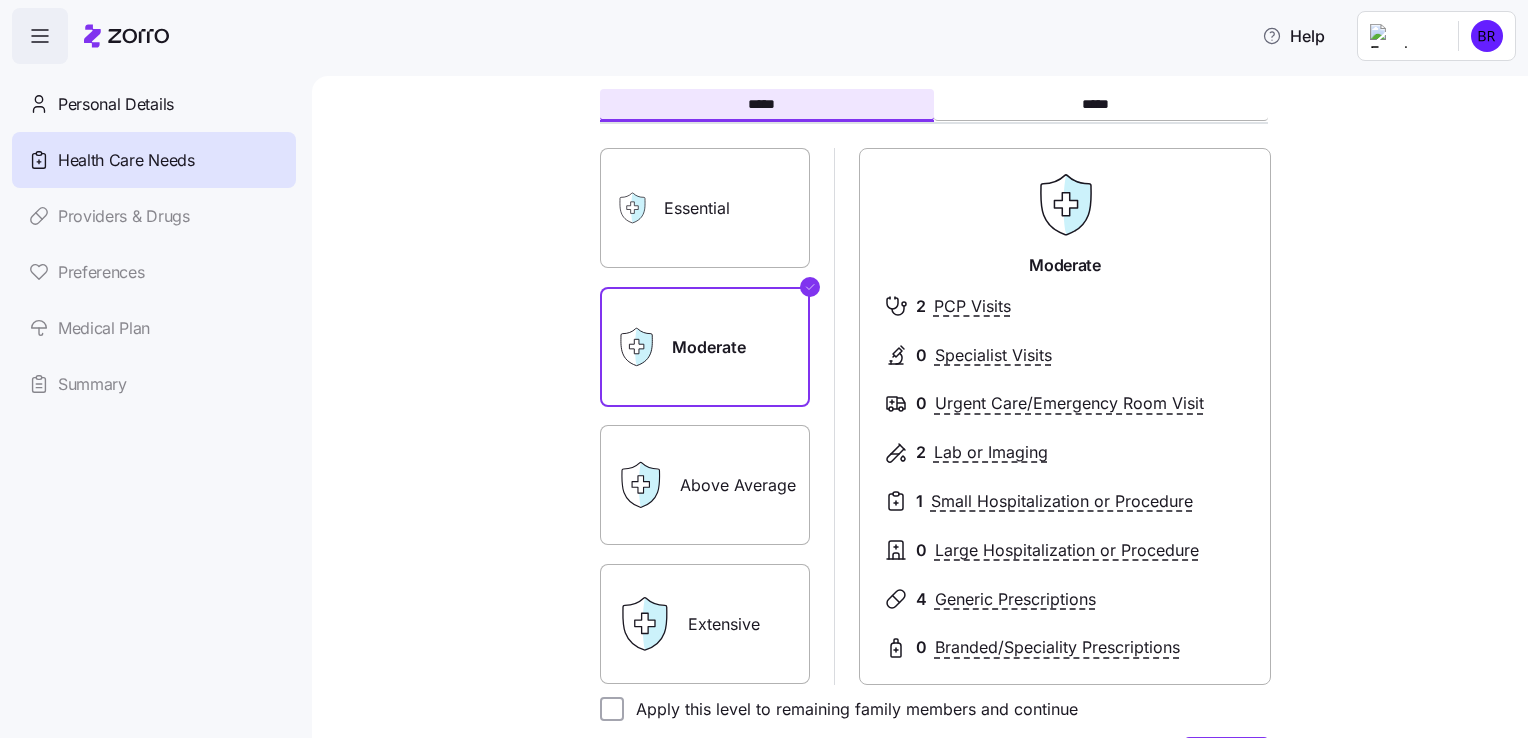 click on "Above Average" at bounding box center [705, 485] 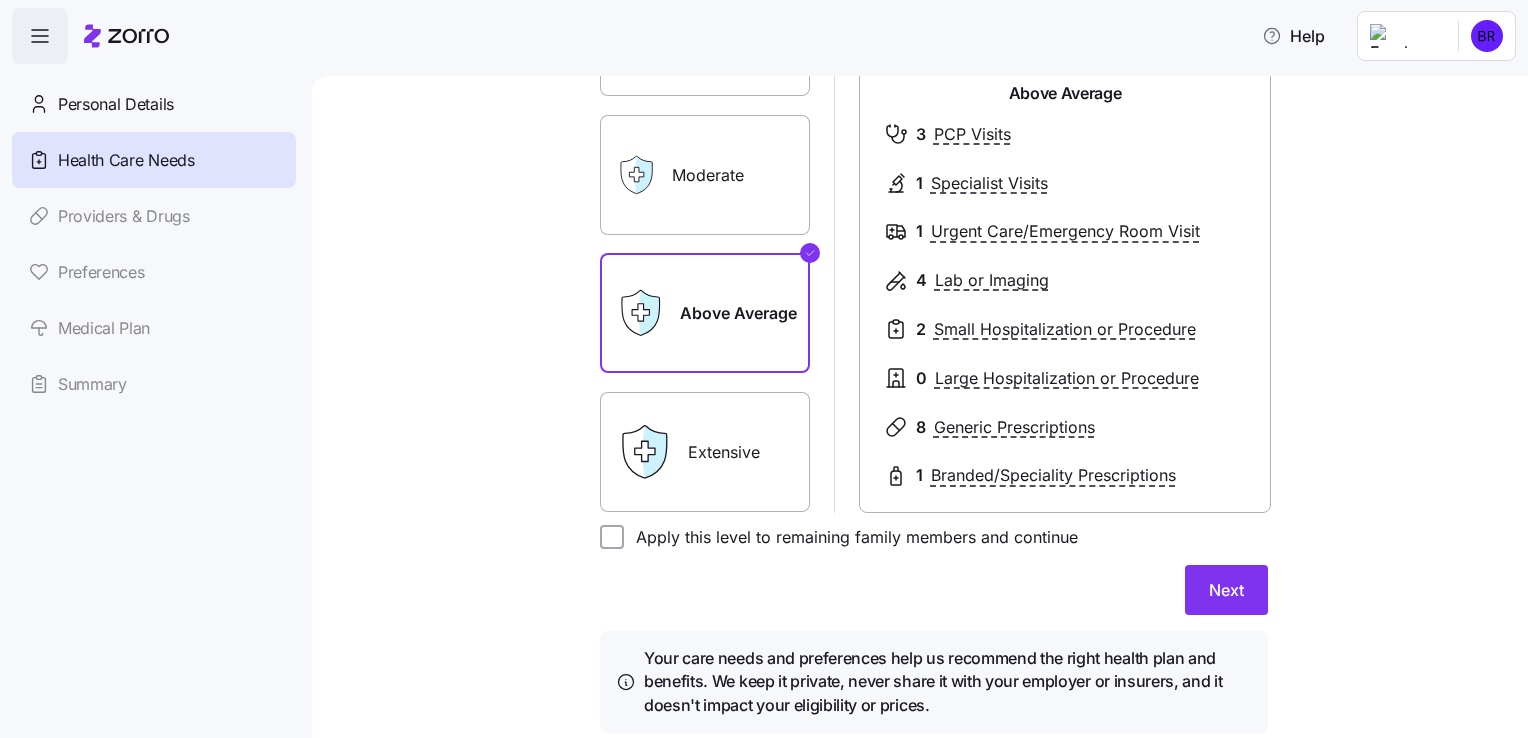 scroll, scrollTop: 238, scrollLeft: 0, axis: vertical 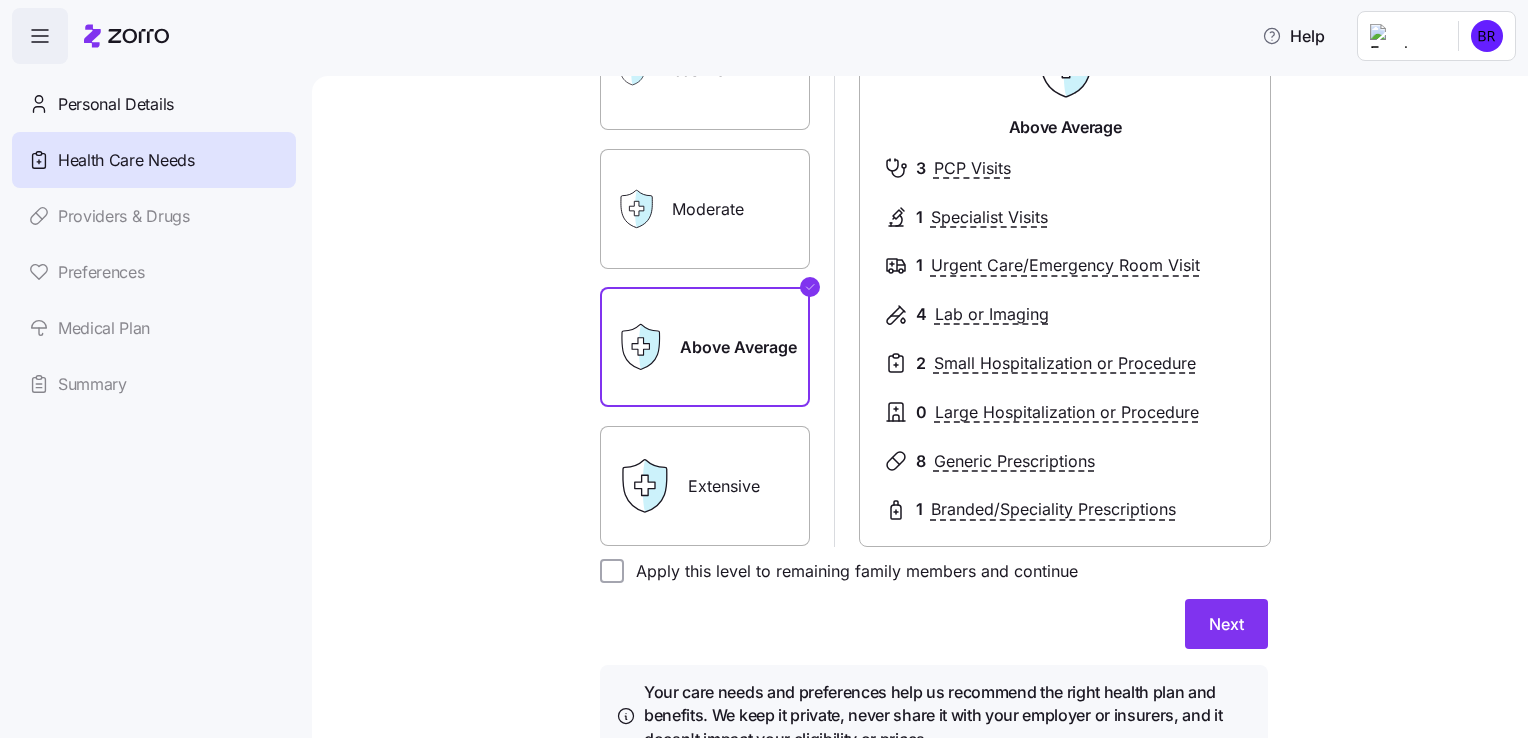 click on "Extensive" at bounding box center [705, 486] 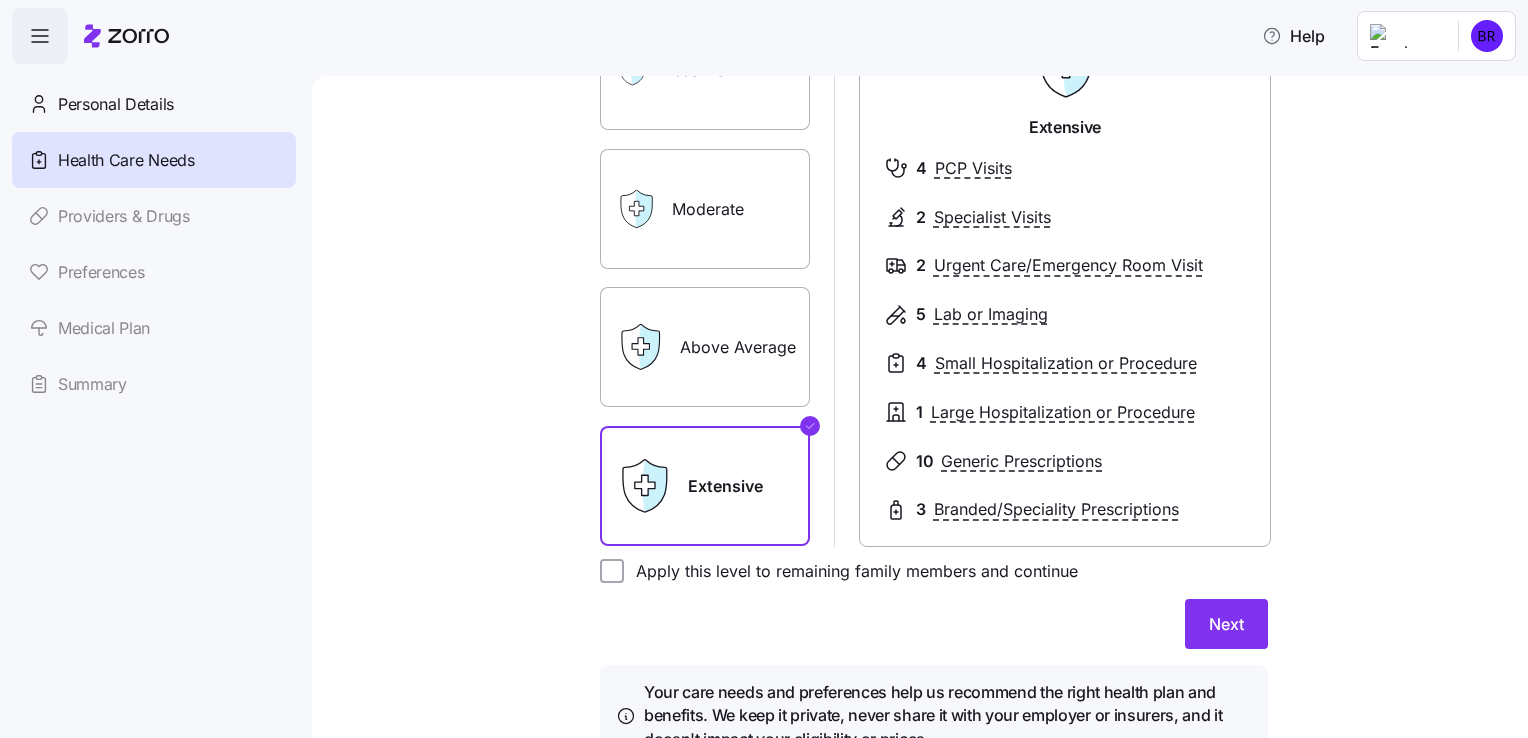 click on "Above Average" at bounding box center [705, 347] 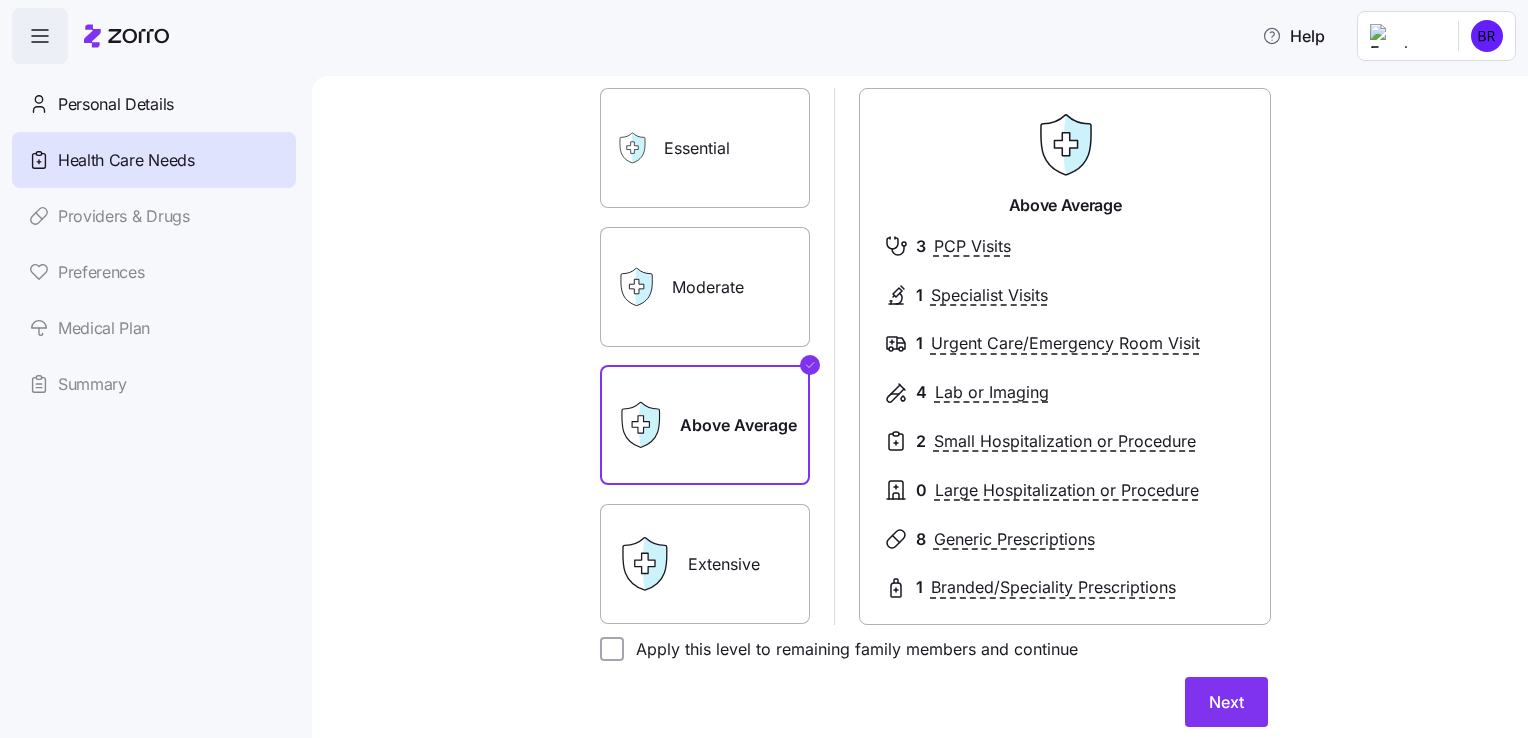 scroll, scrollTop: 138, scrollLeft: 0, axis: vertical 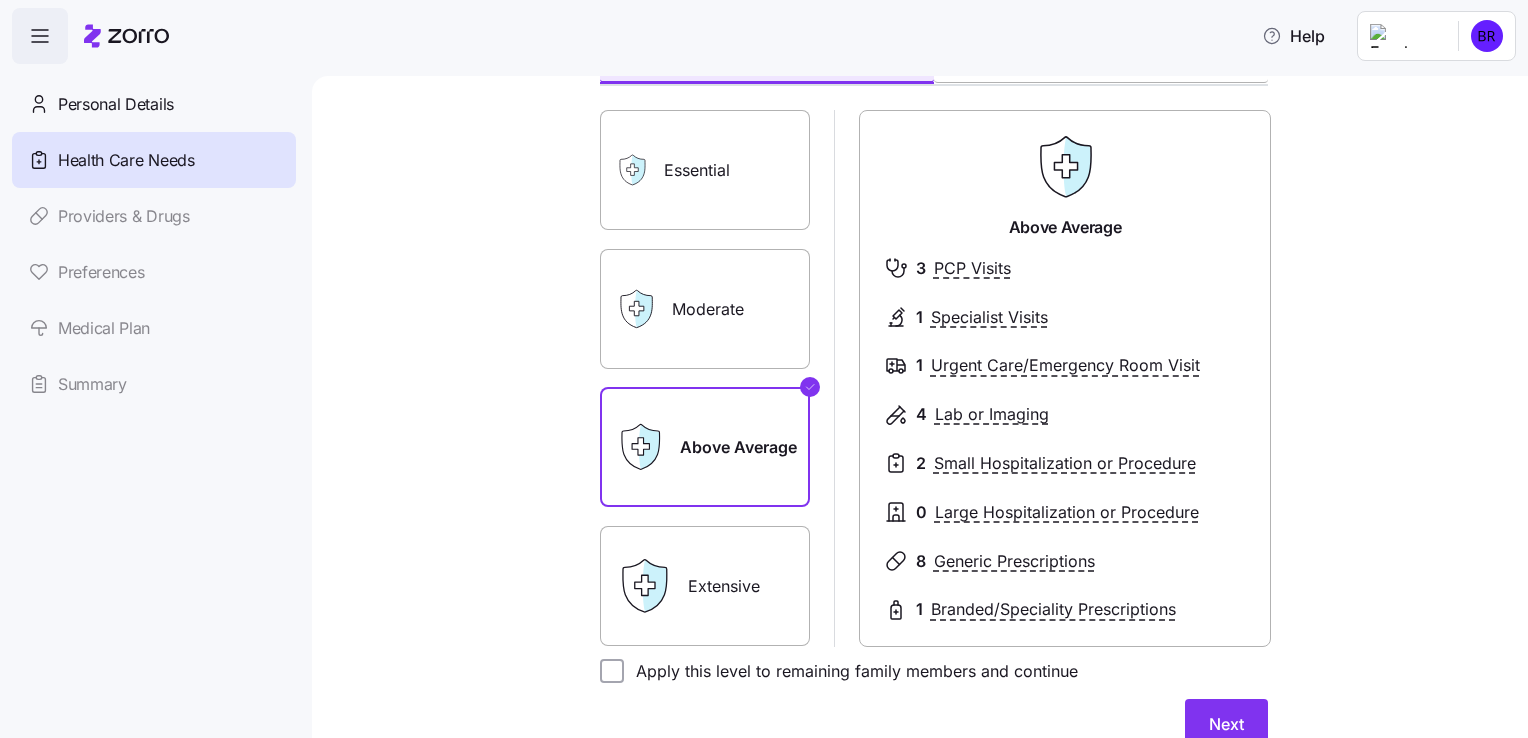 click on "Moderate" at bounding box center (705, 309) 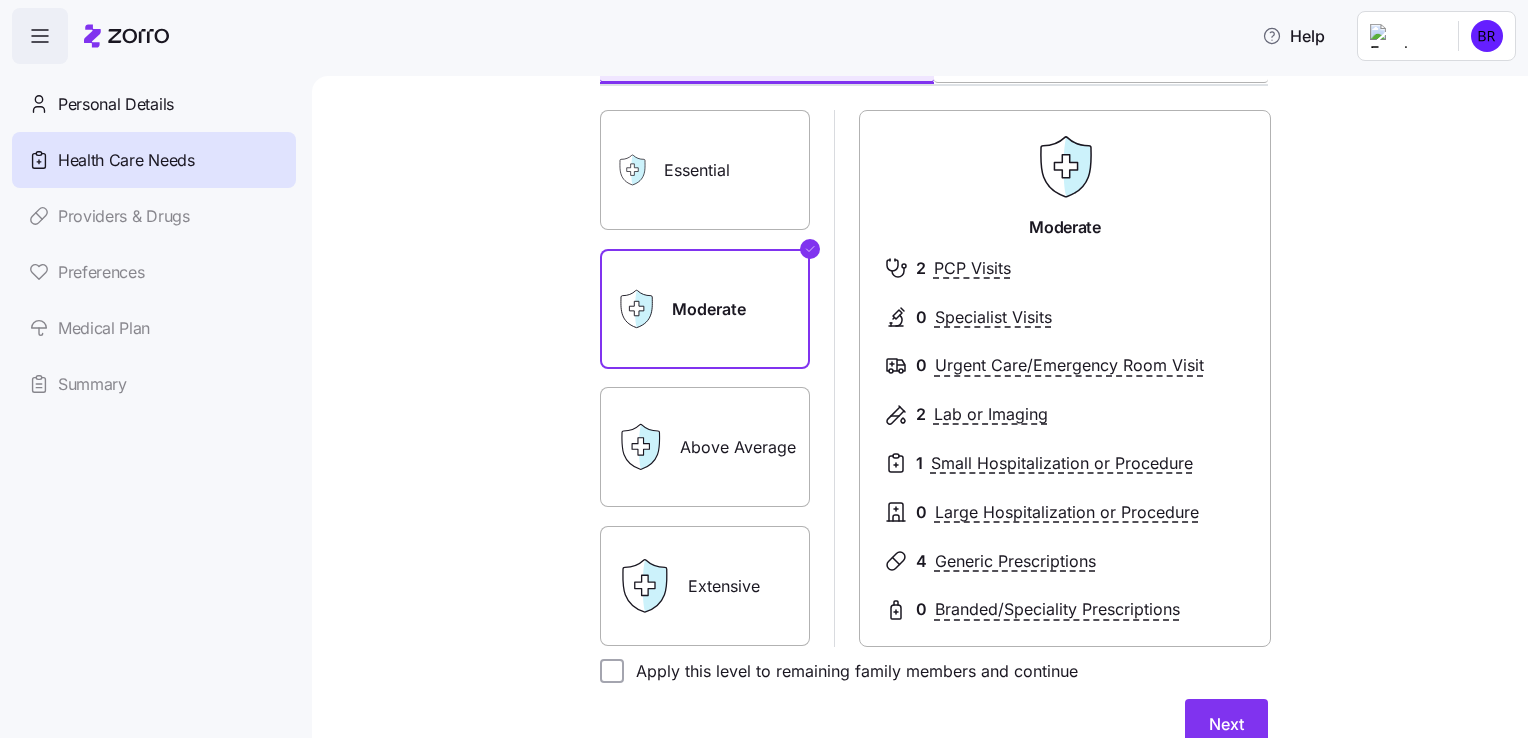click on "Essential" at bounding box center [705, 170] 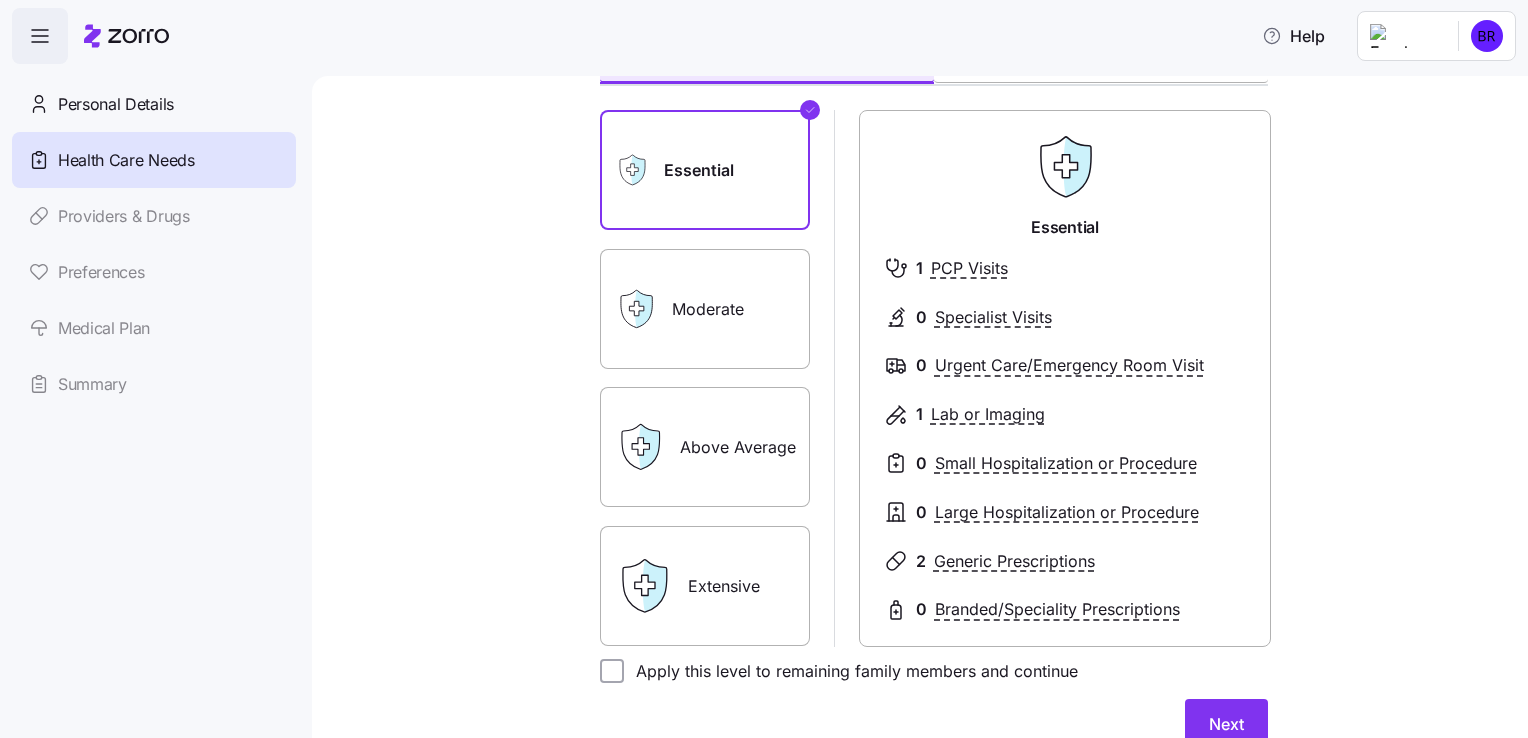 click on "Moderate" at bounding box center (705, 309) 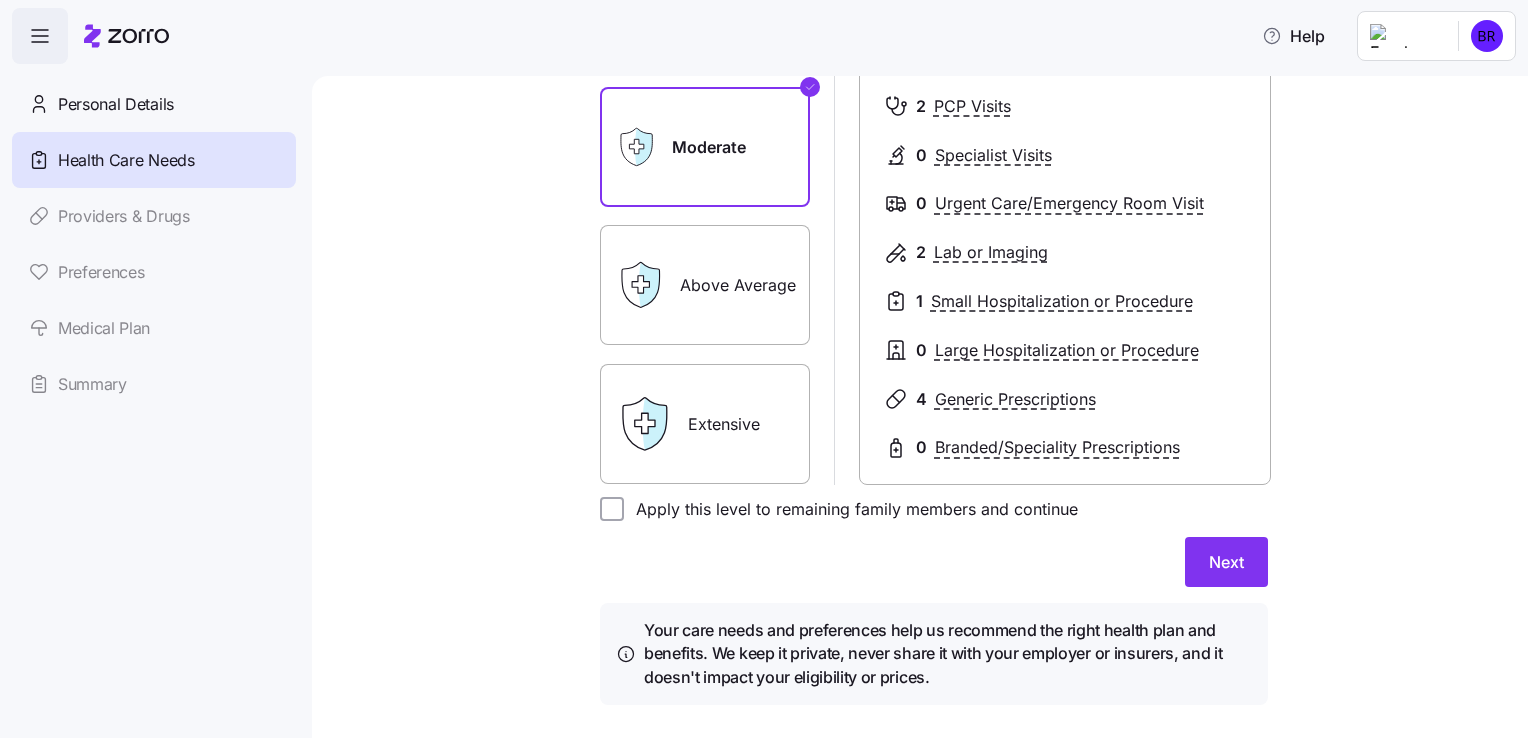 scroll, scrollTop: 100, scrollLeft: 0, axis: vertical 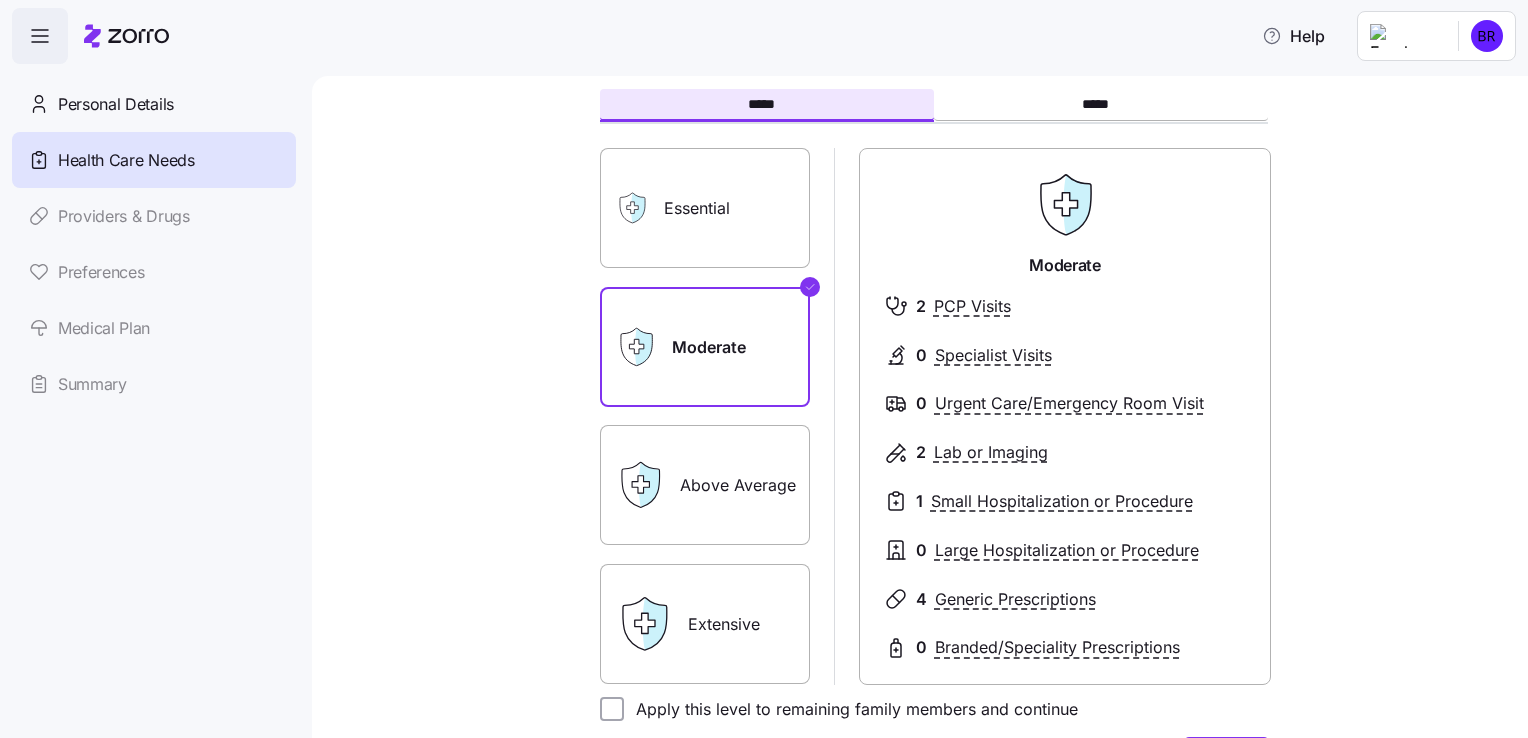 click on "Above Average" at bounding box center (705, 485) 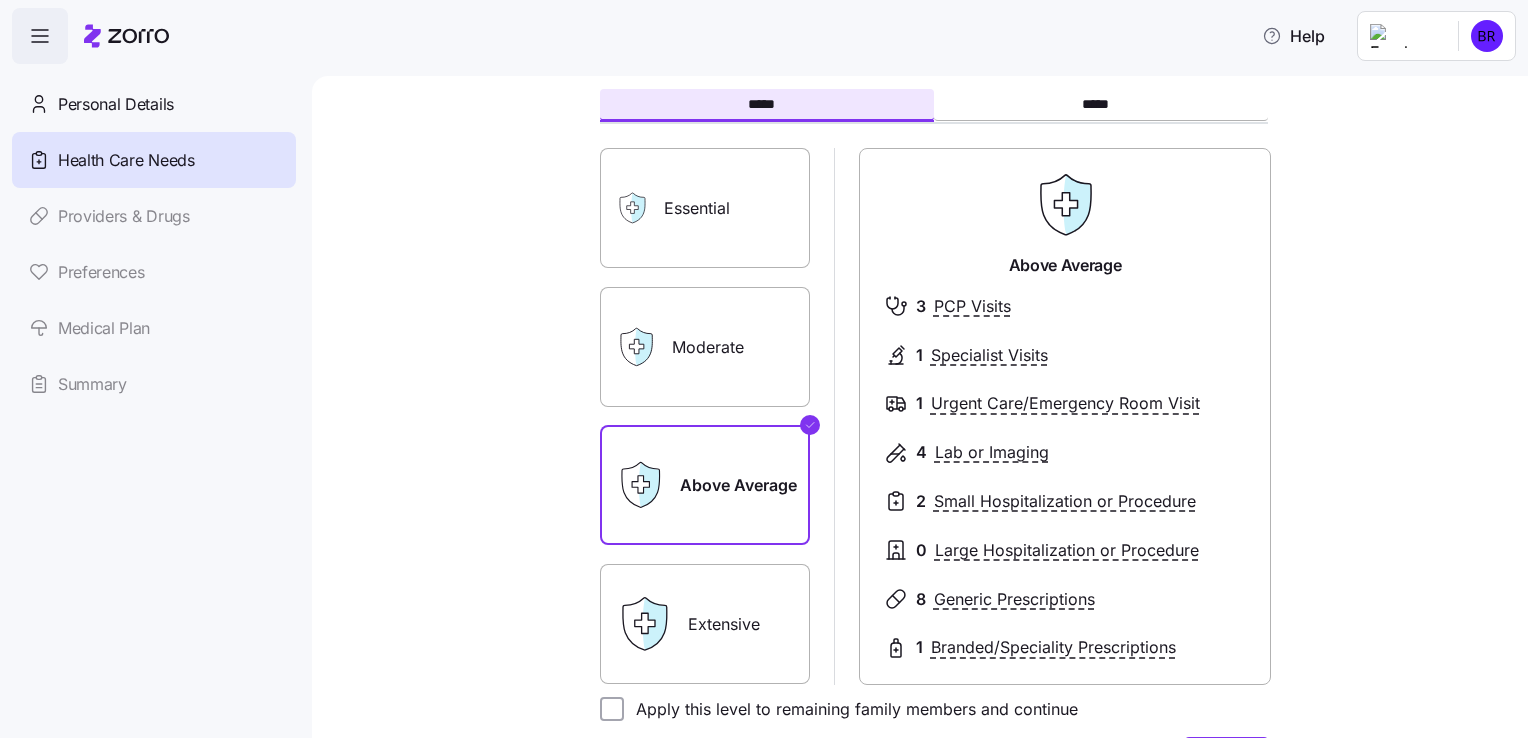 click on "Extensive" at bounding box center (705, 624) 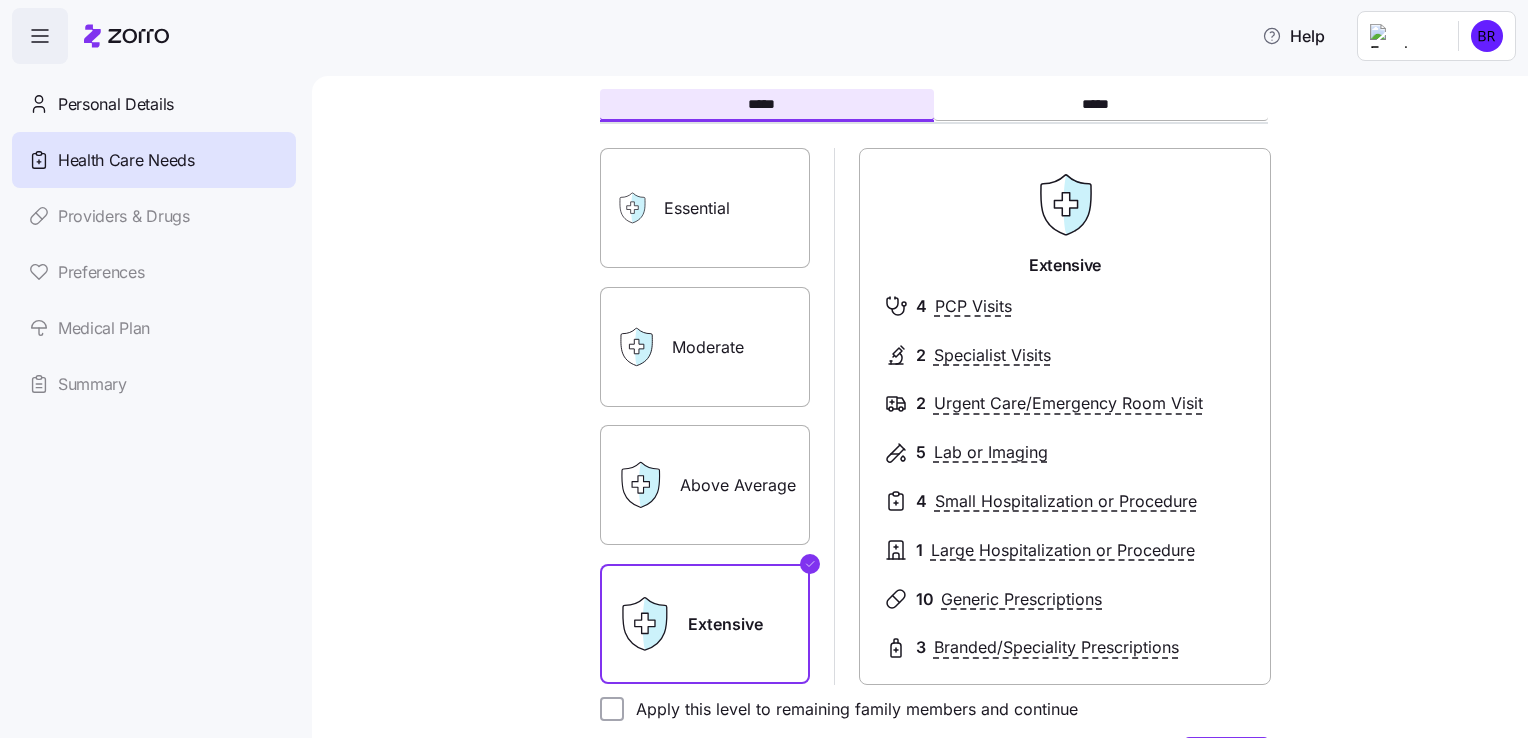 click on "Above Average" at bounding box center [705, 485] 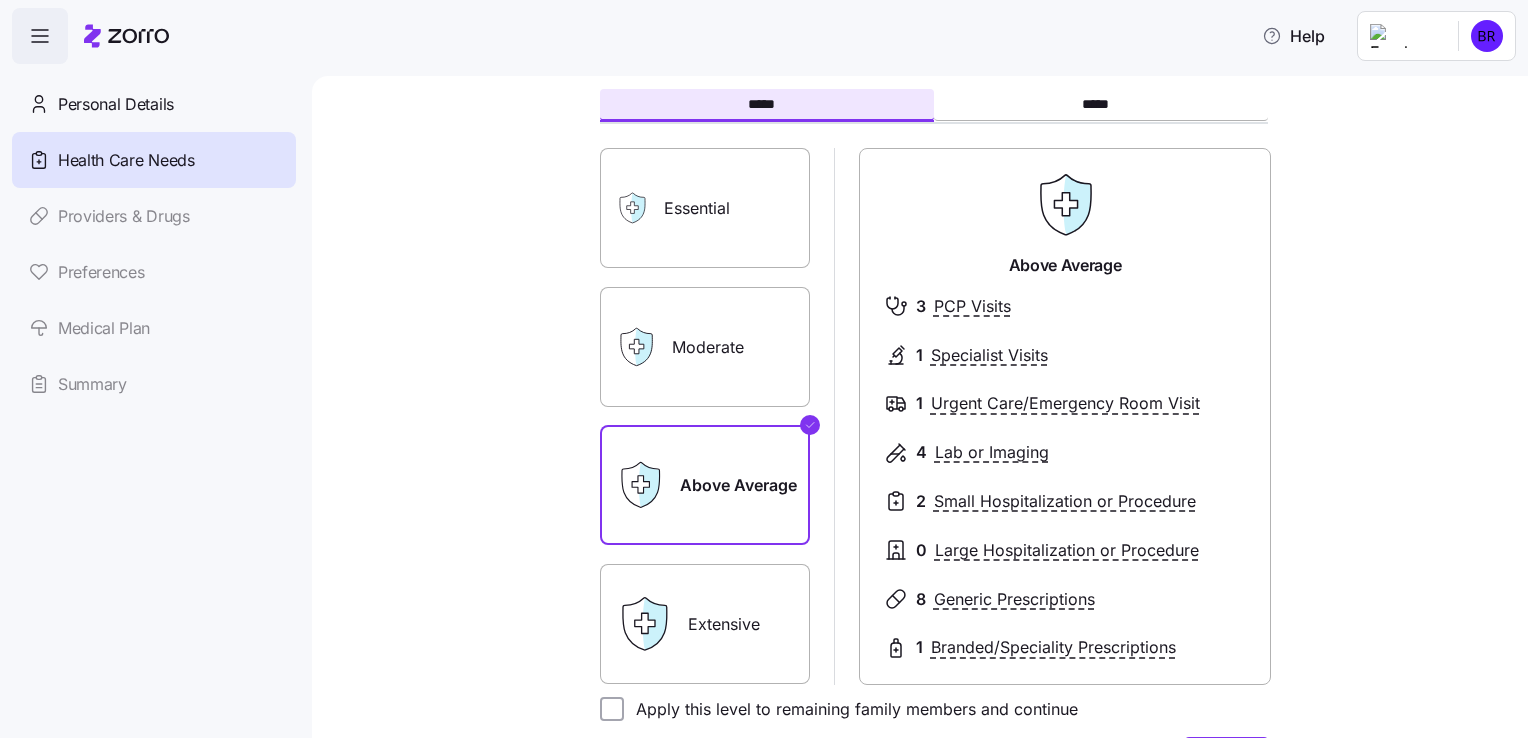 click on "Moderate" at bounding box center (705, 347) 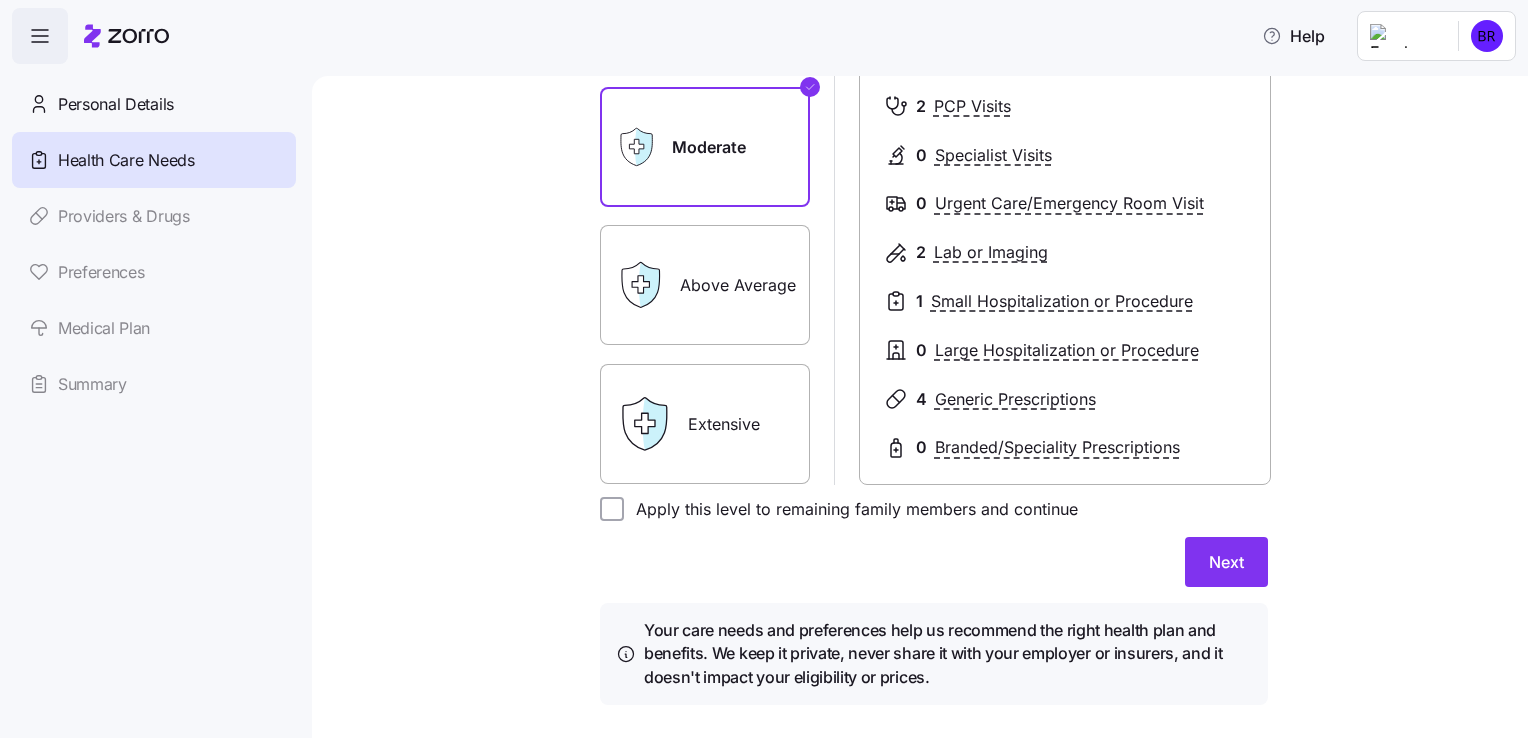 scroll, scrollTop: 100, scrollLeft: 0, axis: vertical 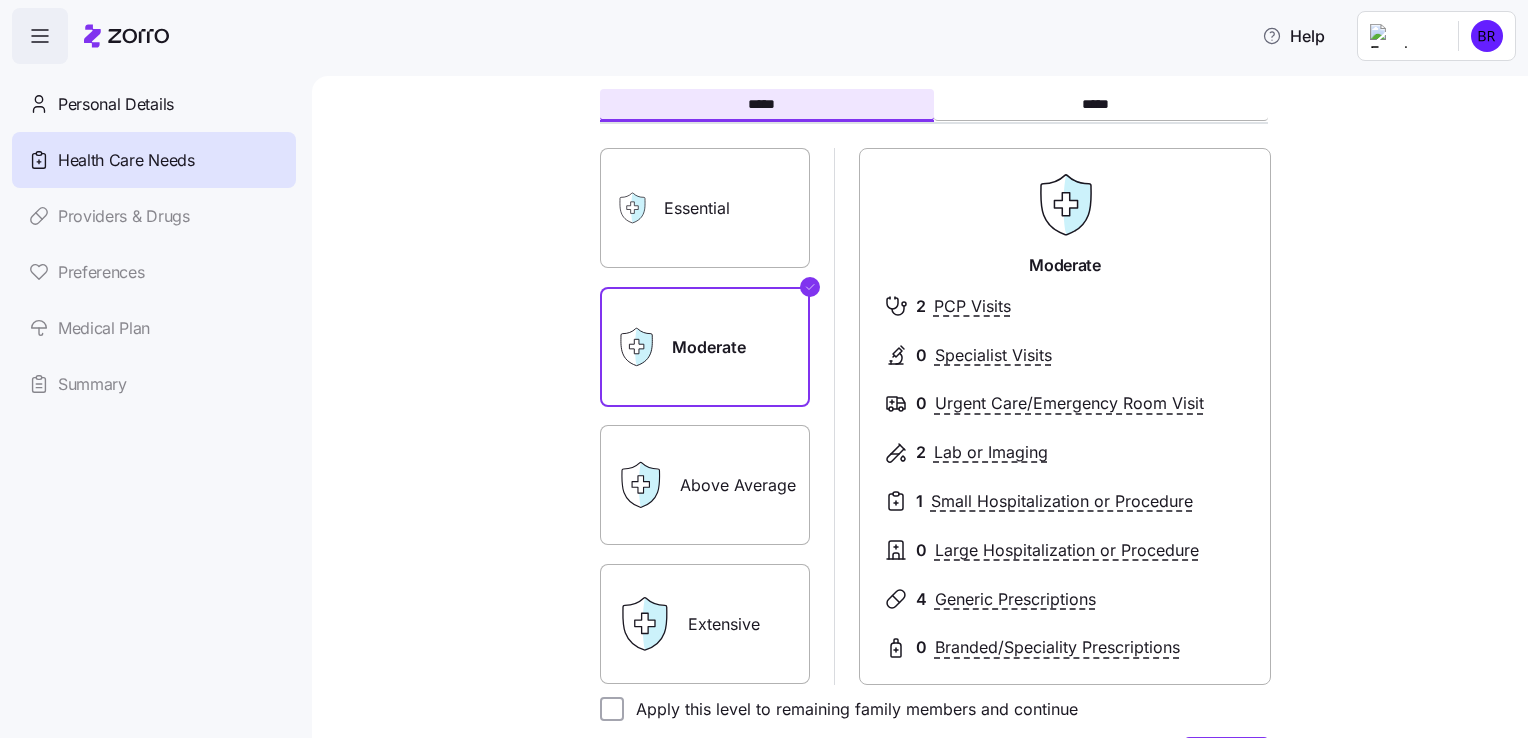 click on "Above Average" at bounding box center [705, 485] 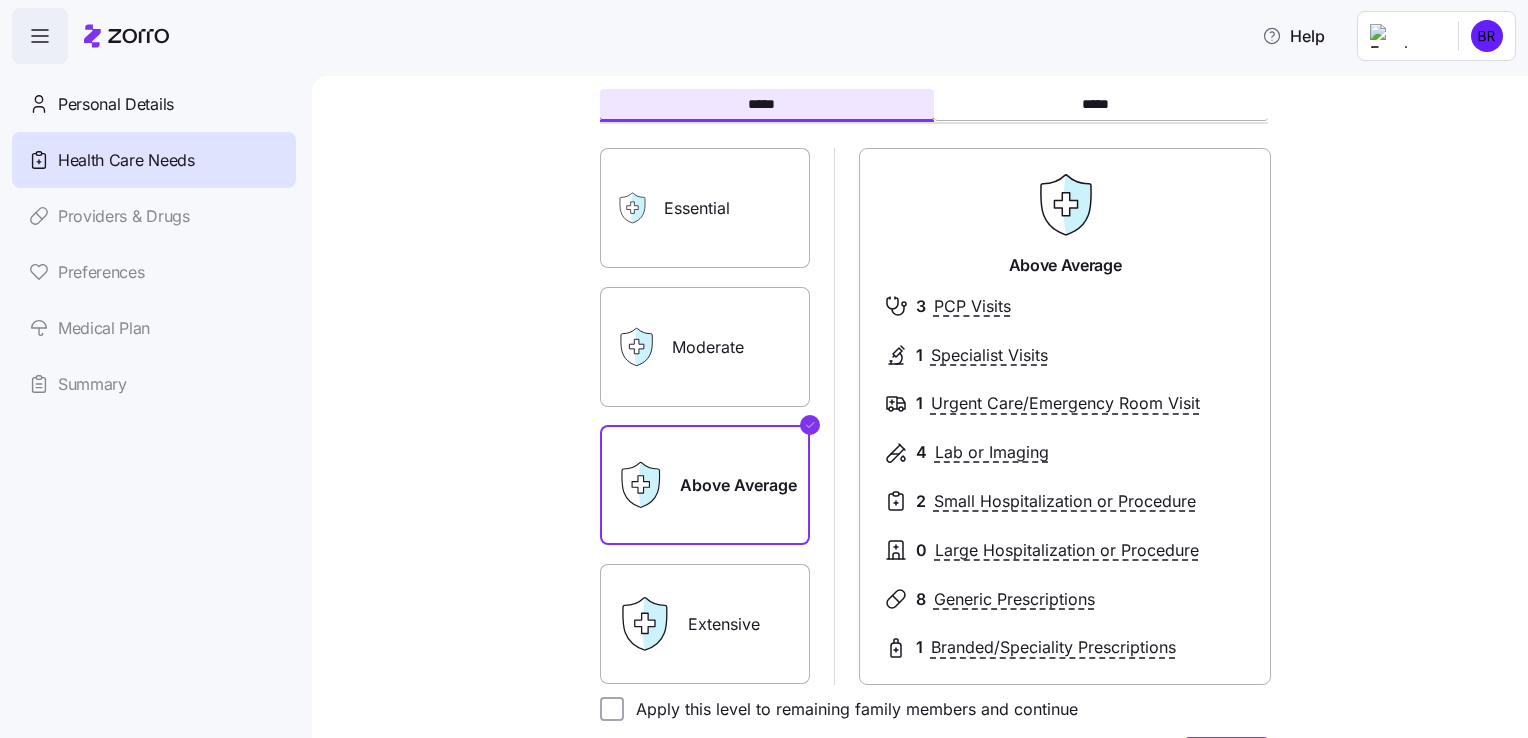 click on "Moderate" at bounding box center (705, 347) 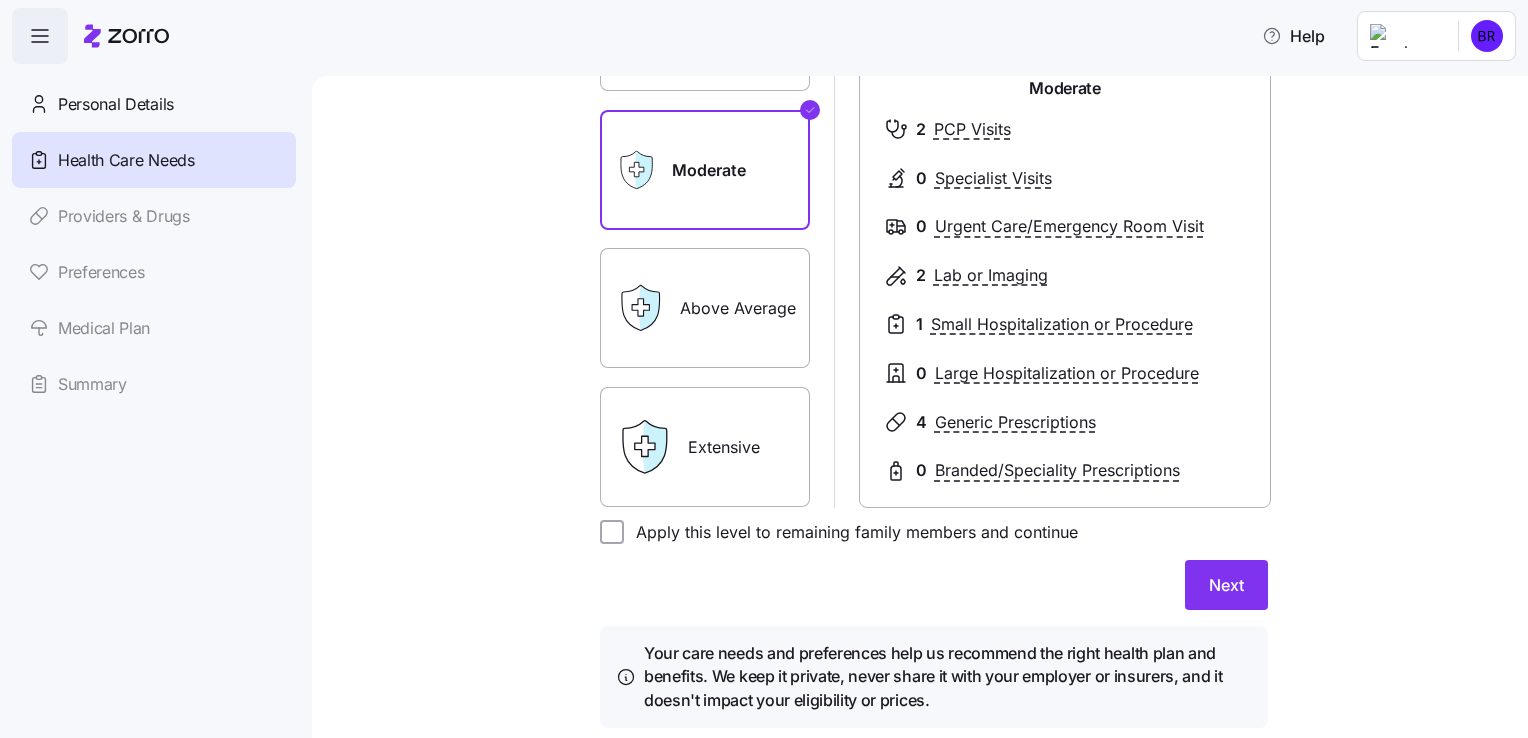 scroll, scrollTop: 300, scrollLeft: 0, axis: vertical 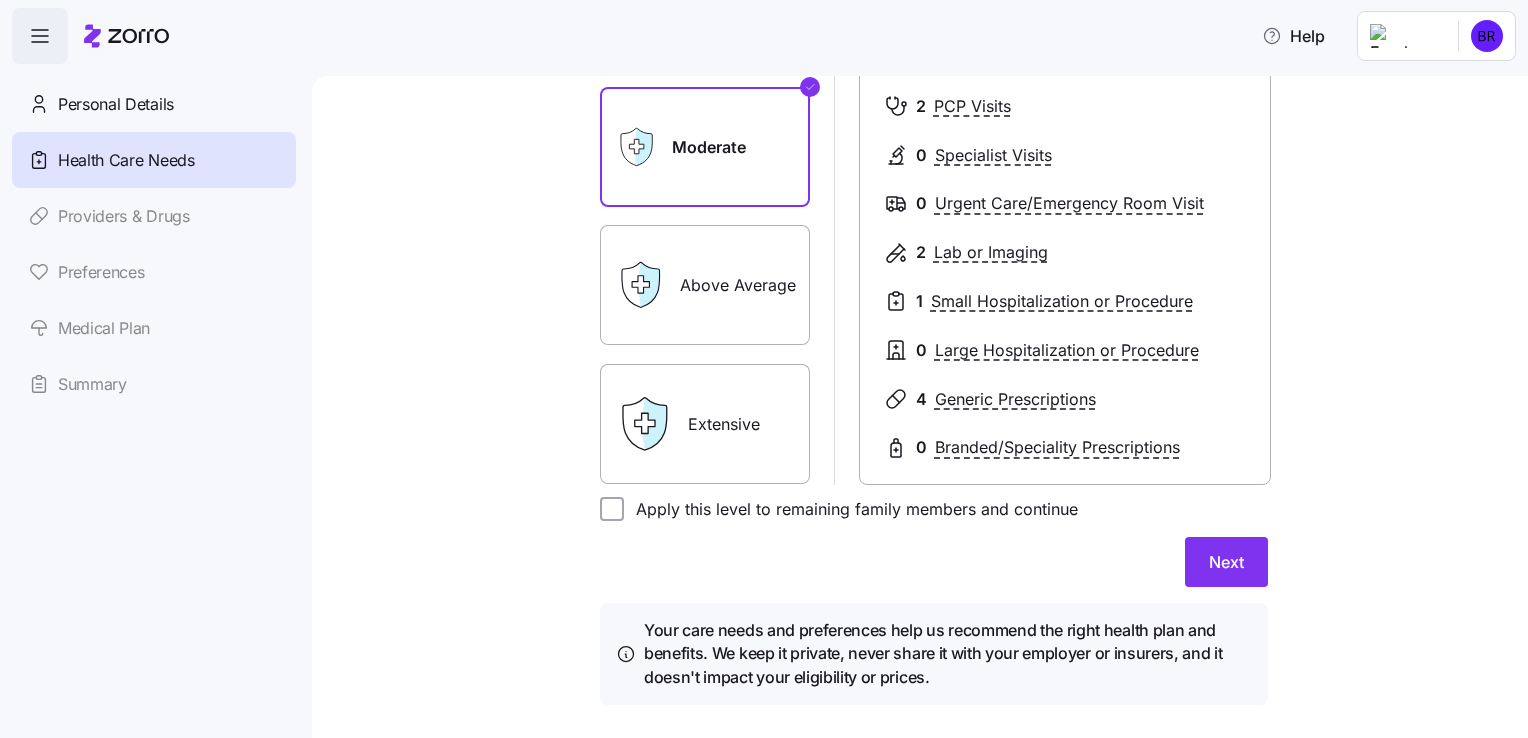 click on "Above Average" at bounding box center [705, 285] 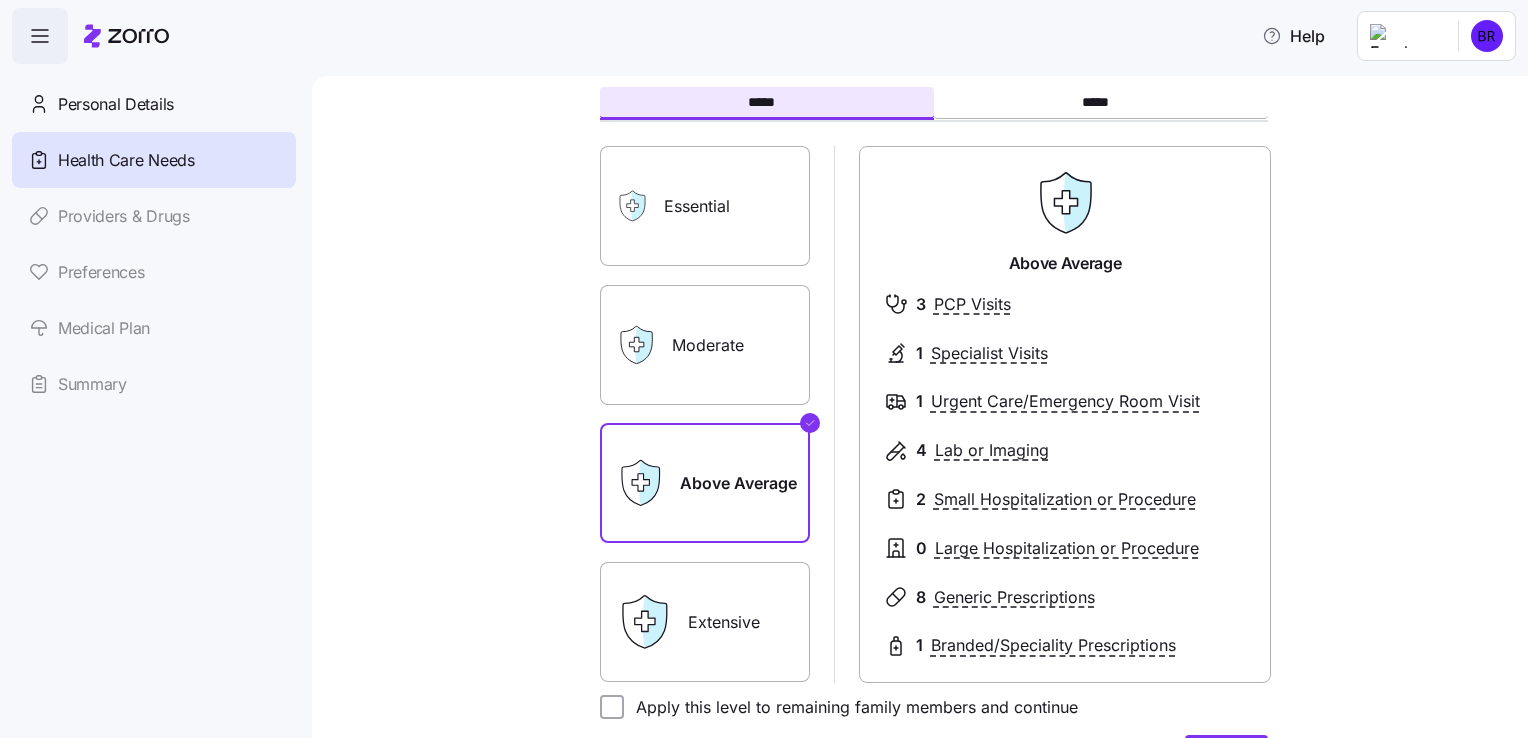 scroll, scrollTop: 100, scrollLeft: 0, axis: vertical 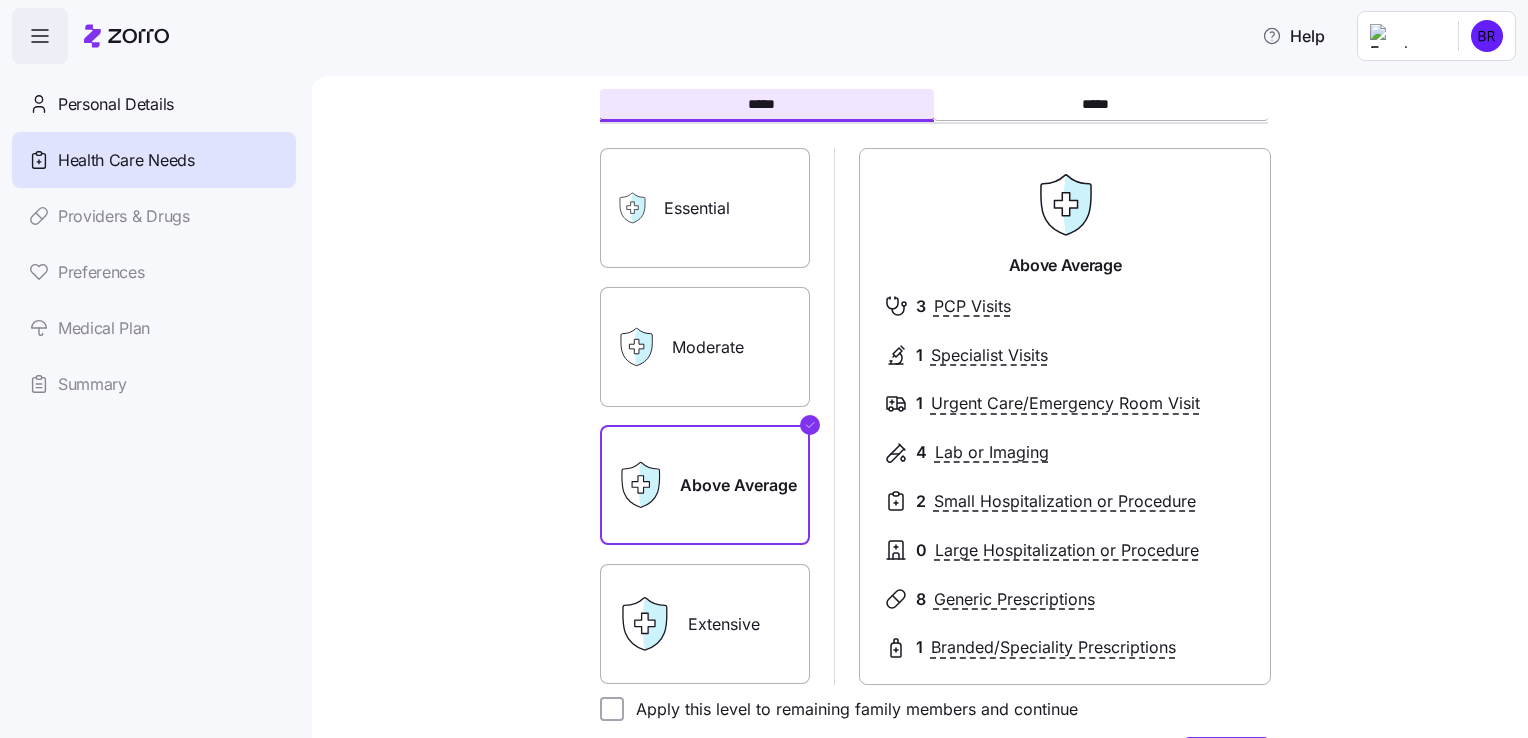 click on "Moderate" at bounding box center (705, 347) 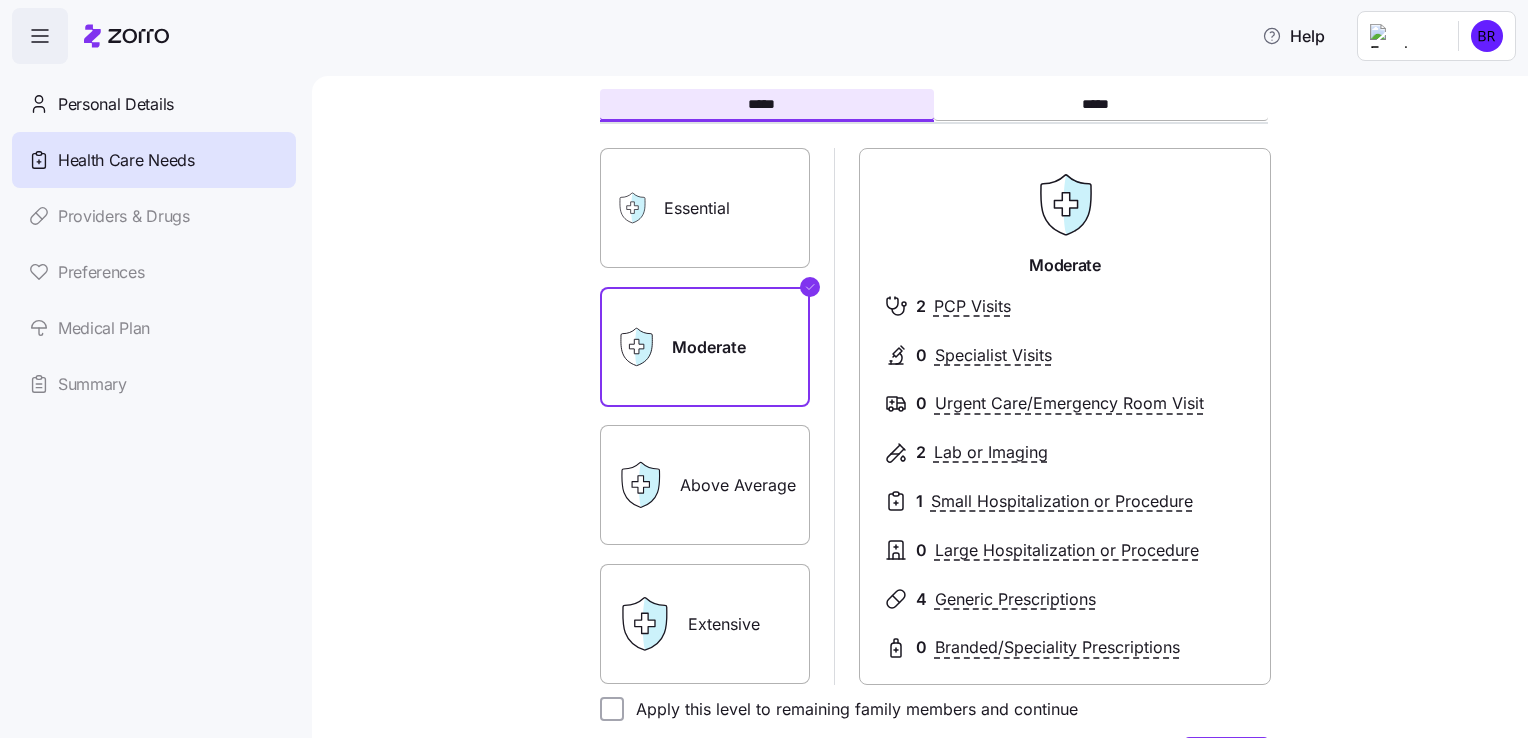 click on "Above Average" at bounding box center [705, 485] 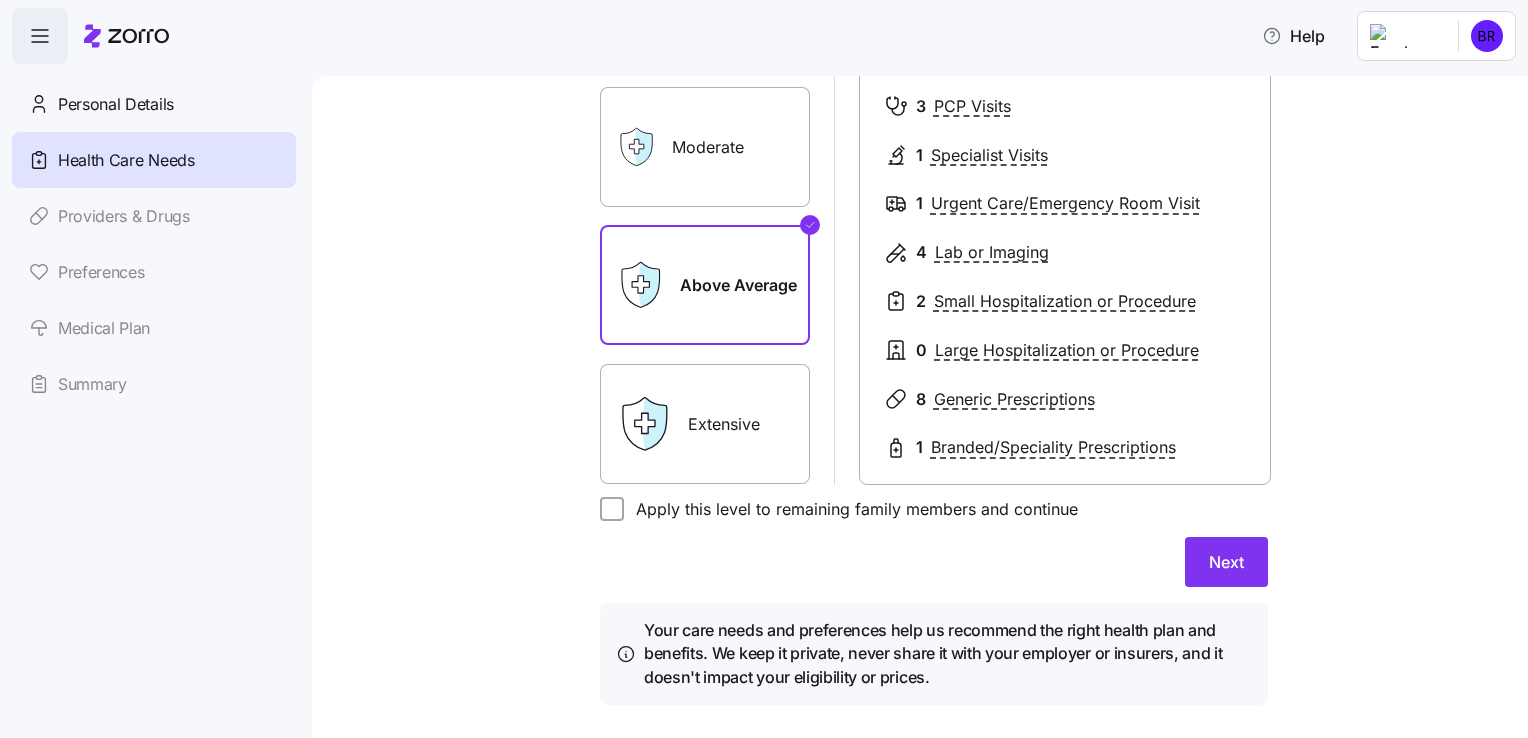 scroll, scrollTop: 0, scrollLeft: 0, axis: both 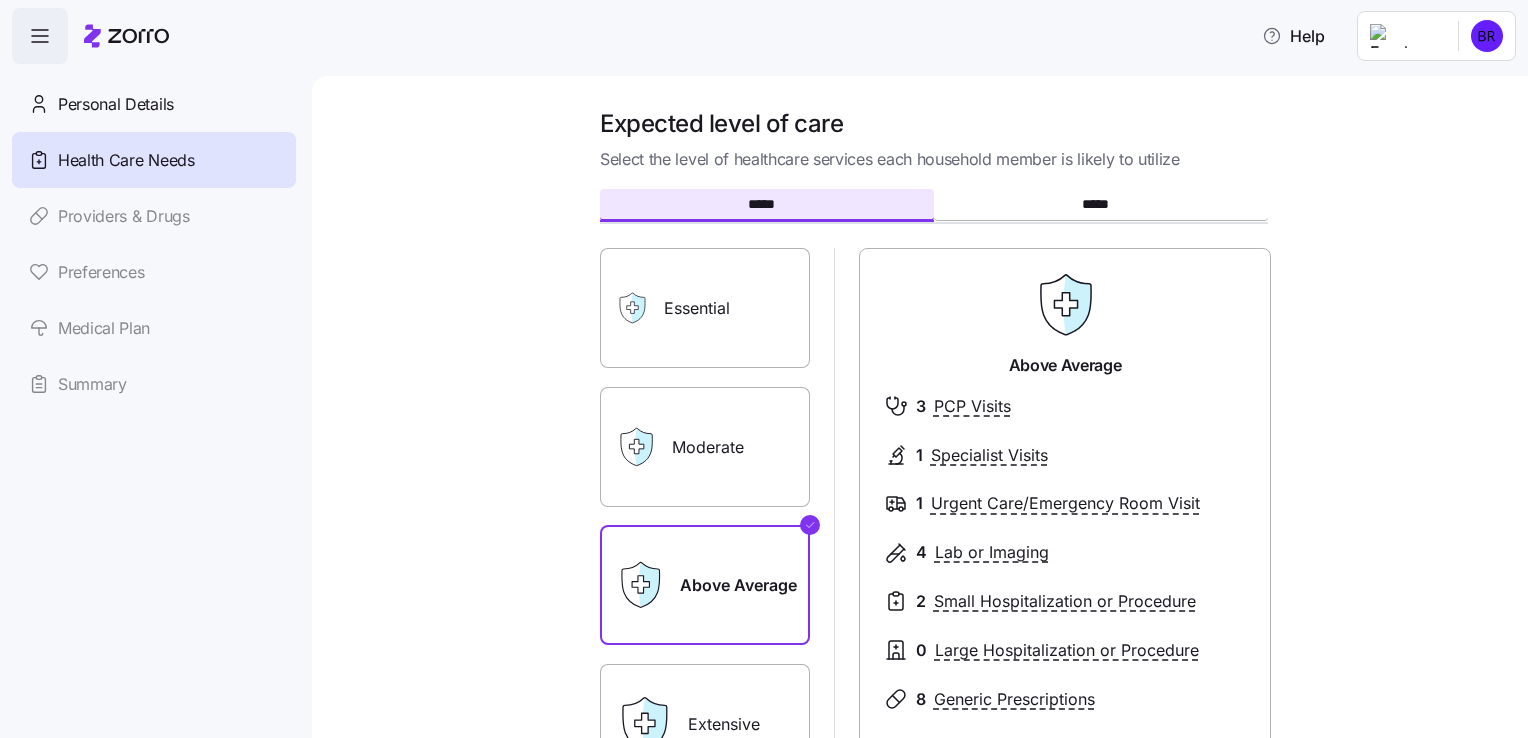 click on "Moderate" at bounding box center (705, 447) 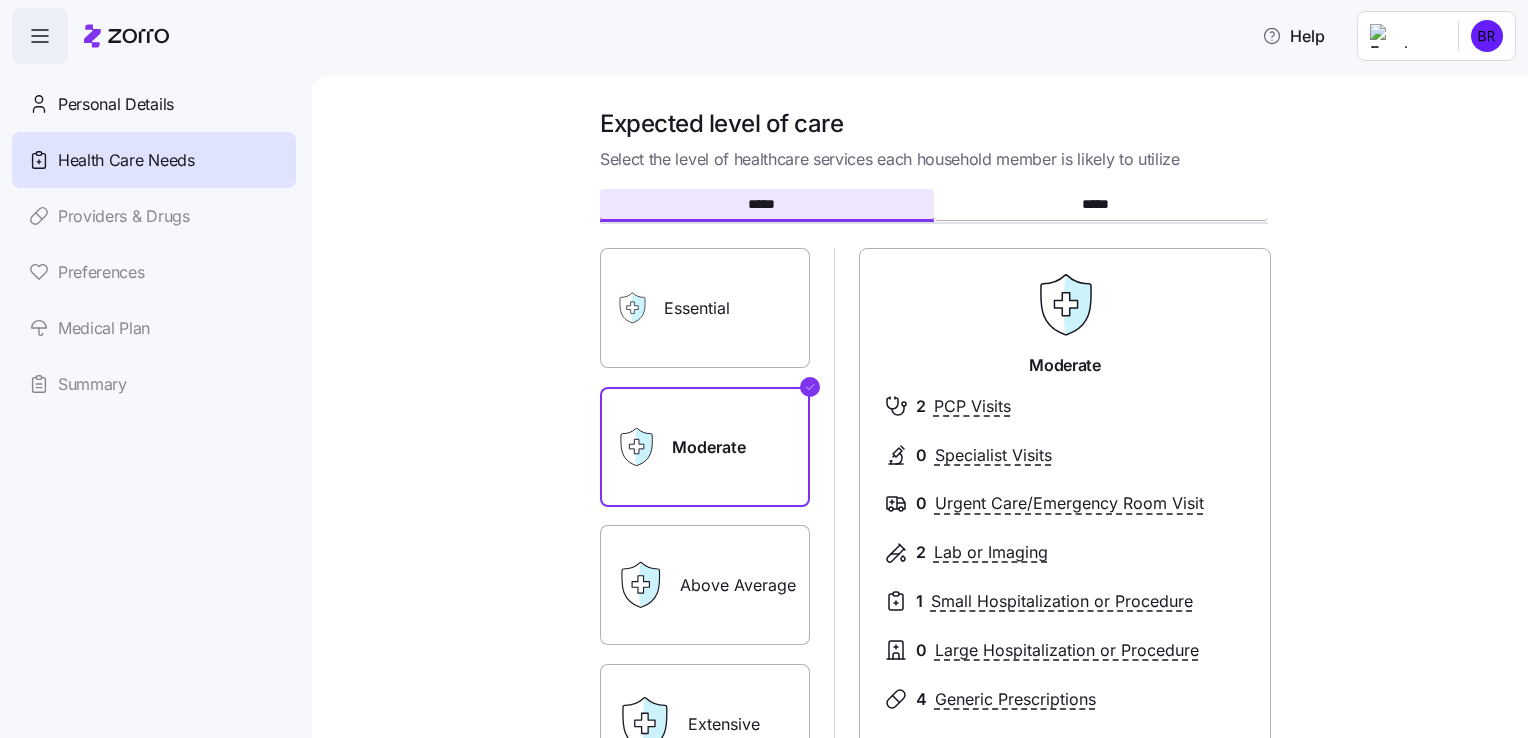 click on "Above Average" at bounding box center [705, 585] 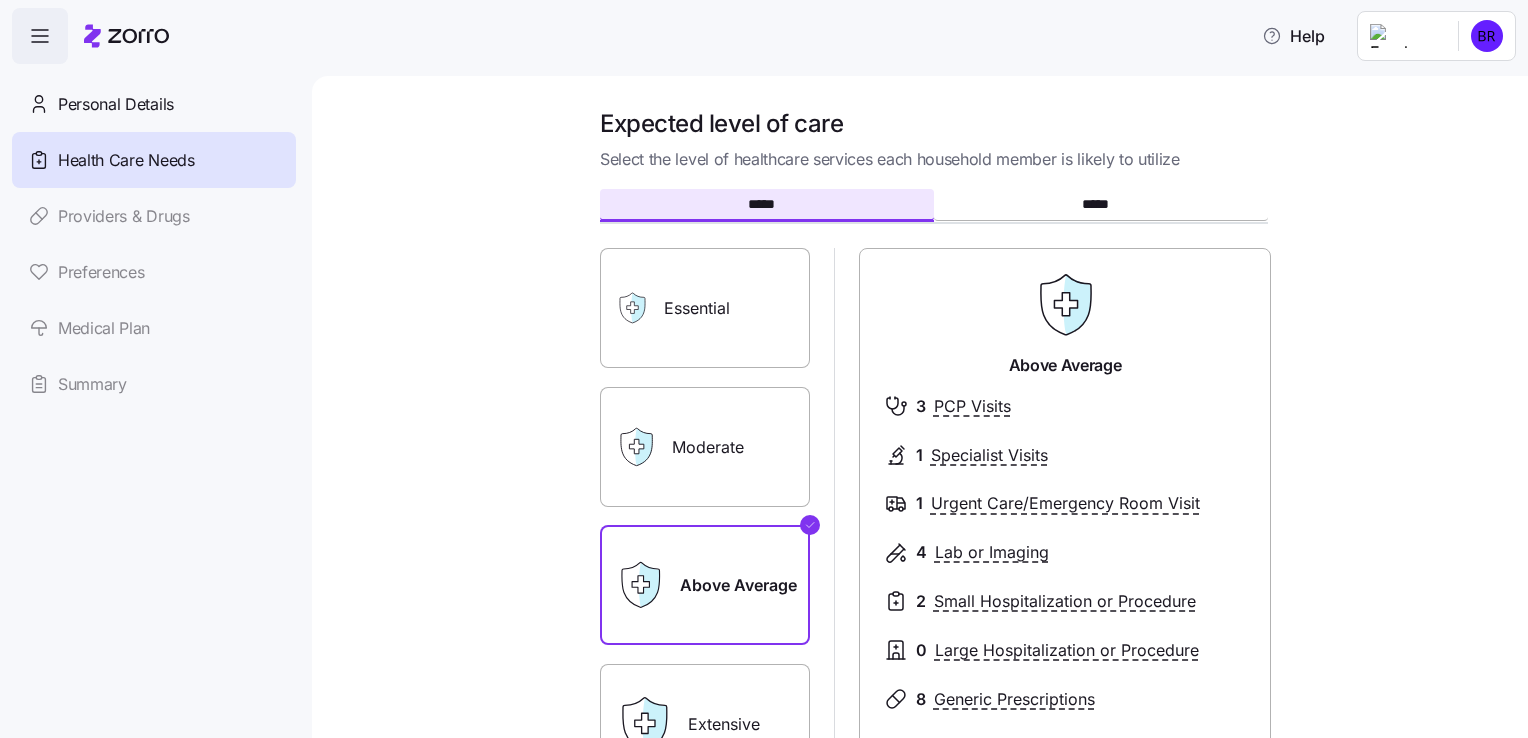 click on "Moderate" at bounding box center (705, 447) 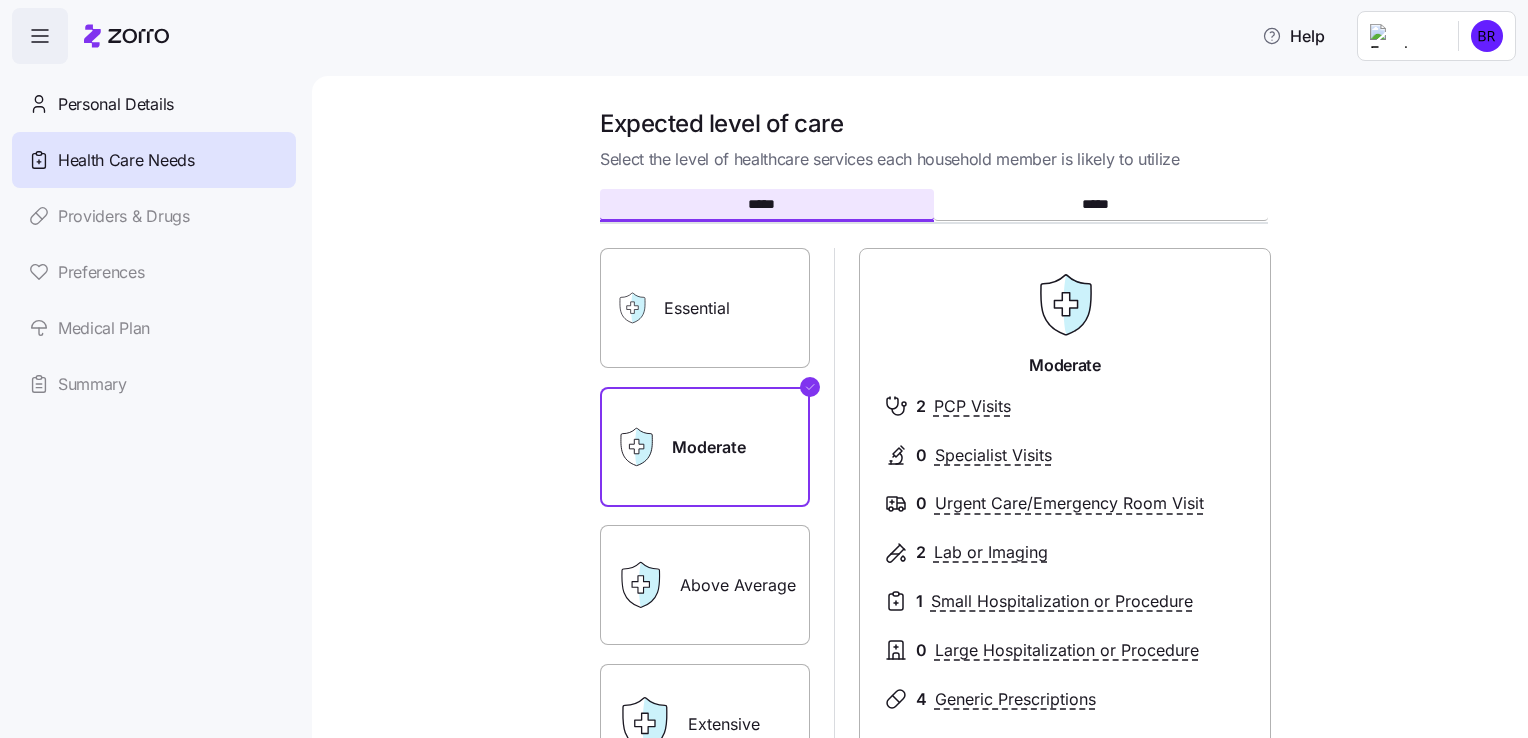 click on "Above Average" at bounding box center (705, 585) 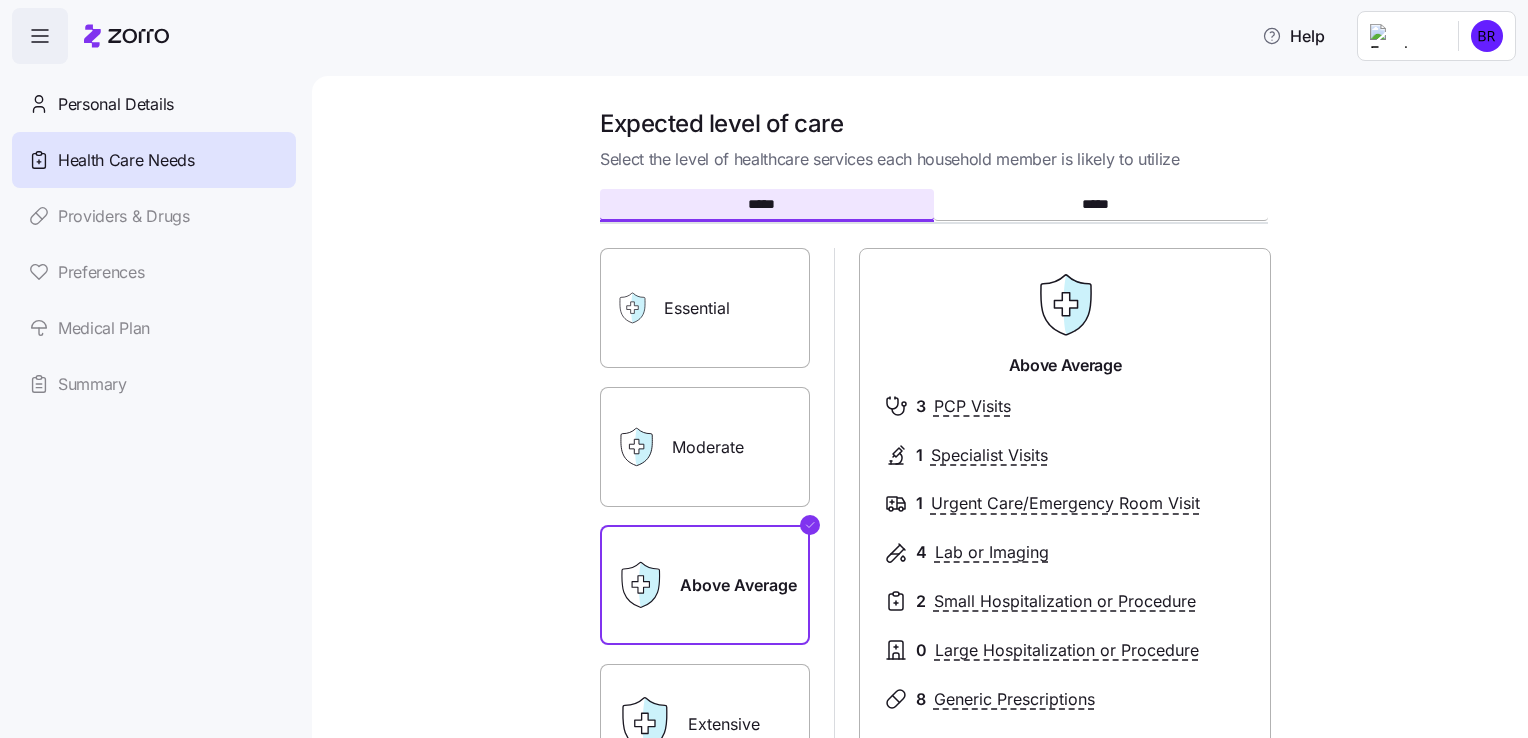 click on "Moderate" at bounding box center (705, 447) 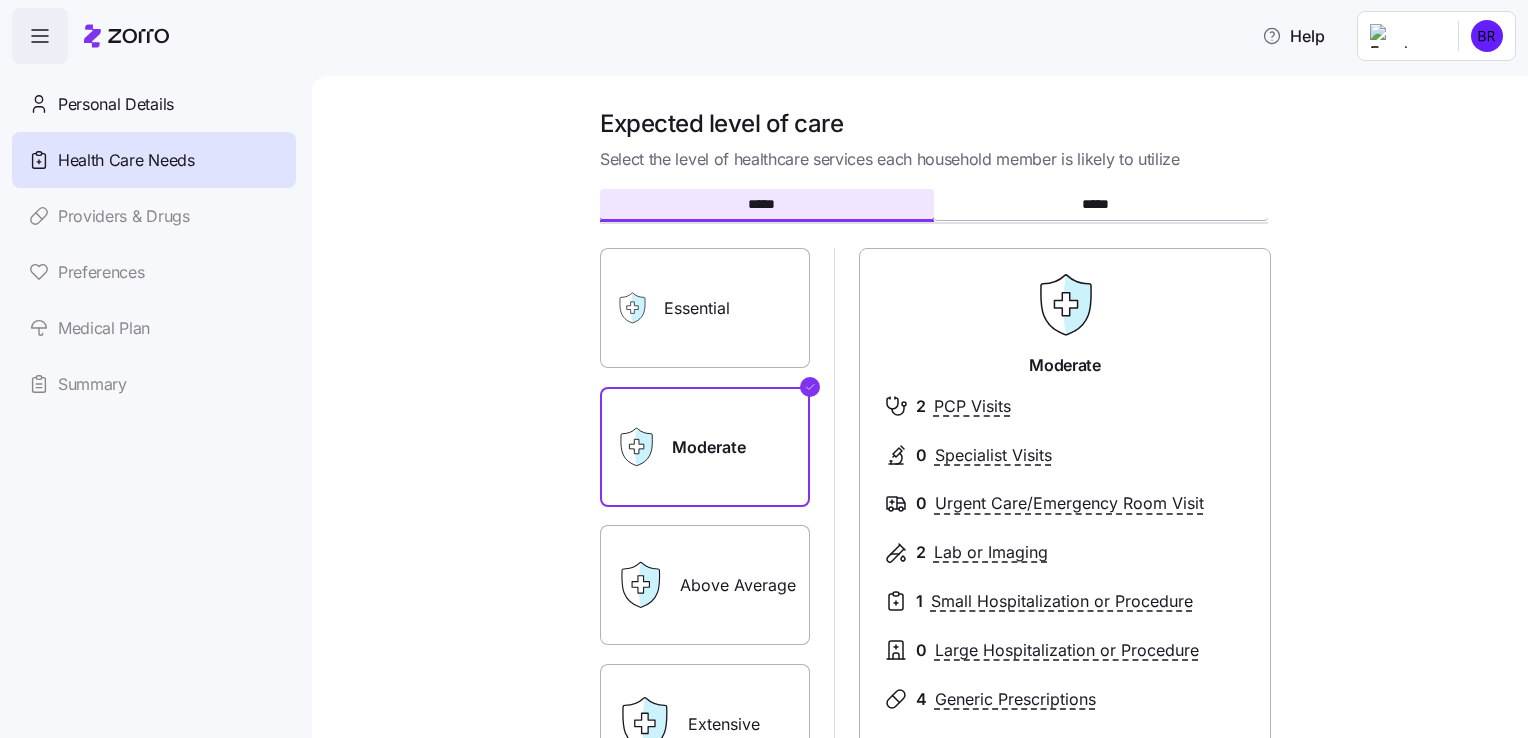 click on "Above Average" at bounding box center [705, 585] 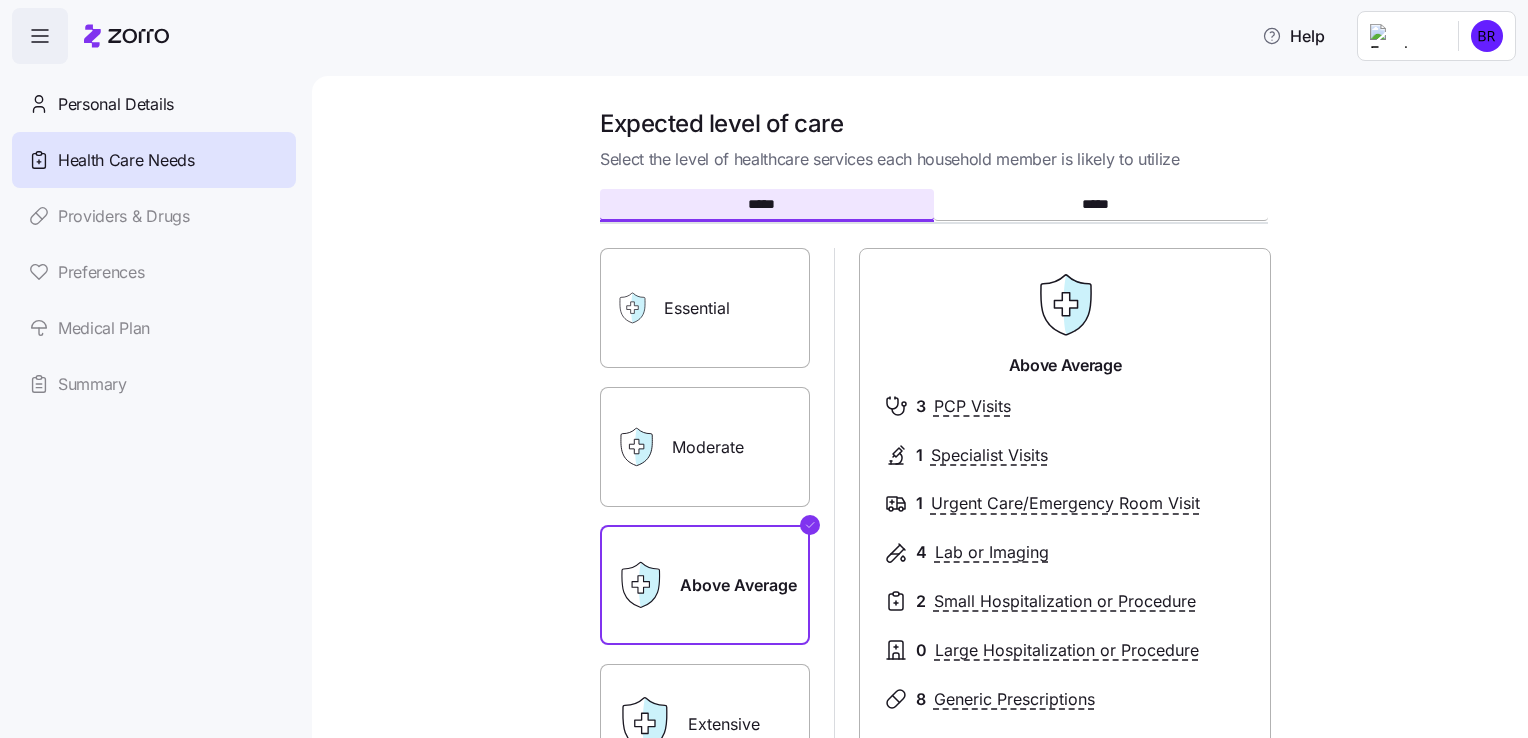 click on "Moderate" at bounding box center (705, 447) 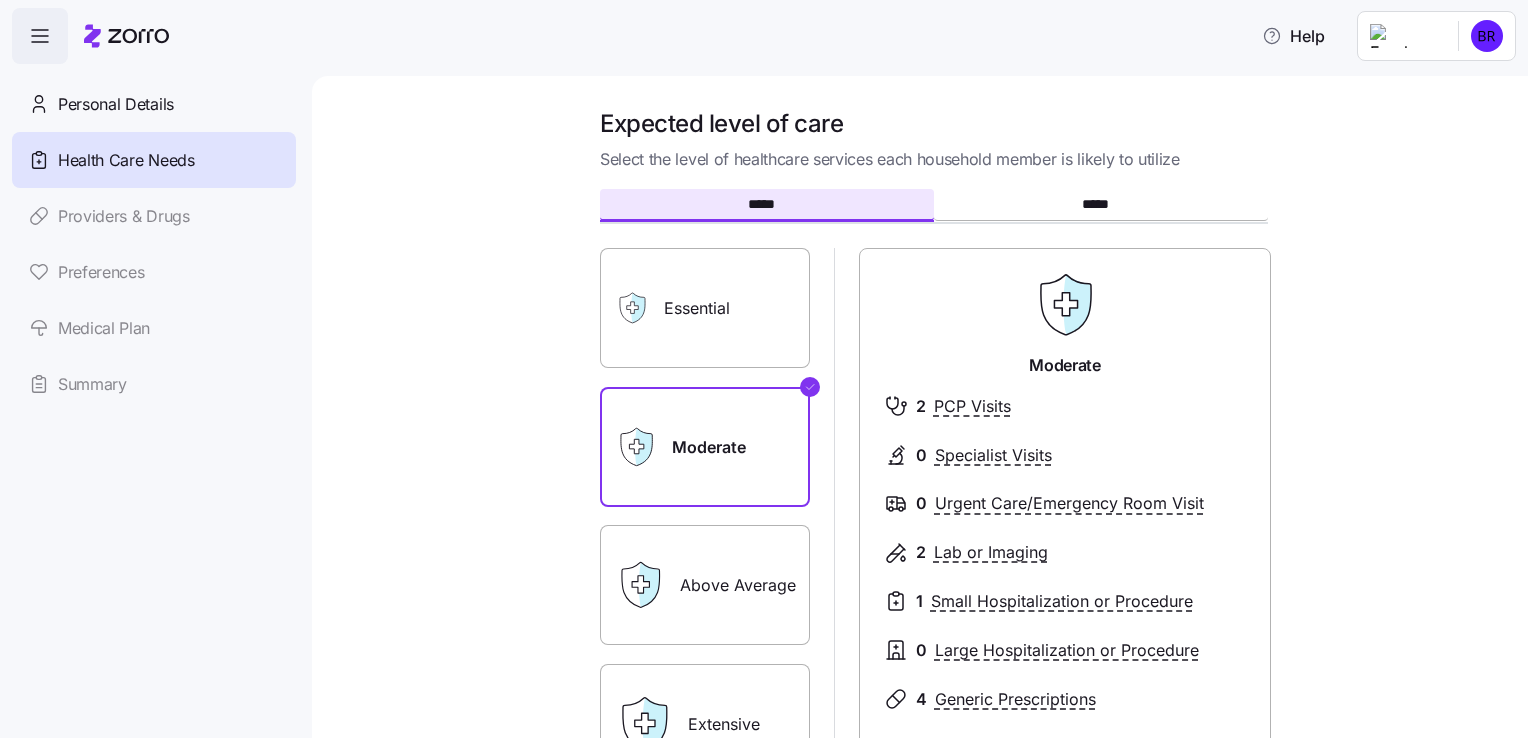 scroll, scrollTop: 200, scrollLeft: 0, axis: vertical 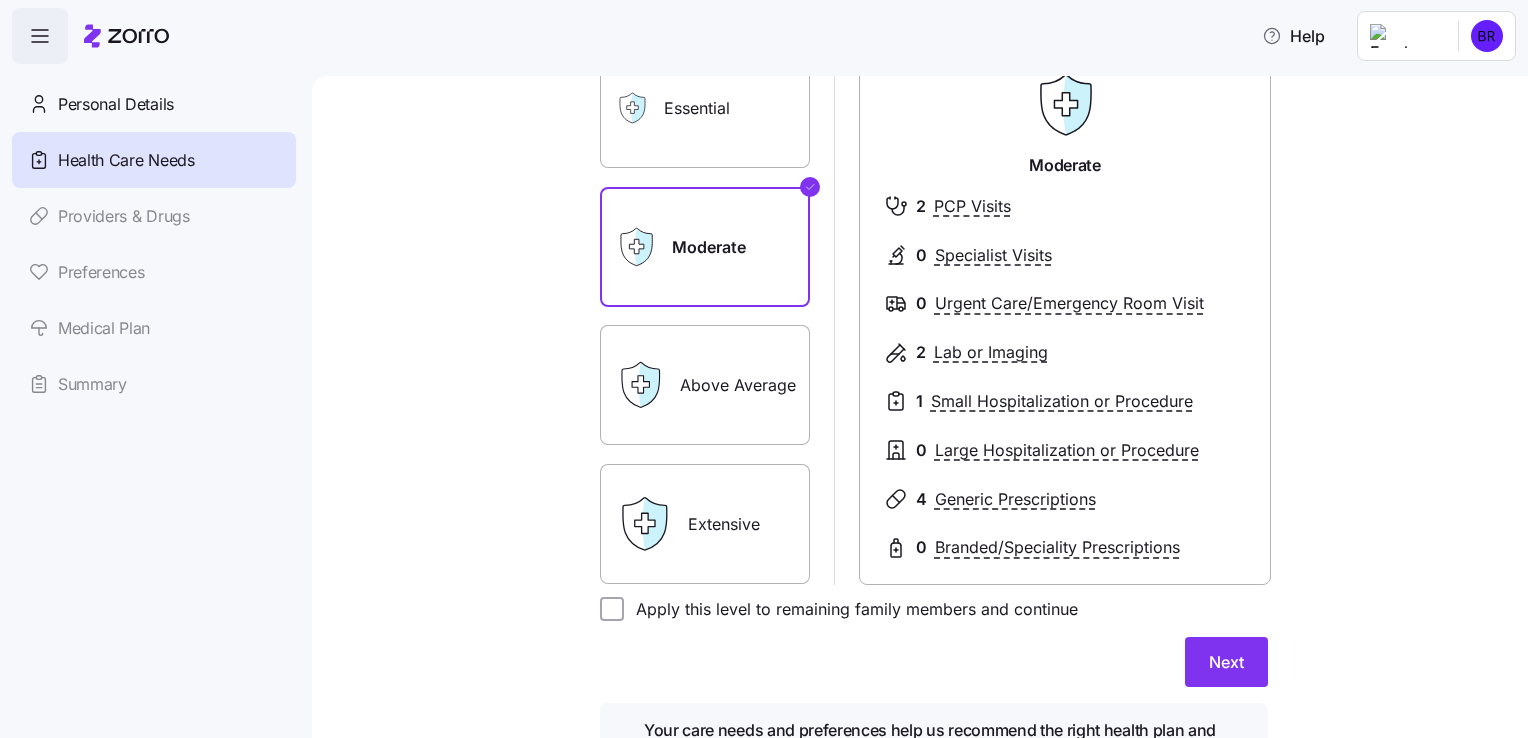 click on "Extensive" at bounding box center (705, 524) 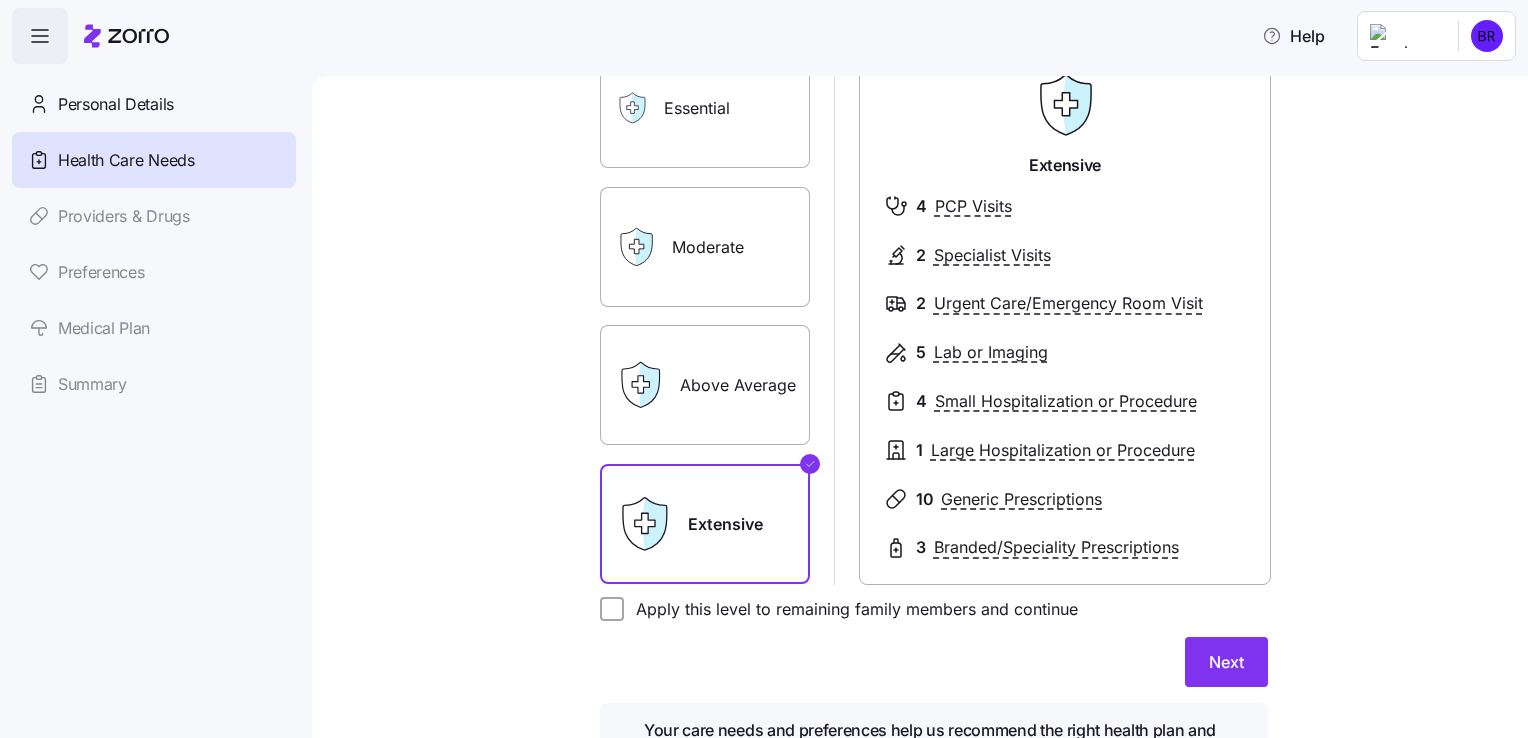 click on "Above Average" at bounding box center [705, 385] 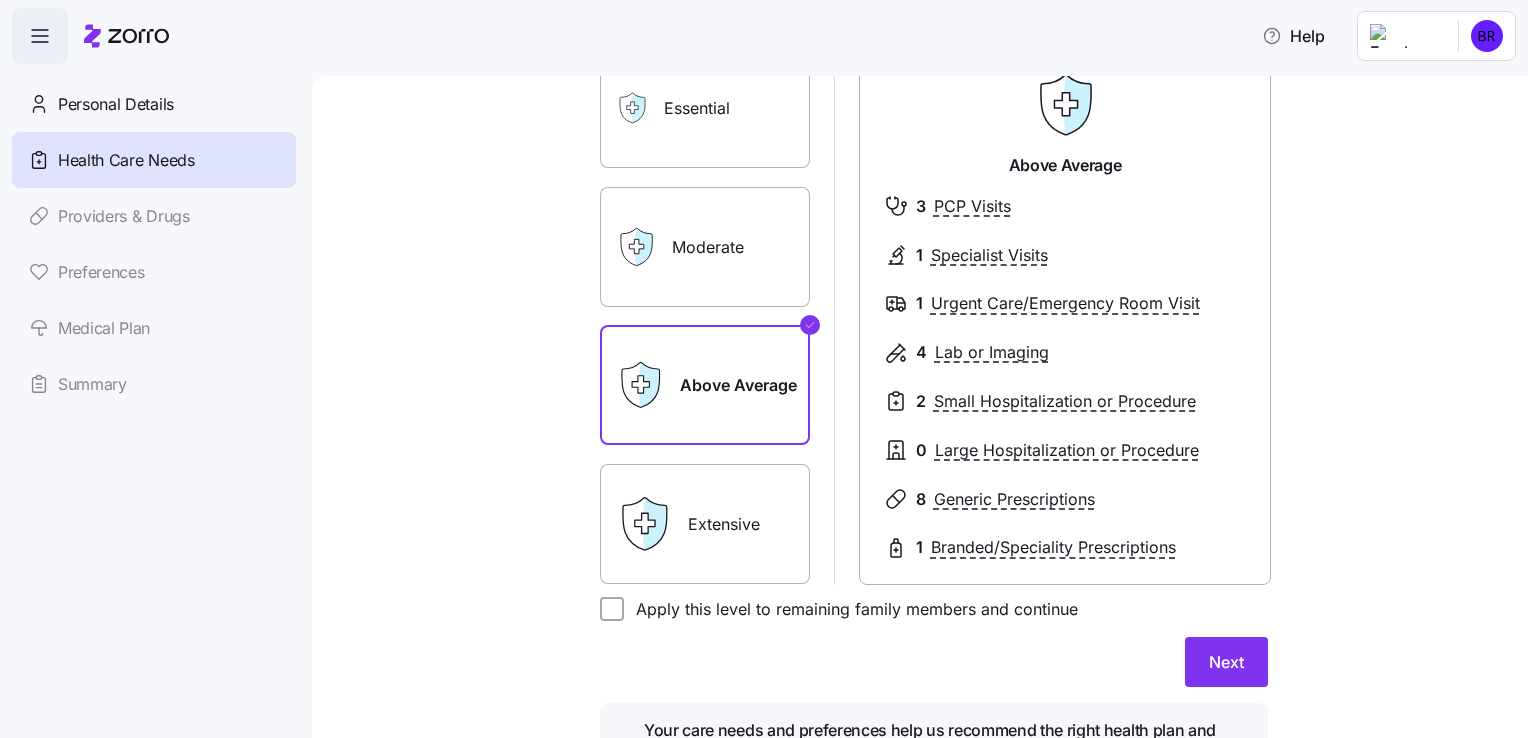 click on "Moderate" at bounding box center [705, 247] 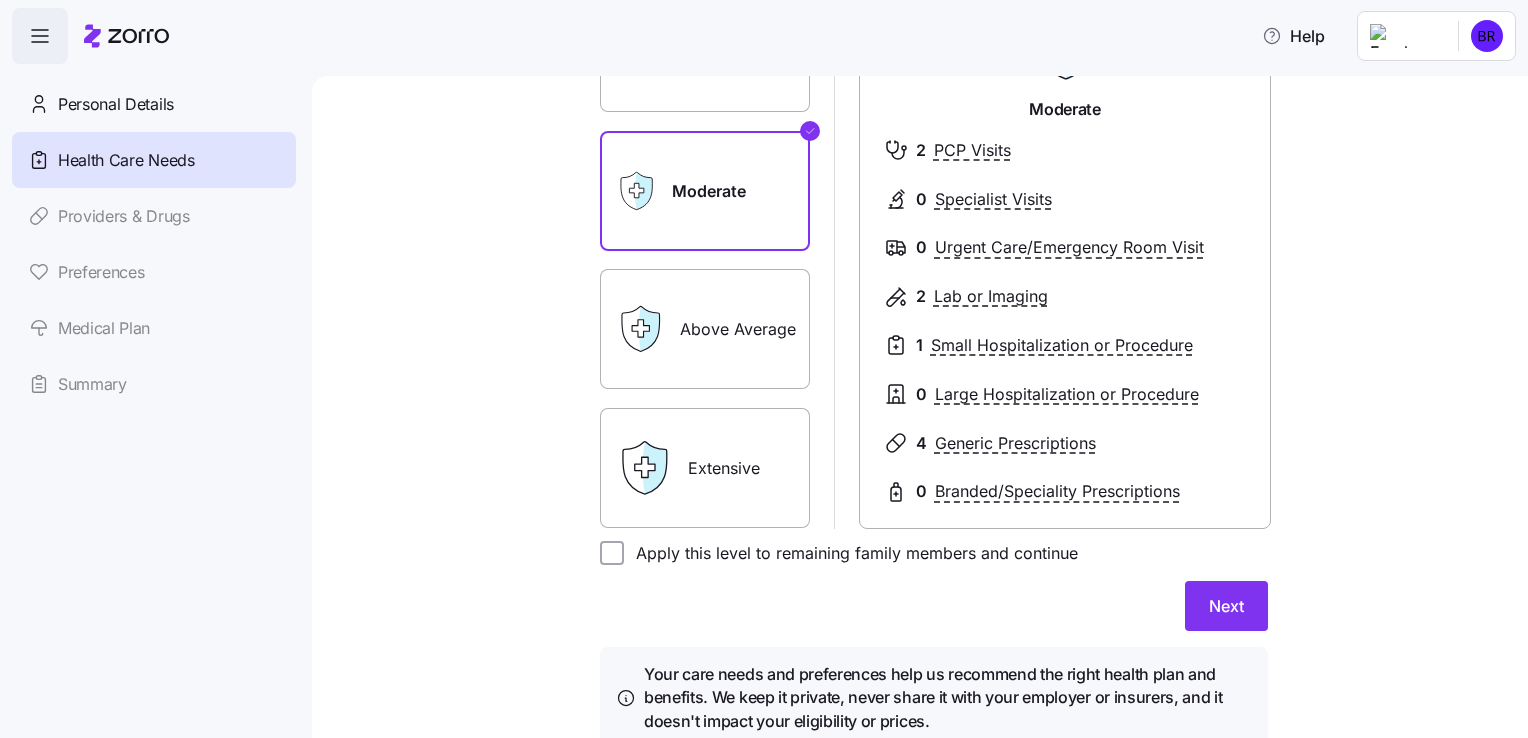 scroll, scrollTop: 300, scrollLeft: 0, axis: vertical 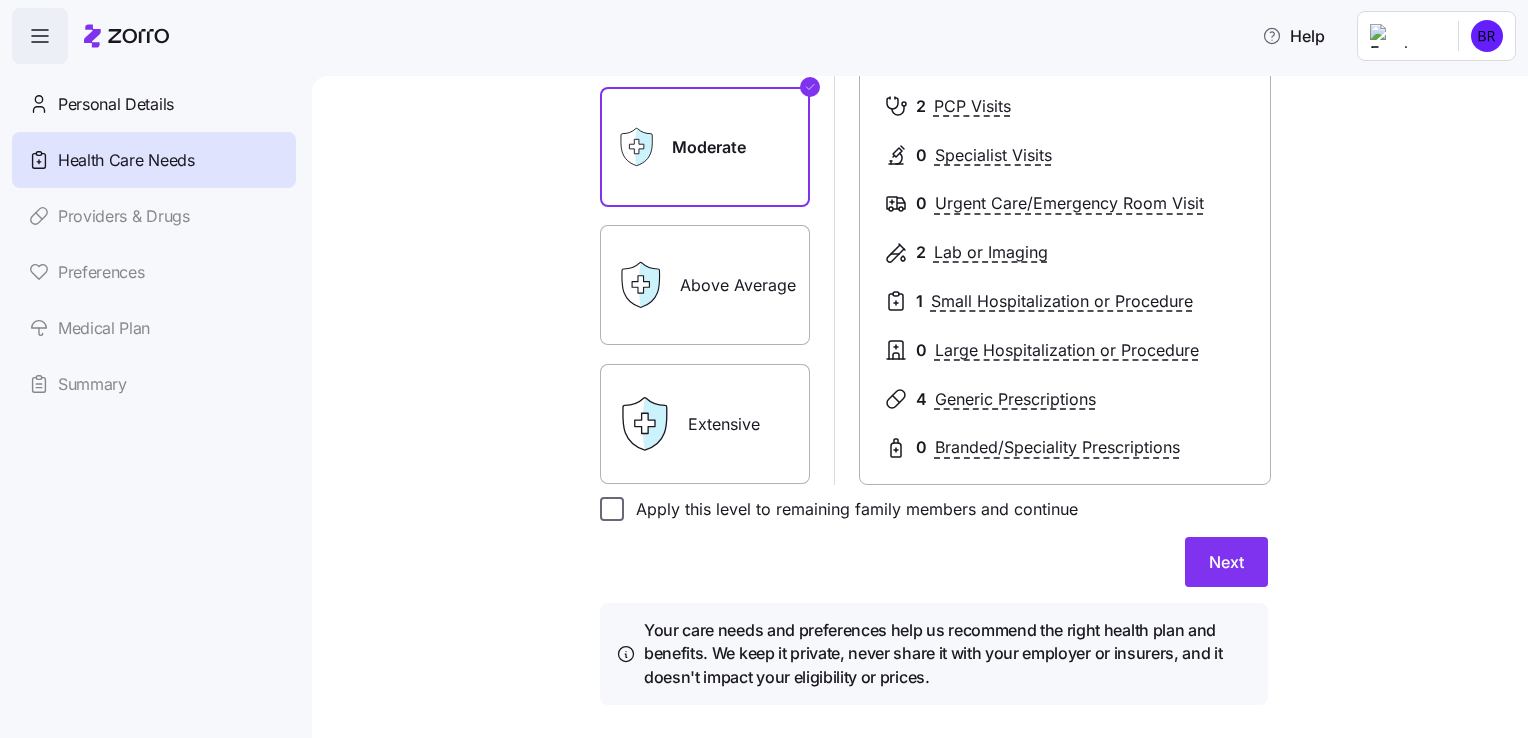 click on "Apply this level to remaining family members and continue" at bounding box center (612, 509) 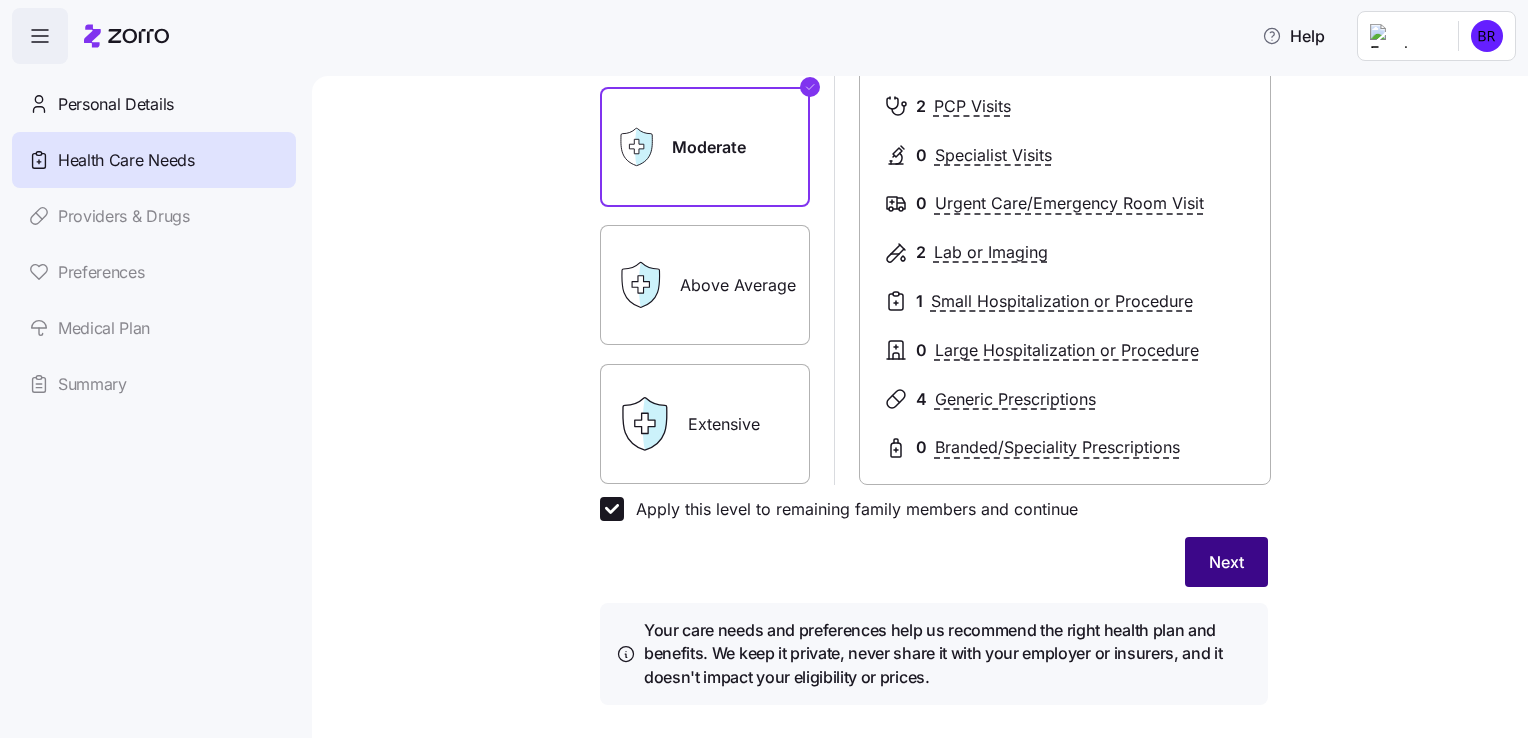 click on "Next" at bounding box center (1226, 562) 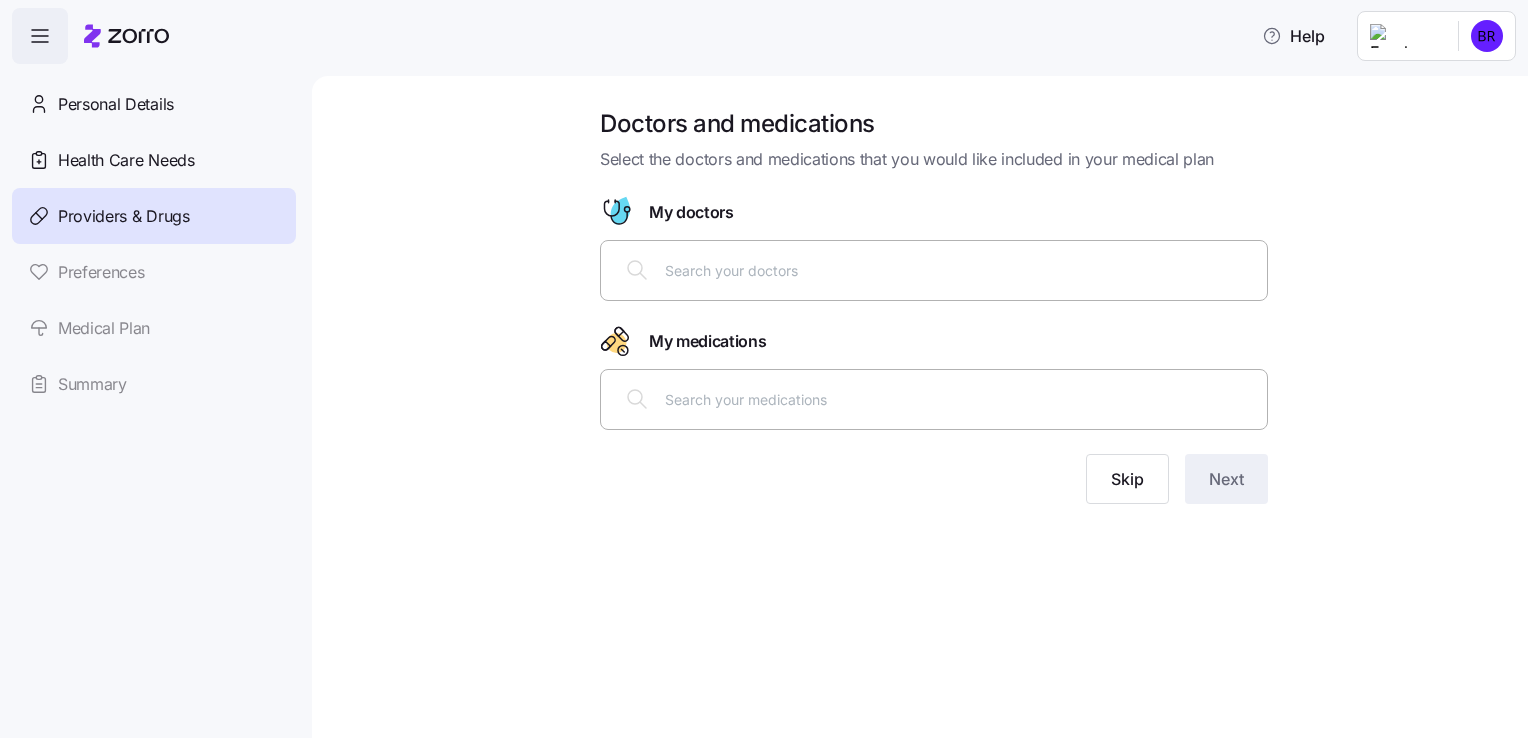 click at bounding box center (960, 270) 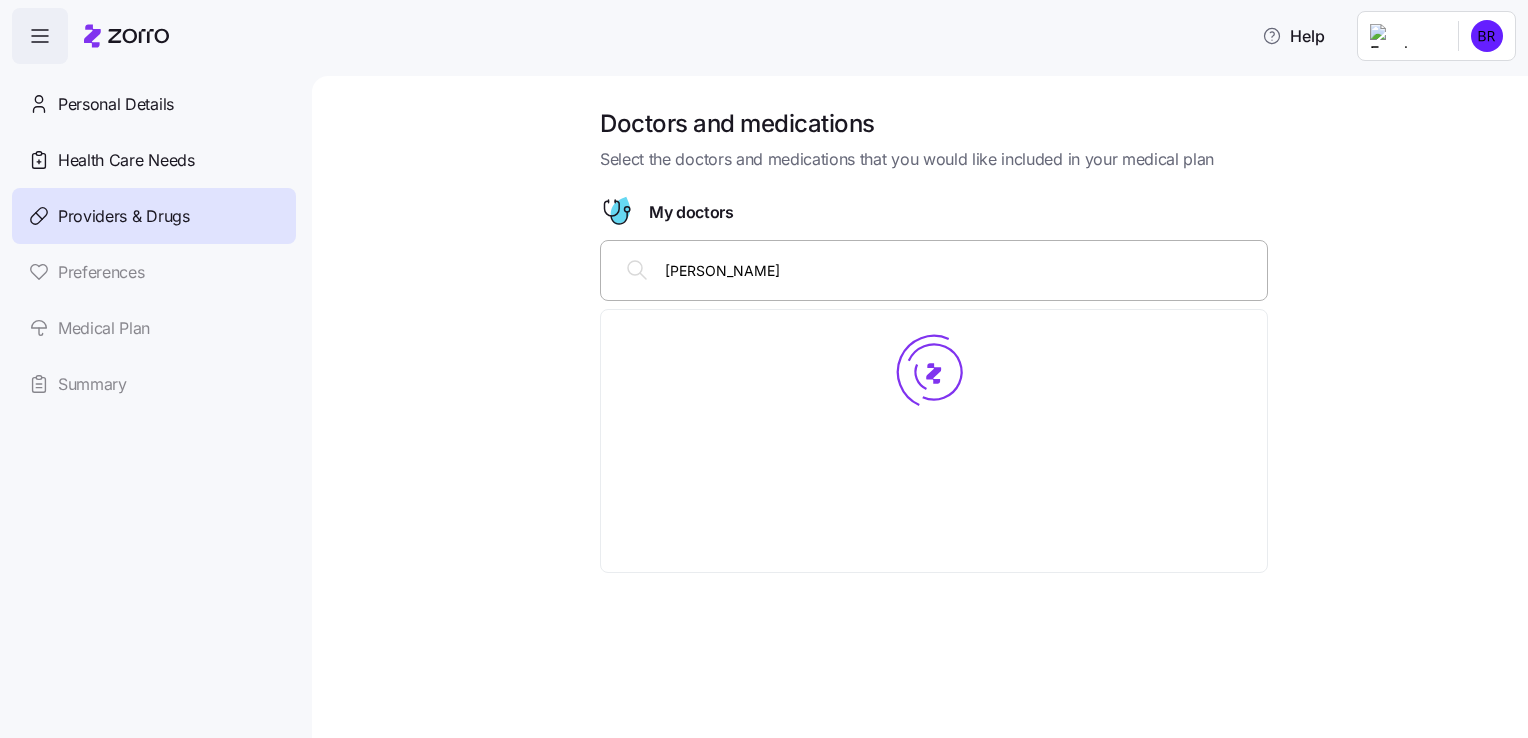 type on "[PERSON_NAME]" 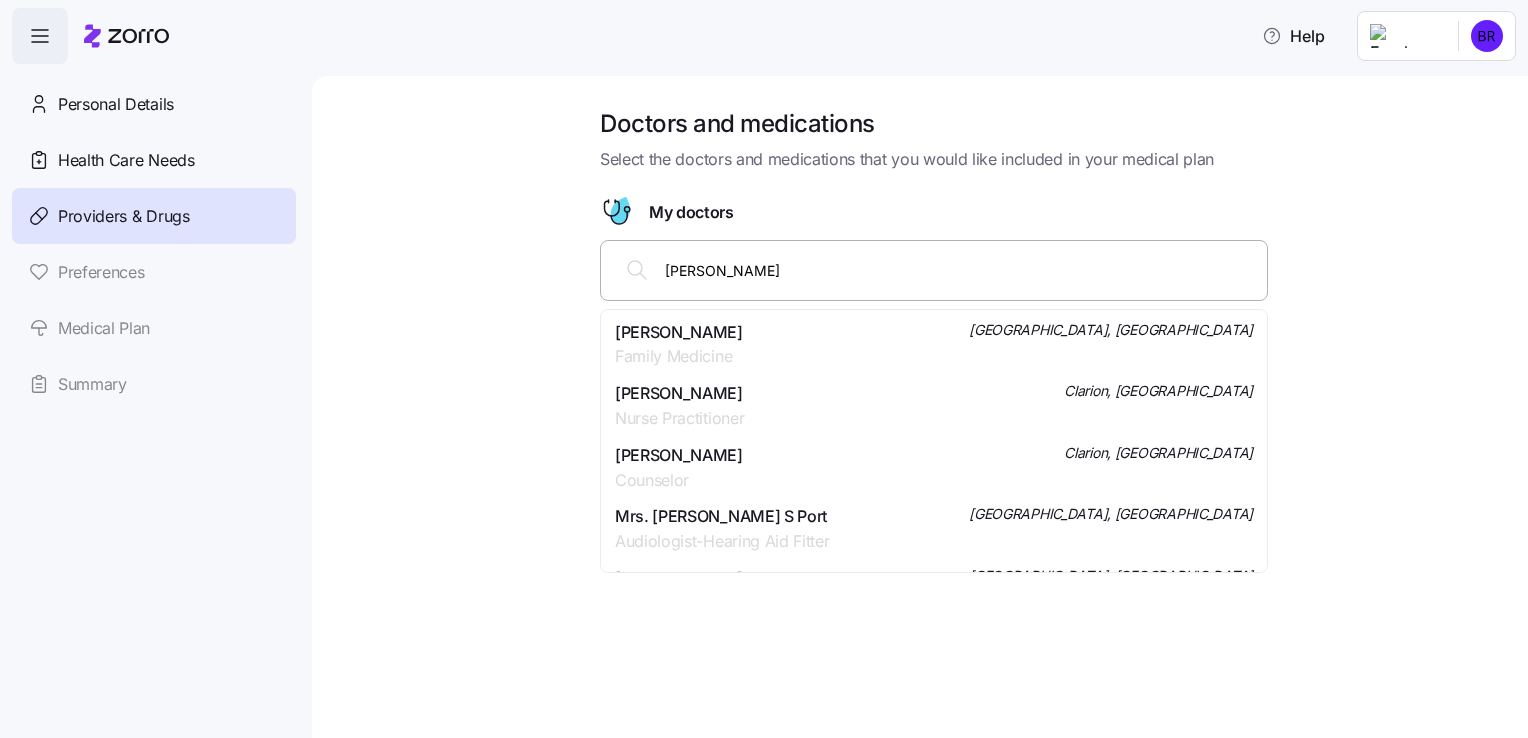 click on "[PERSON_NAME]" at bounding box center (679, 332) 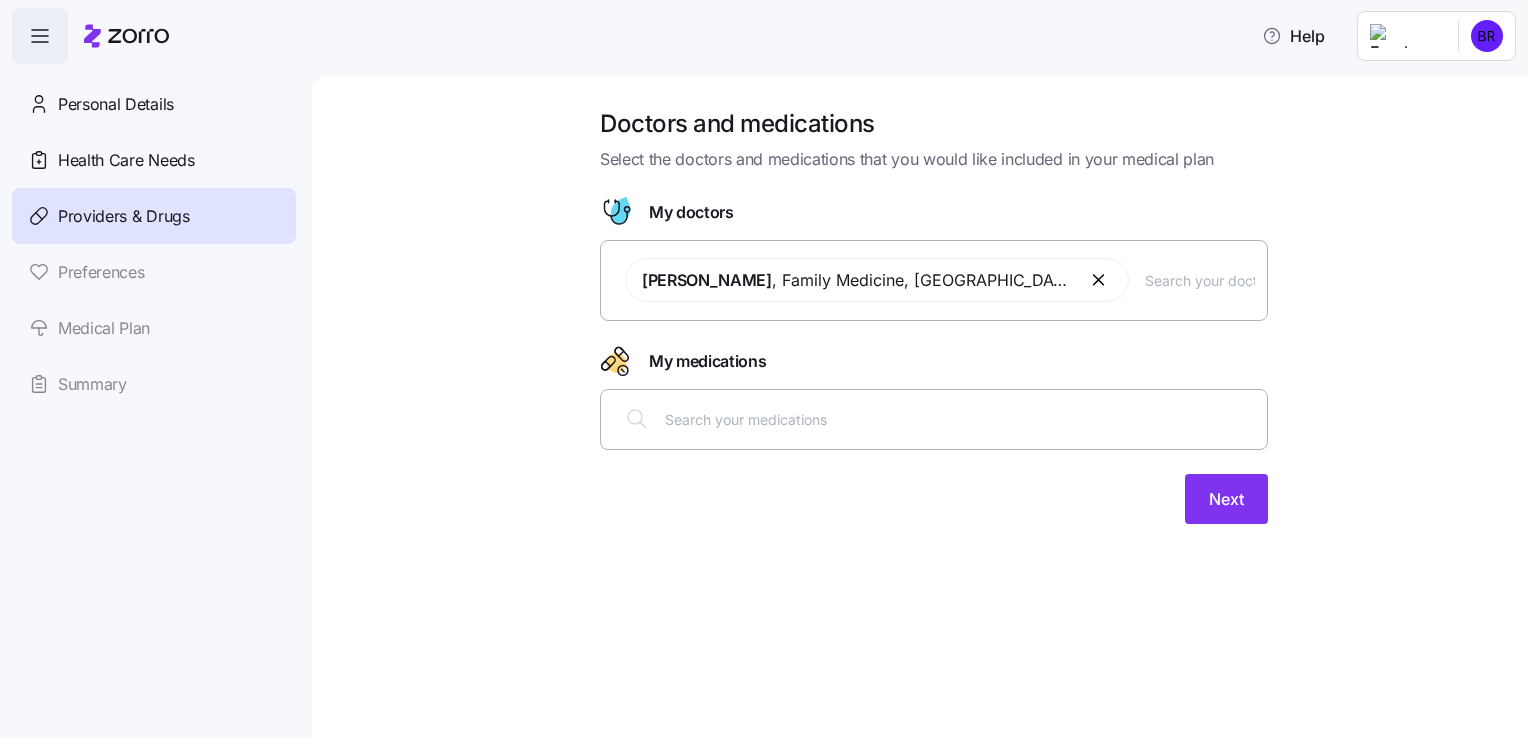 click at bounding box center (960, 419) 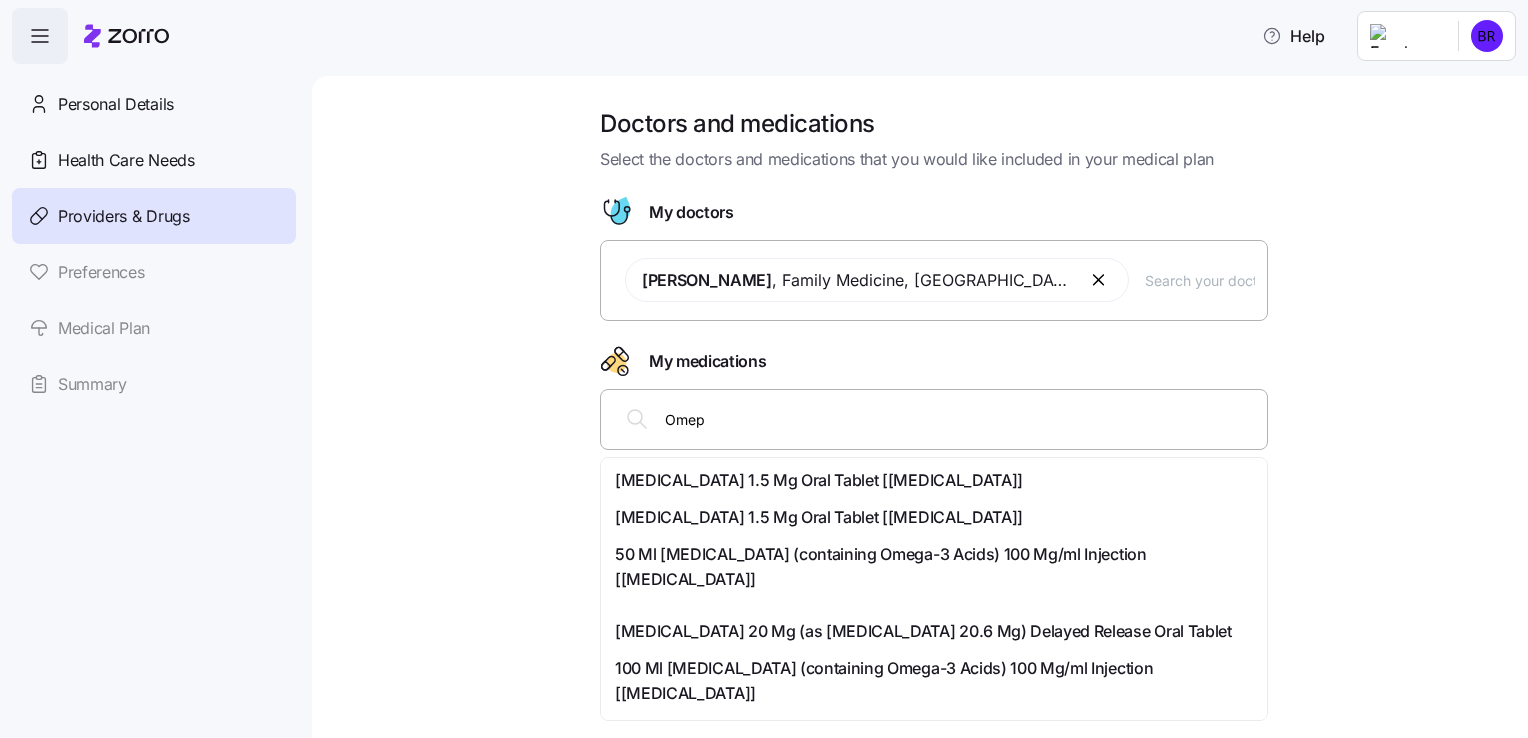 type on "Omepr" 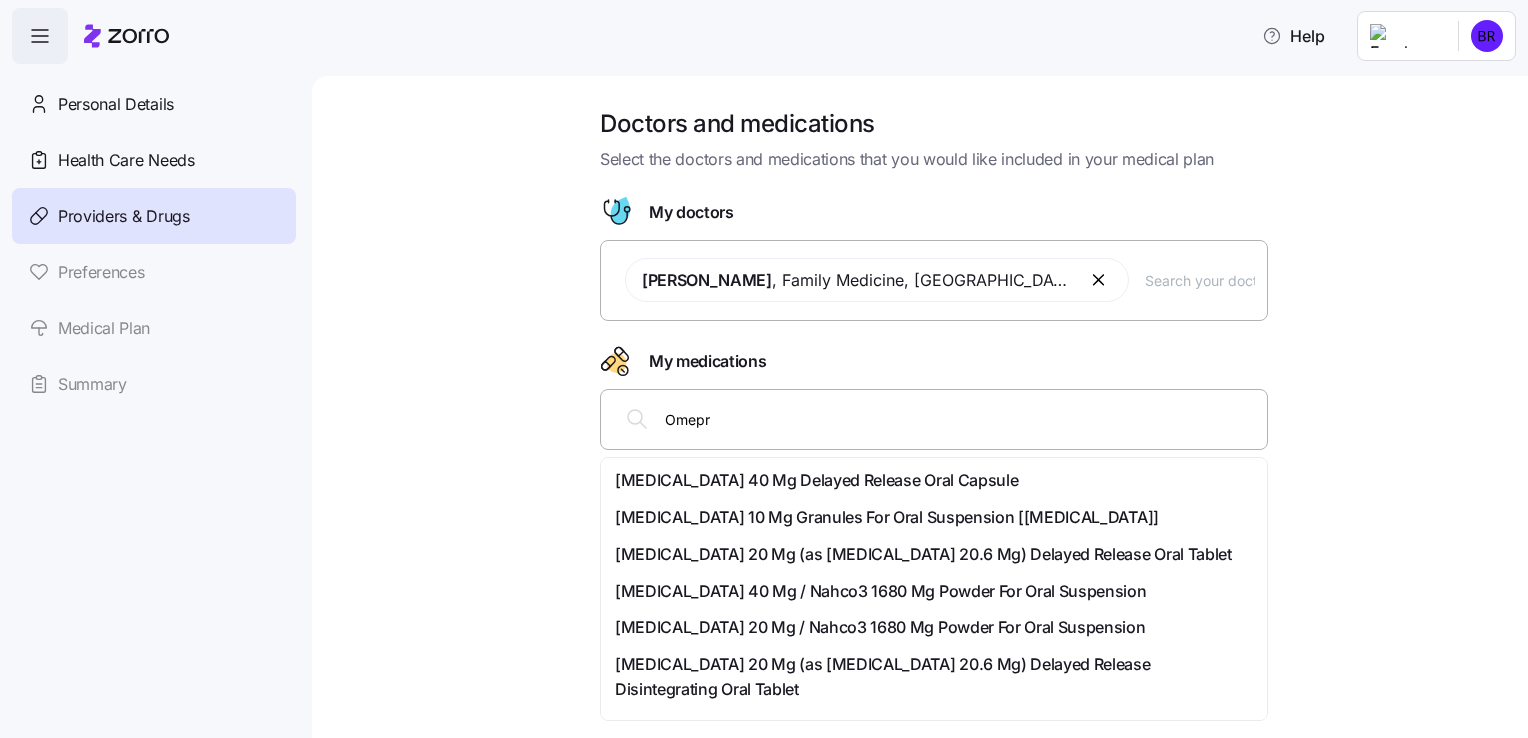 click on "[MEDICAL_DATA] 20 Mg (as [MEDICAL_DATA] 20.6 Mg) Delayed Release Oral Tablet" at bounding box center (923, 554) 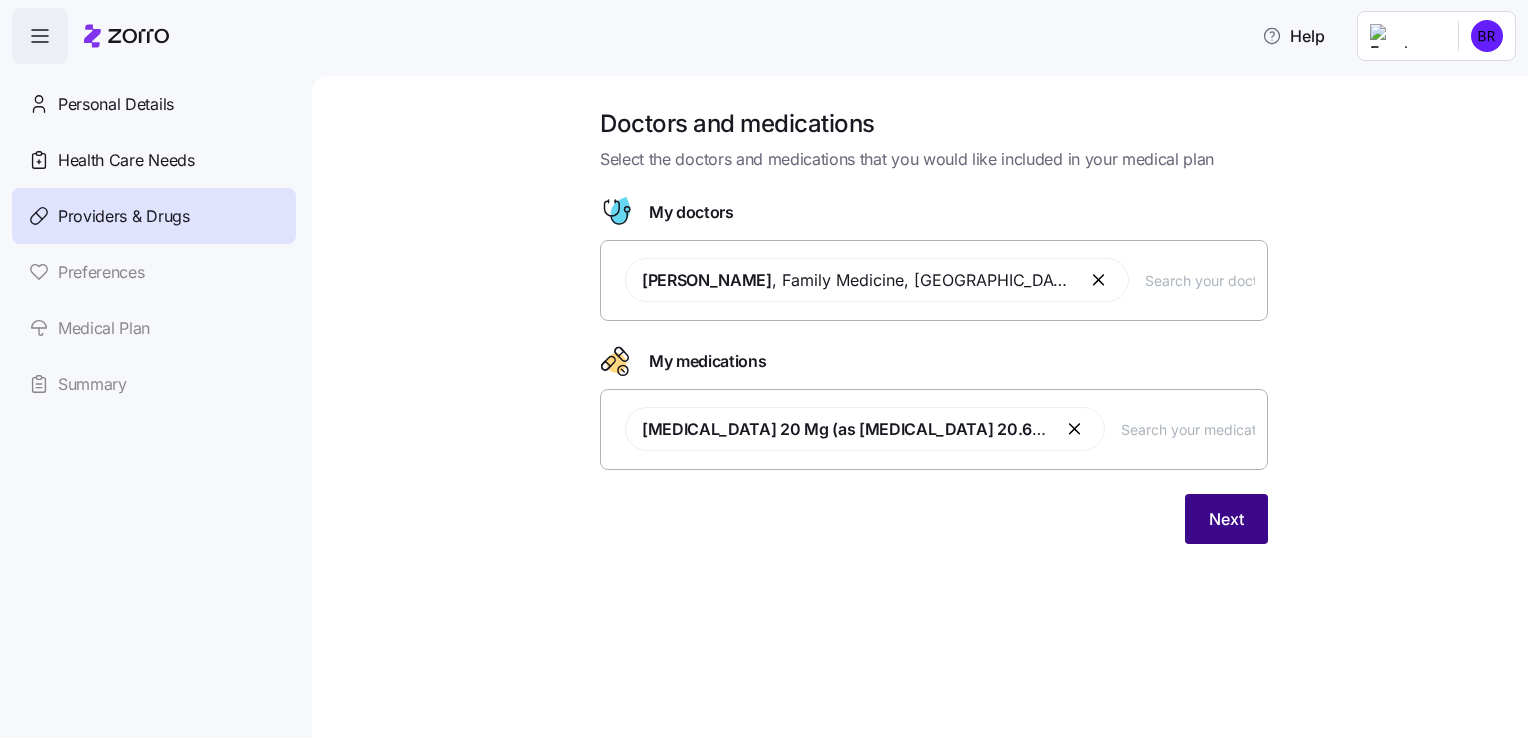 click on "Next" at bounding box center [1226, 519] 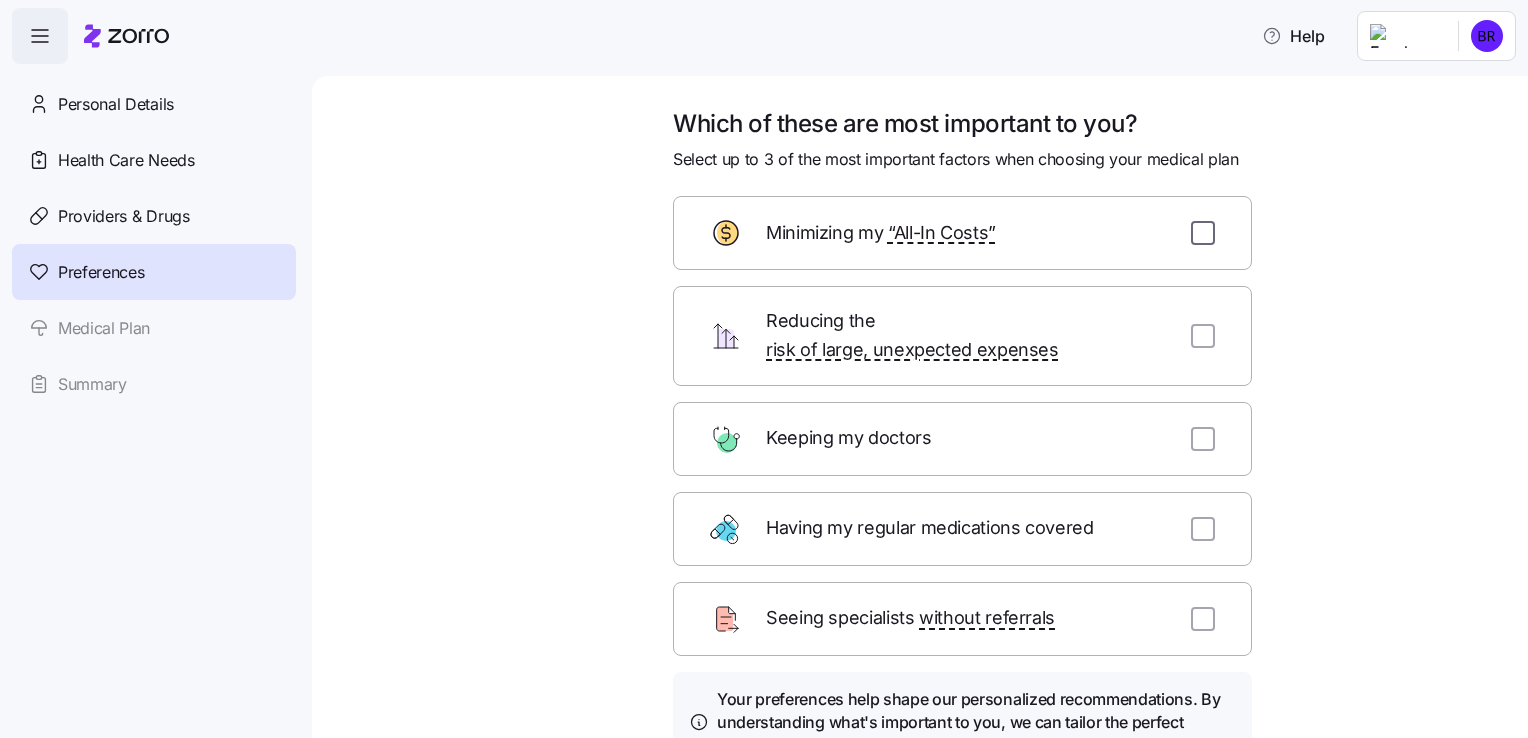 click at bounding box center [1203, 233] 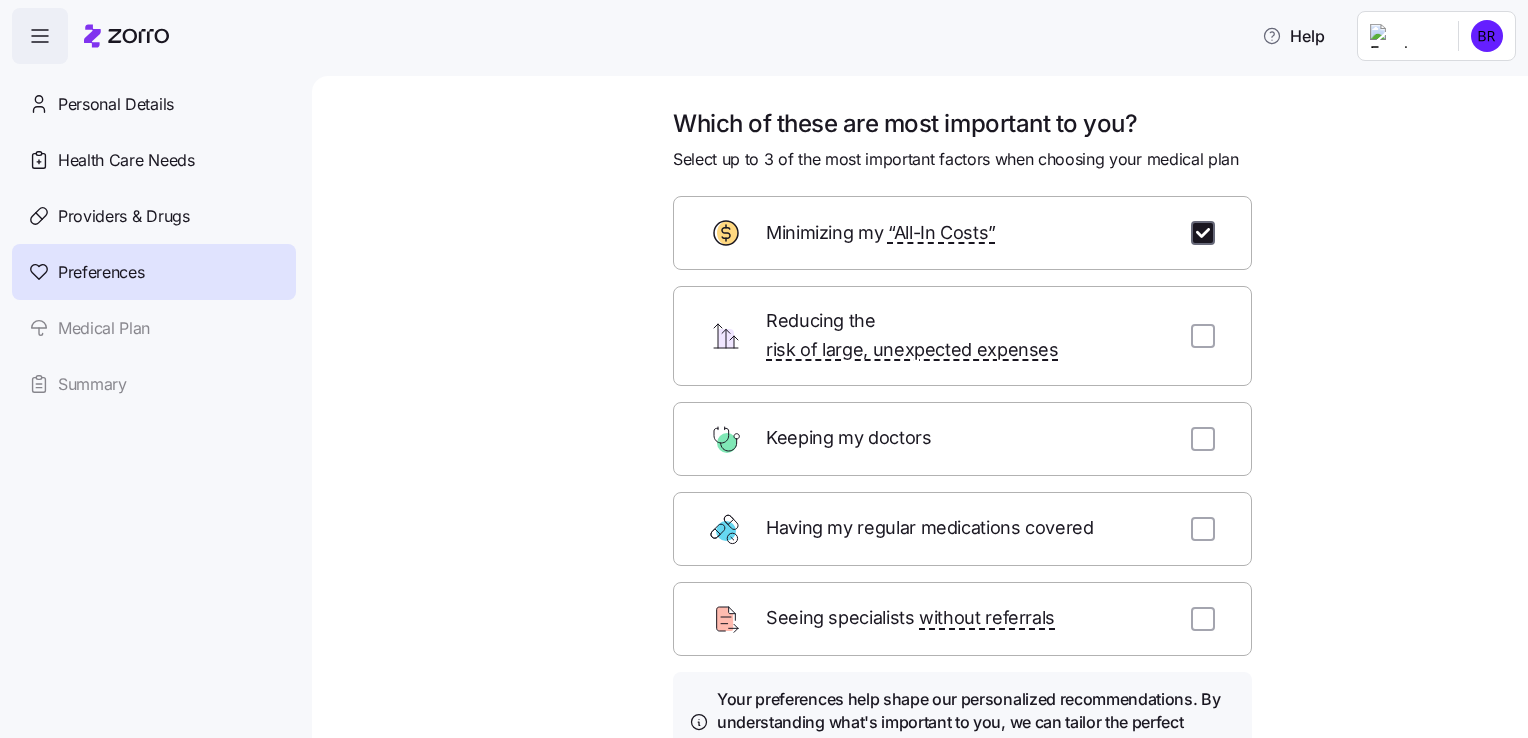 checkbox on "true" 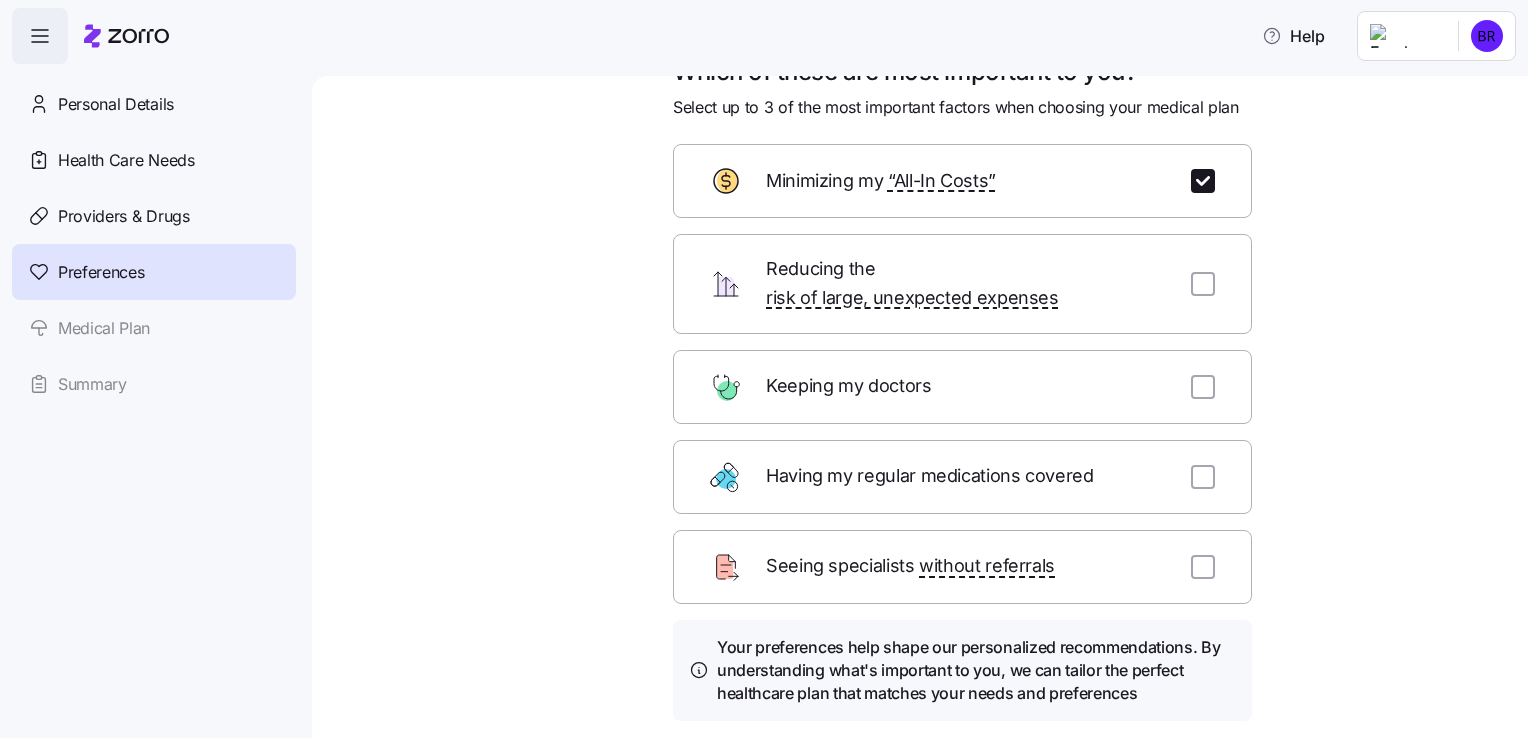 scroll, scrollTop: 100, scrollLeft: 0, axis: vertical 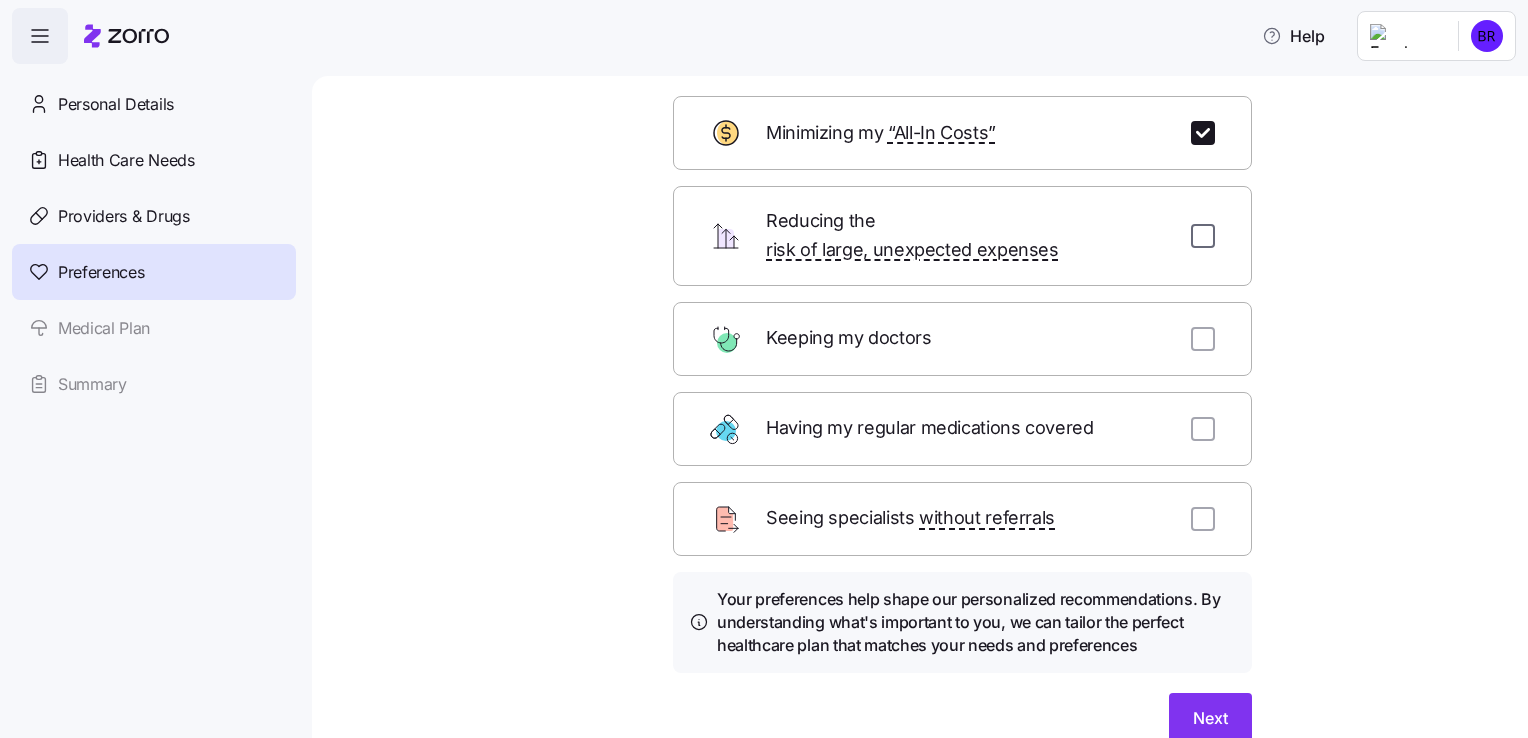 click at bounding box center (1203, 236) 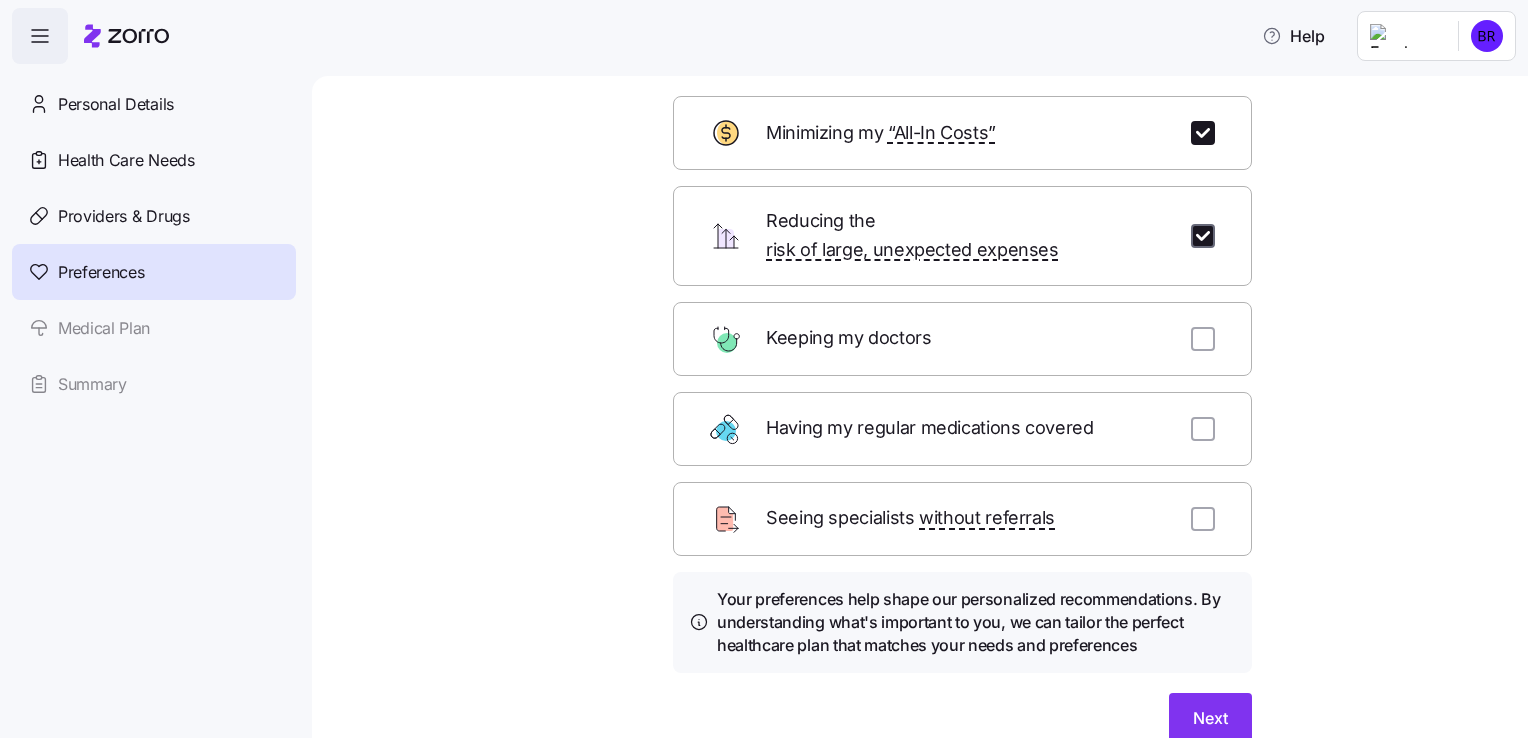checkbox on "true" 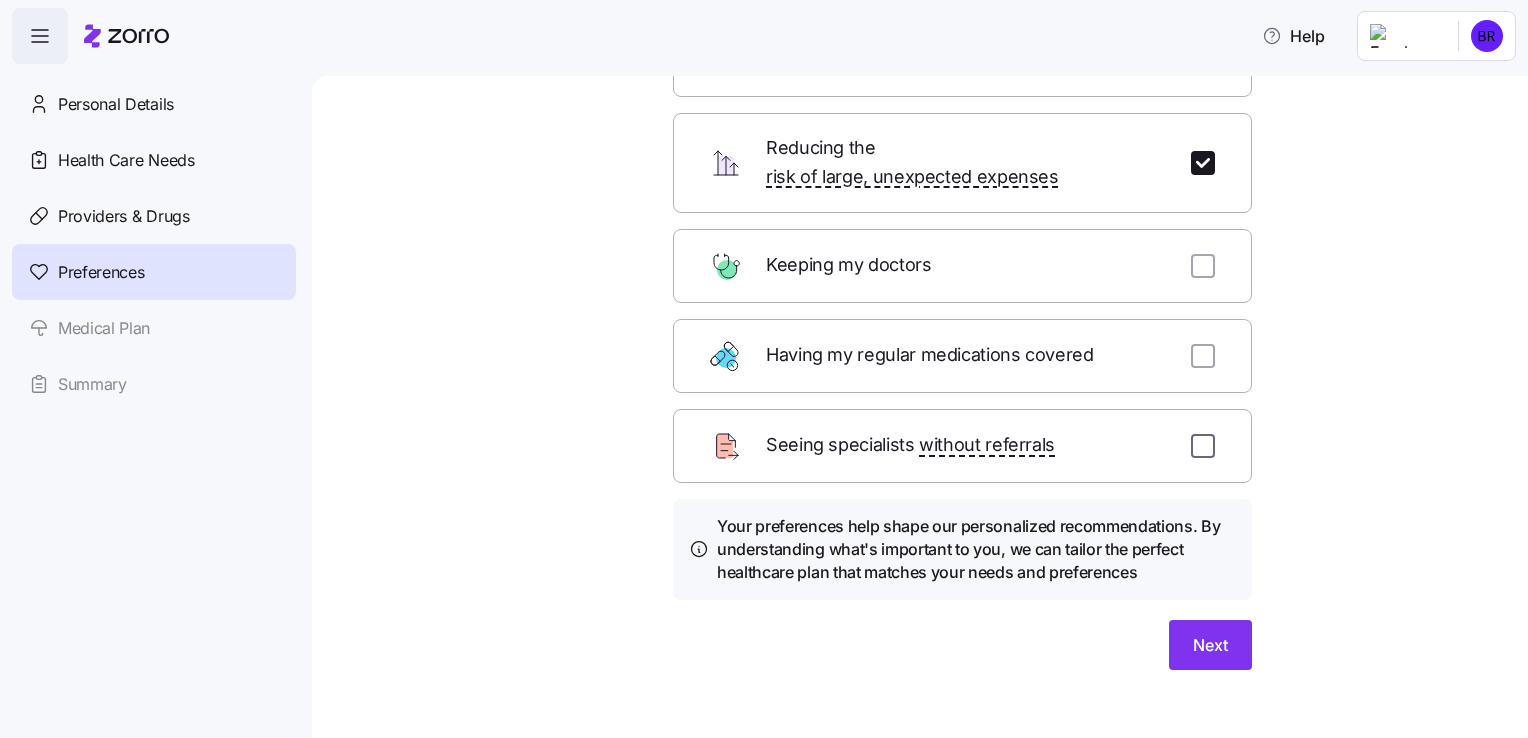 scroll, scrollTop: 0, scrollLeft: 0, axis: both 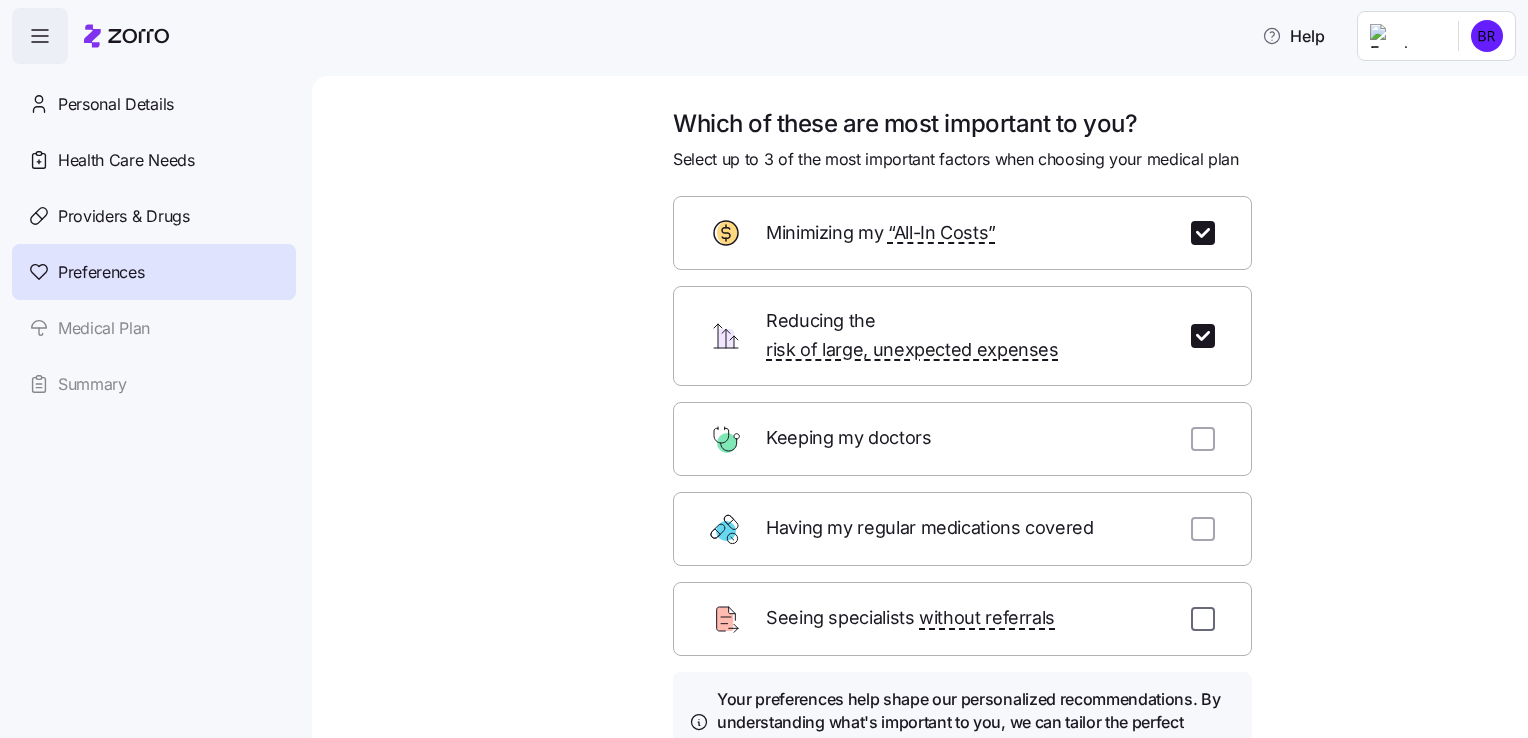 click at bounding box center [1203, 619] 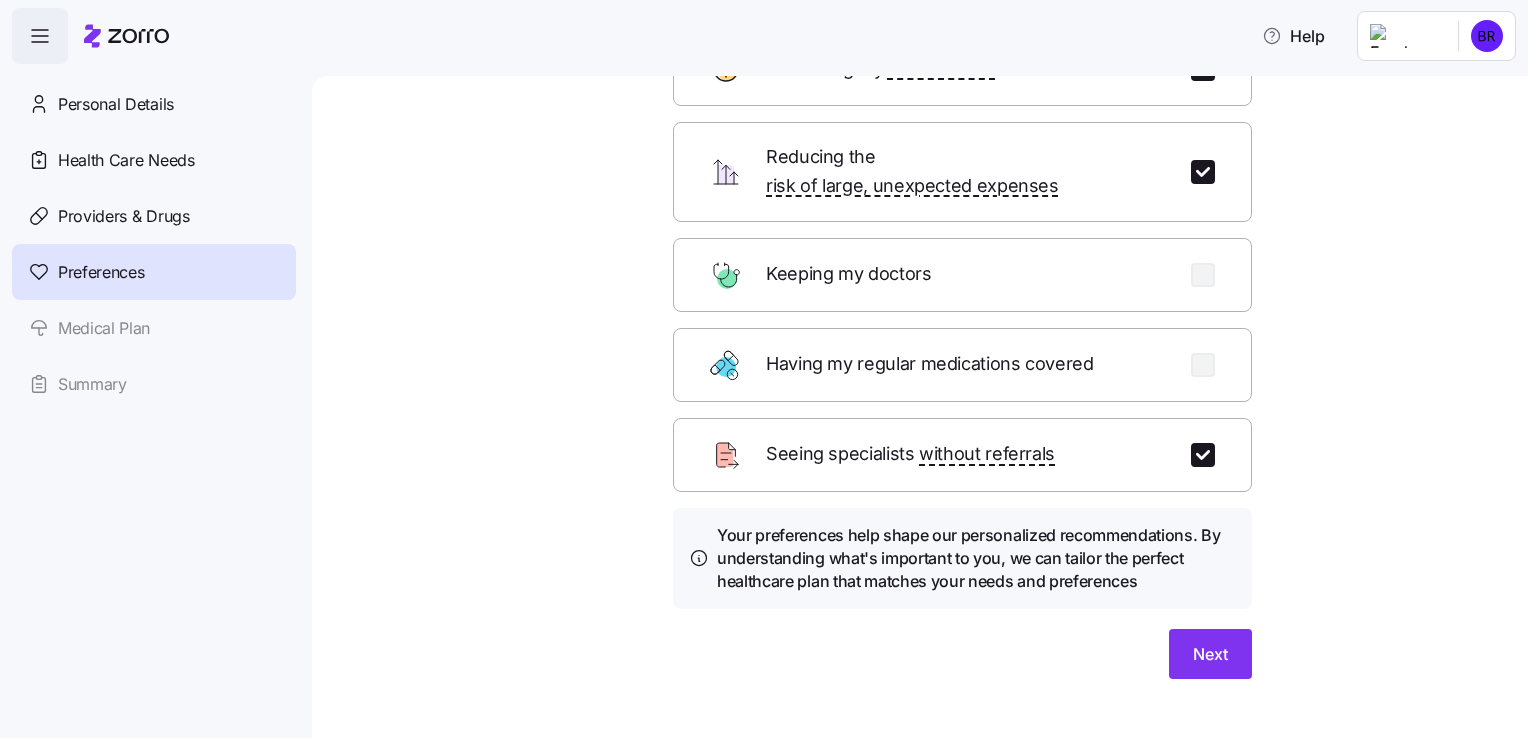 scroll, scrollTop: 173, scrollLeft: 0, axis: vertical 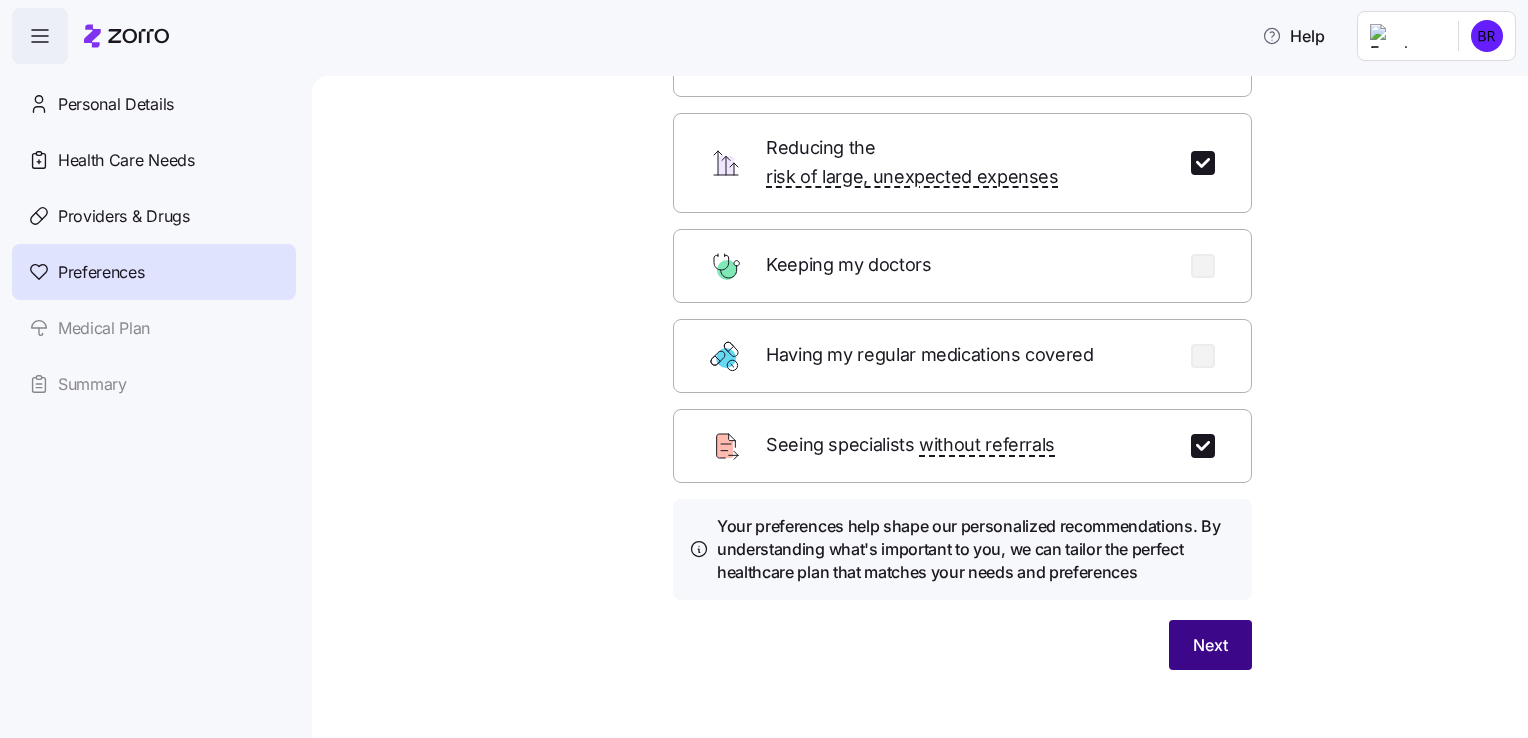 click on "Next" at bounding box center (1210, 645) 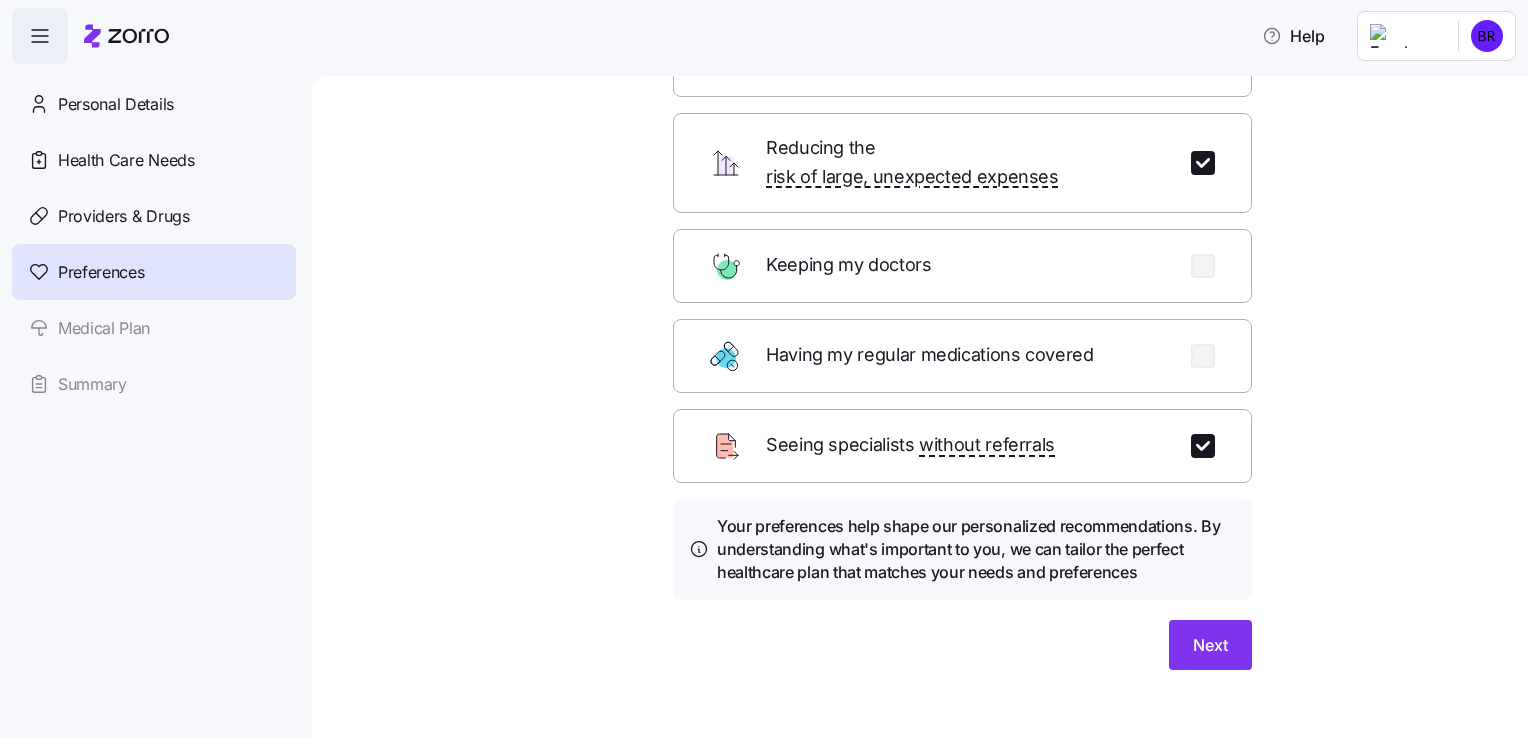 scroll, scrollTop: 0, scrollLeft: 0, axis: both 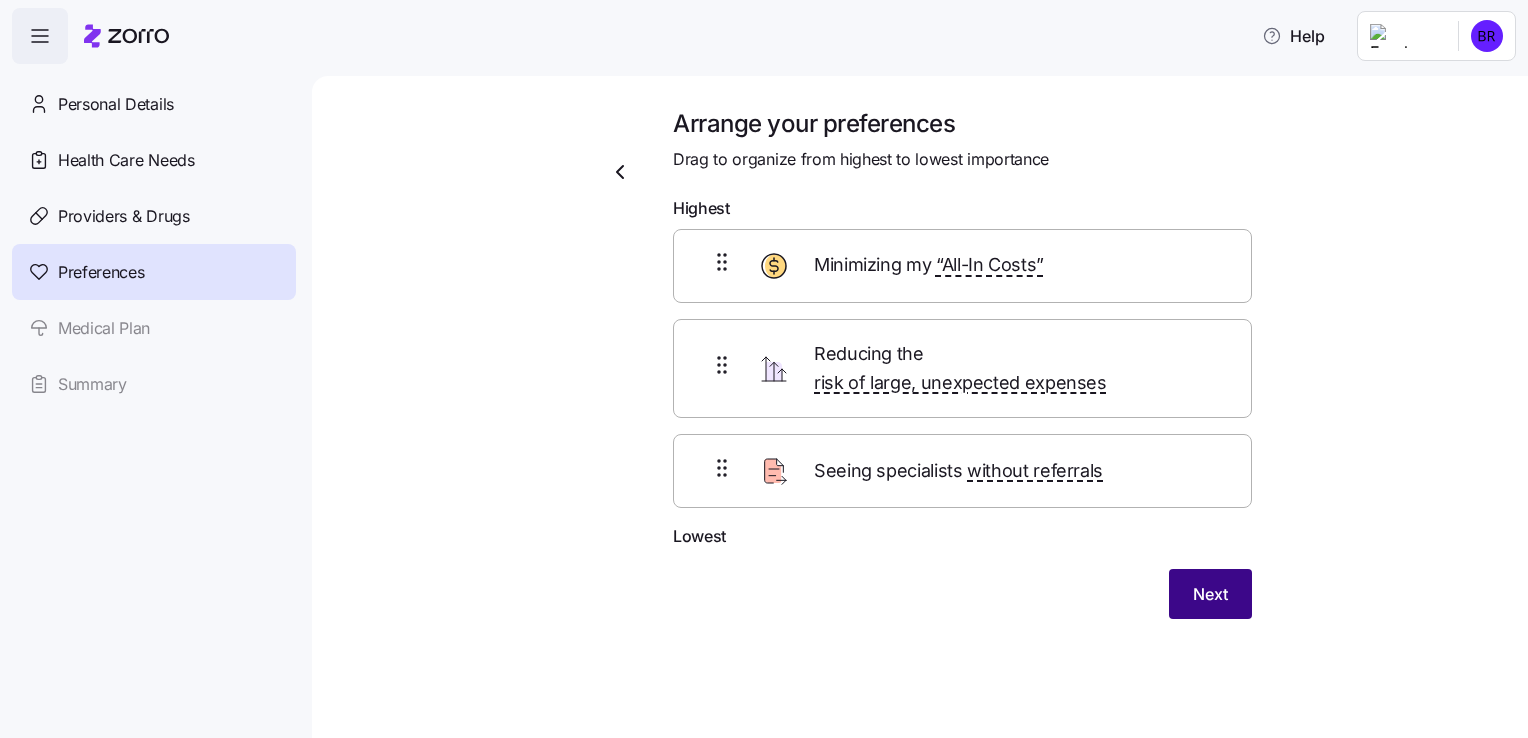 click on "Next" at bounding box center (1210, 594) 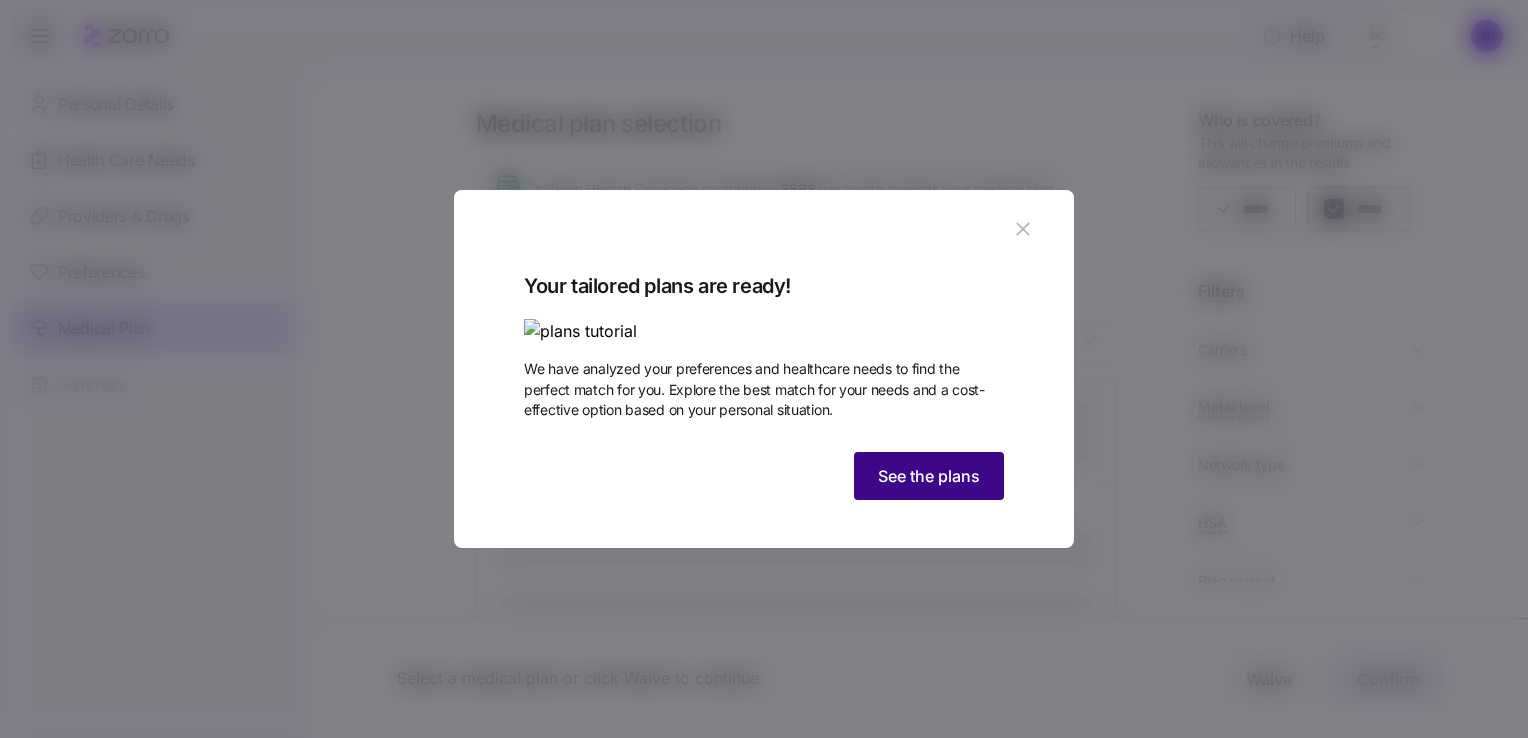 click on "See the plans" at bounding box center [929, 476] 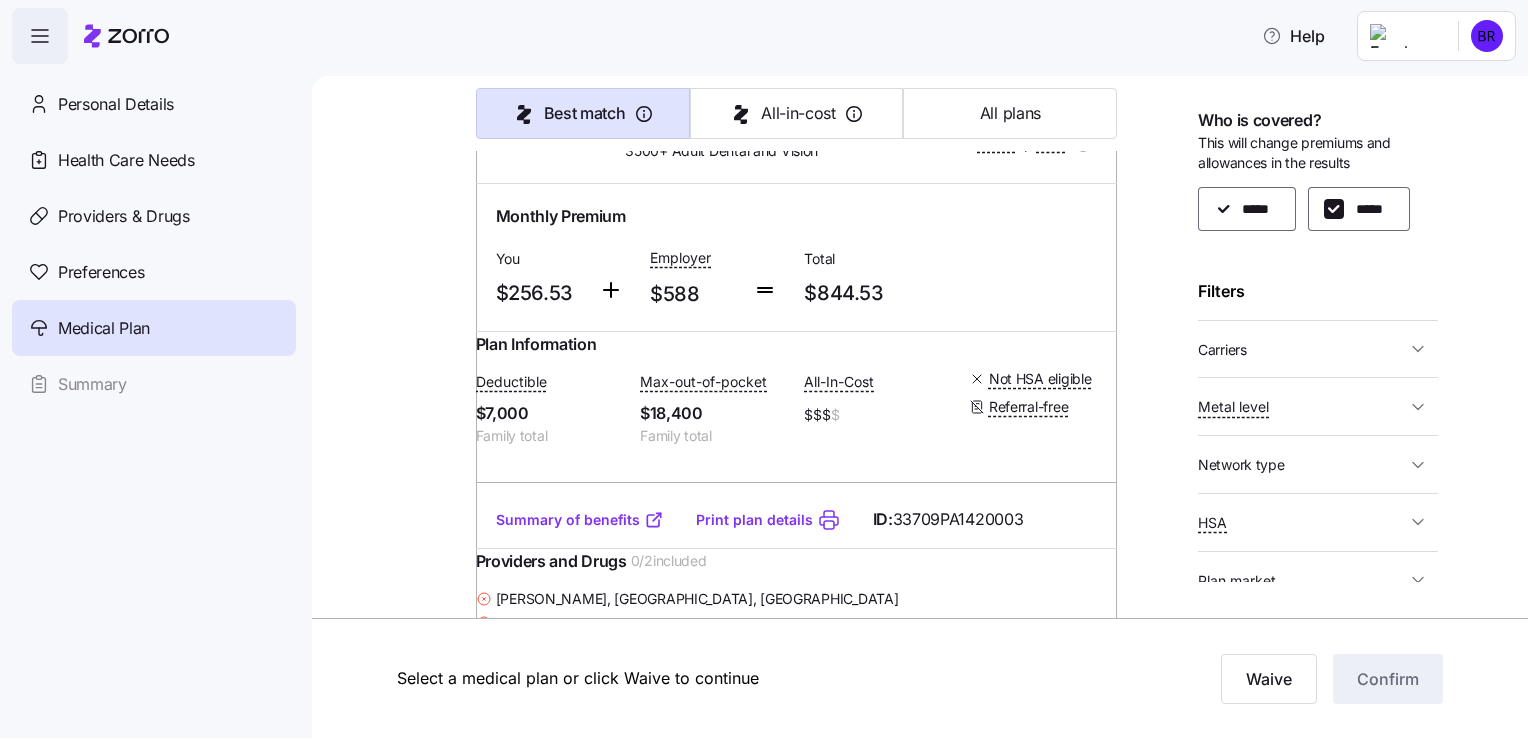 scroll, scrollTop: 20000, scrollLeft: 0, axis: vertical 